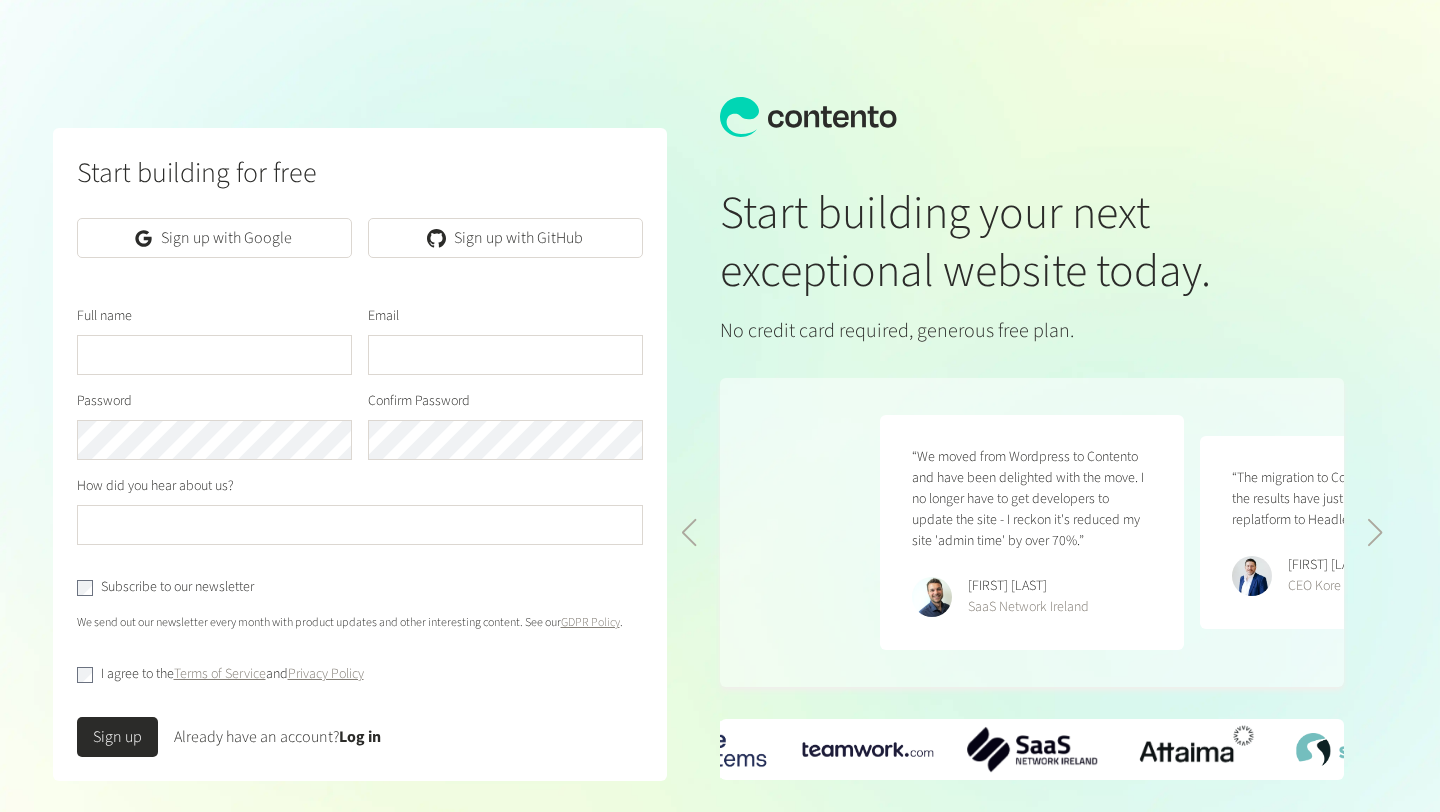 scroll, scrollTop: 0, scrollLeft: 0, axis: both 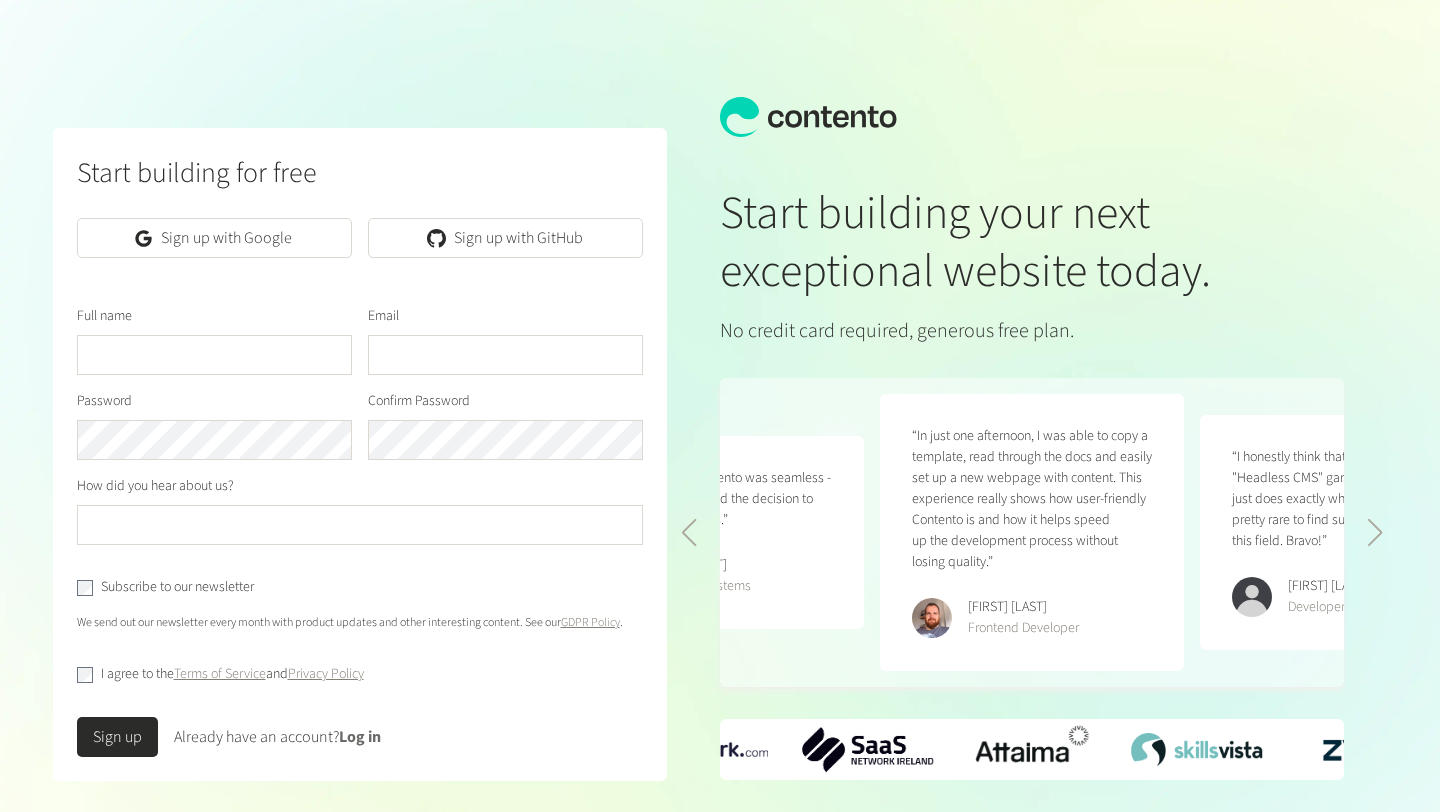 click on "Log in" 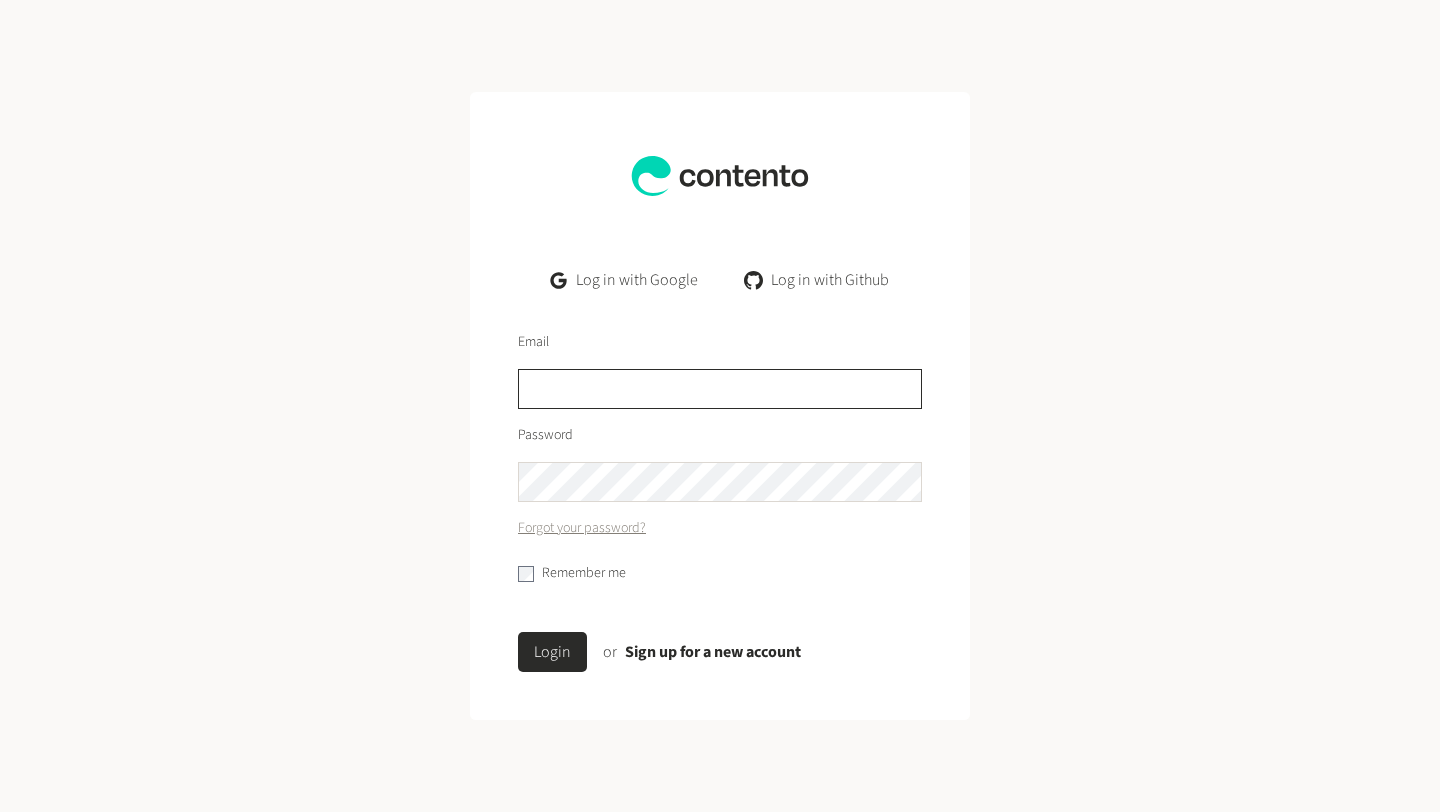 click 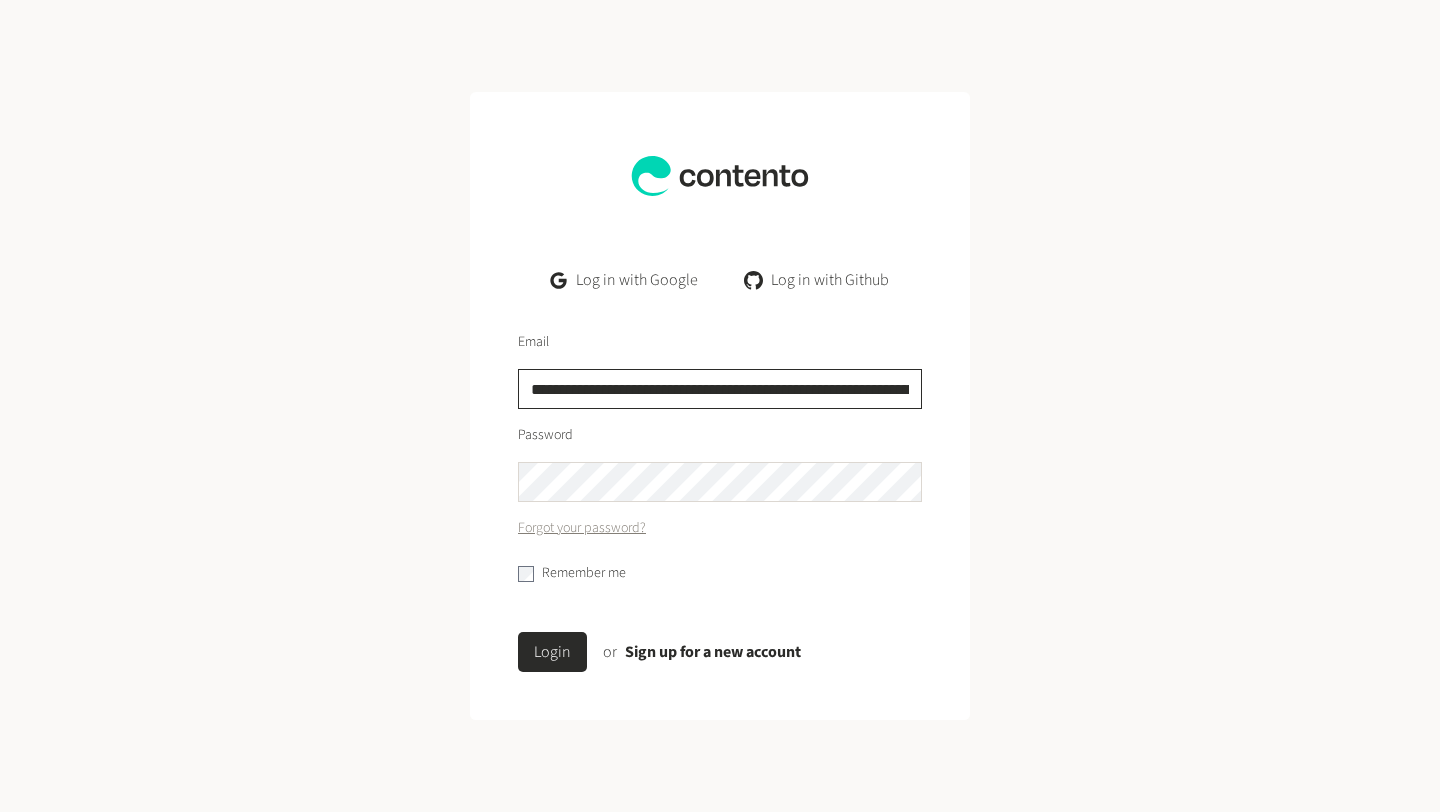 scroll, scrollTop: 0, scrollLeft: 3962, axis: horizontal 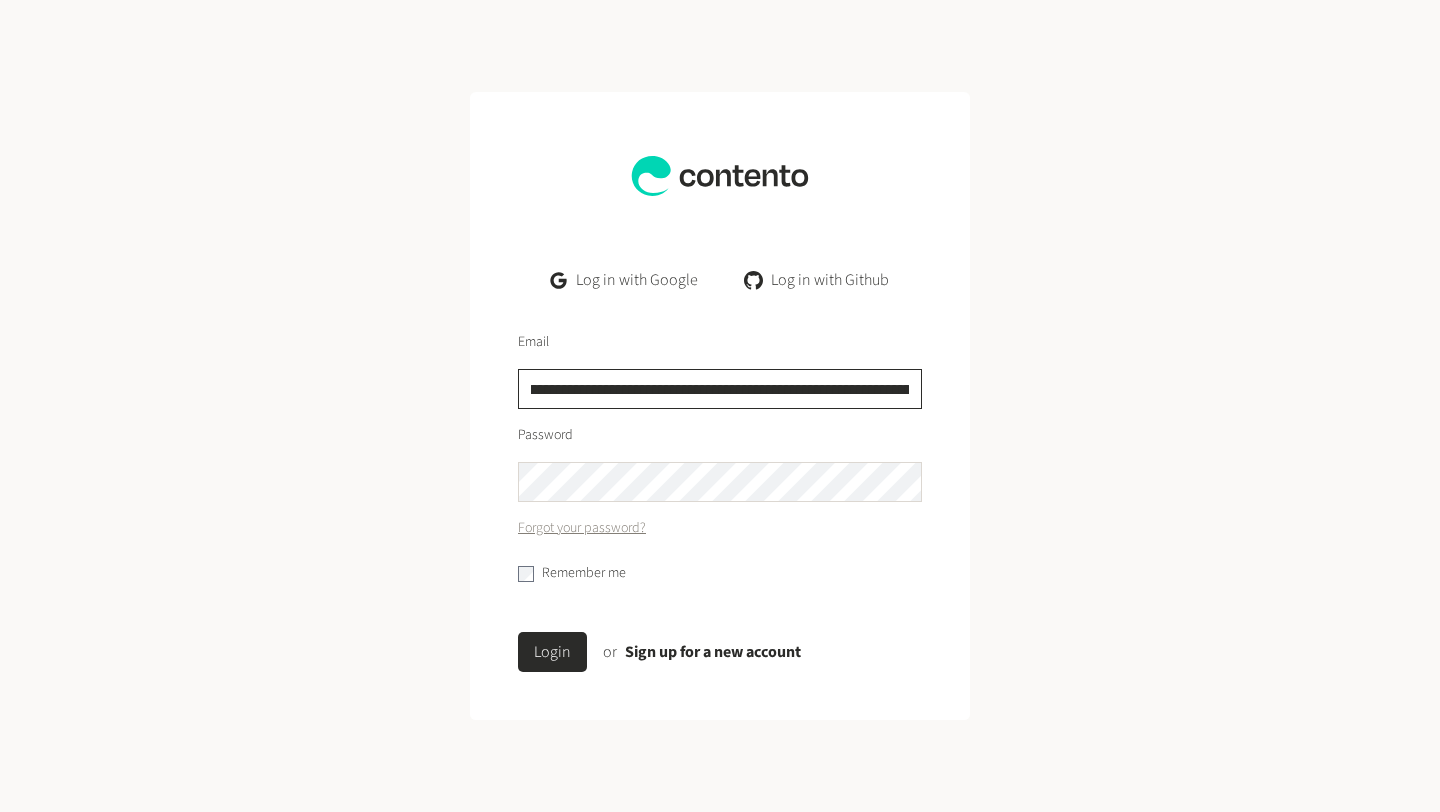 drag, startPoint x: 910, startPoint y: 389, endPoint x: 420, endPoint y: 387, distance: 490.0041 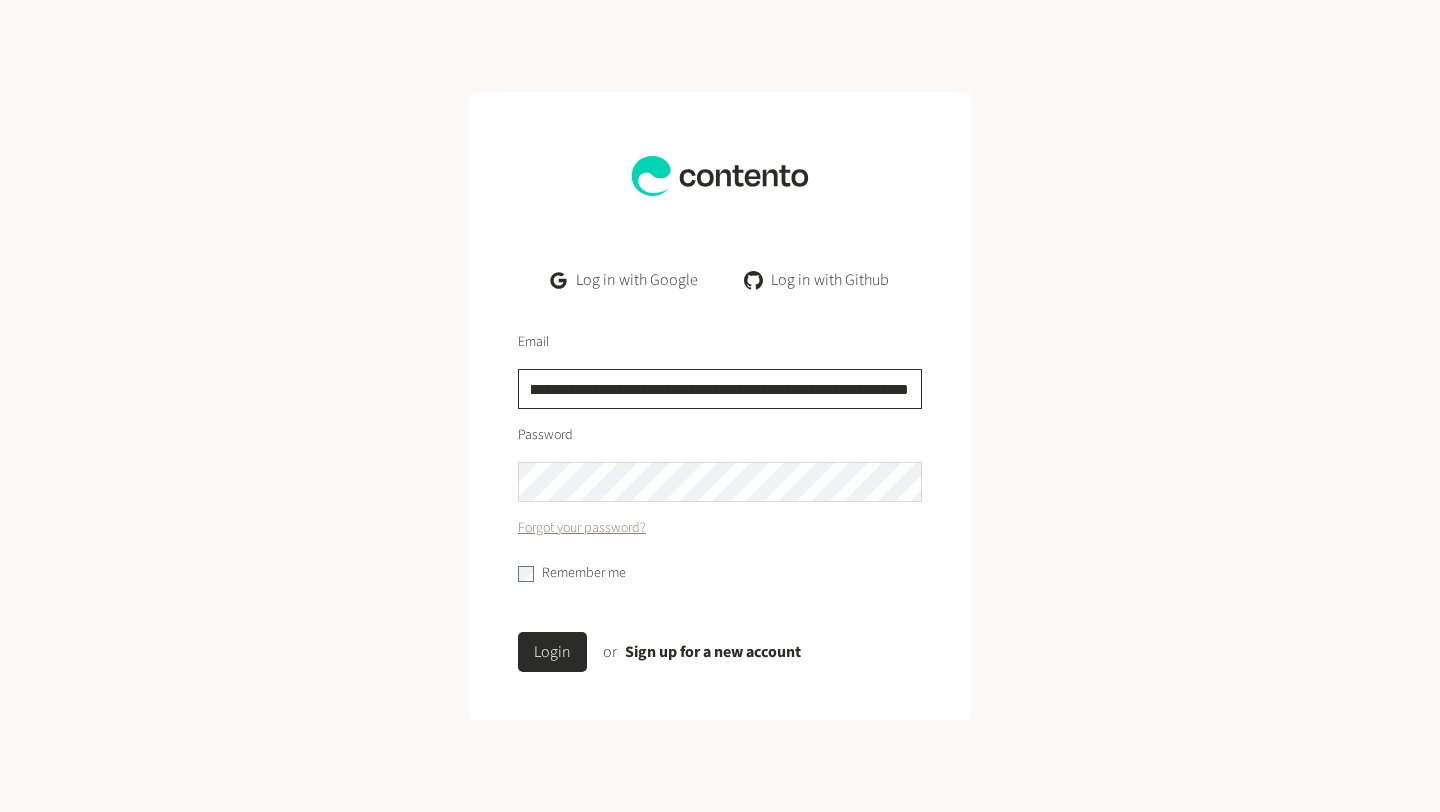 type on "**********" 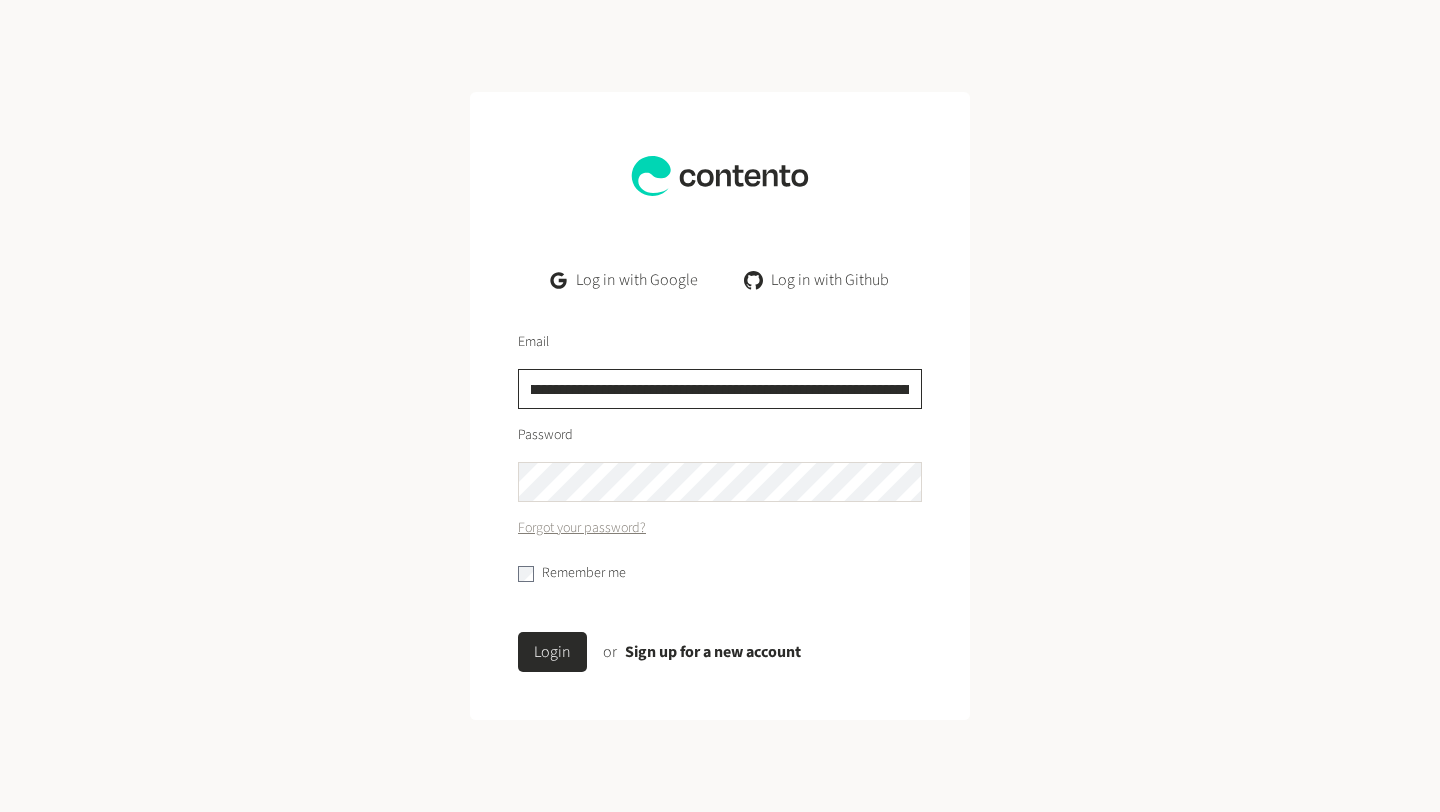 scroll, scrollTop: 0, scrollLeft: 0, axis: both 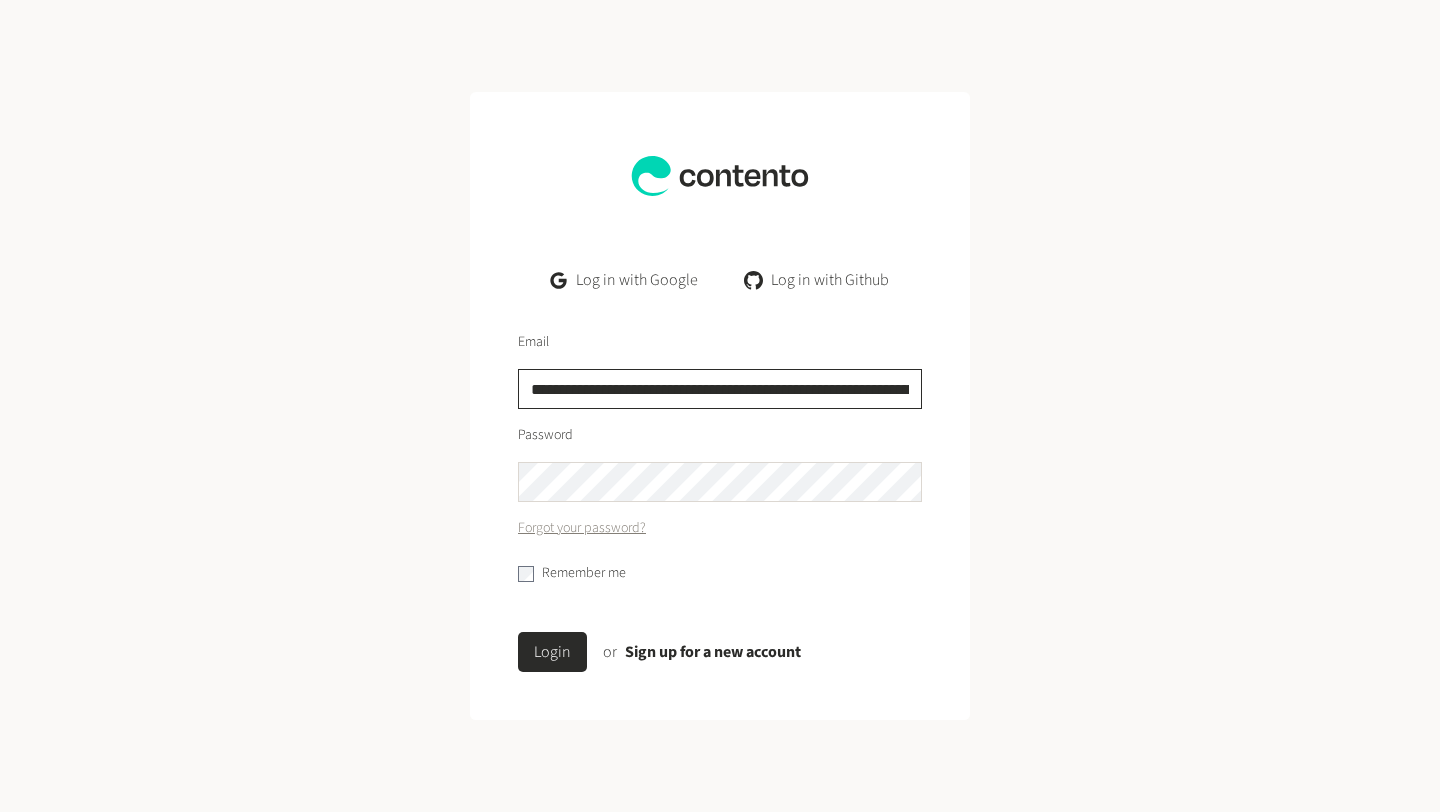drag, startPoint x: 910, startPoint y: 388, endPoint x: 431, endPoint y: 388, distance: 479 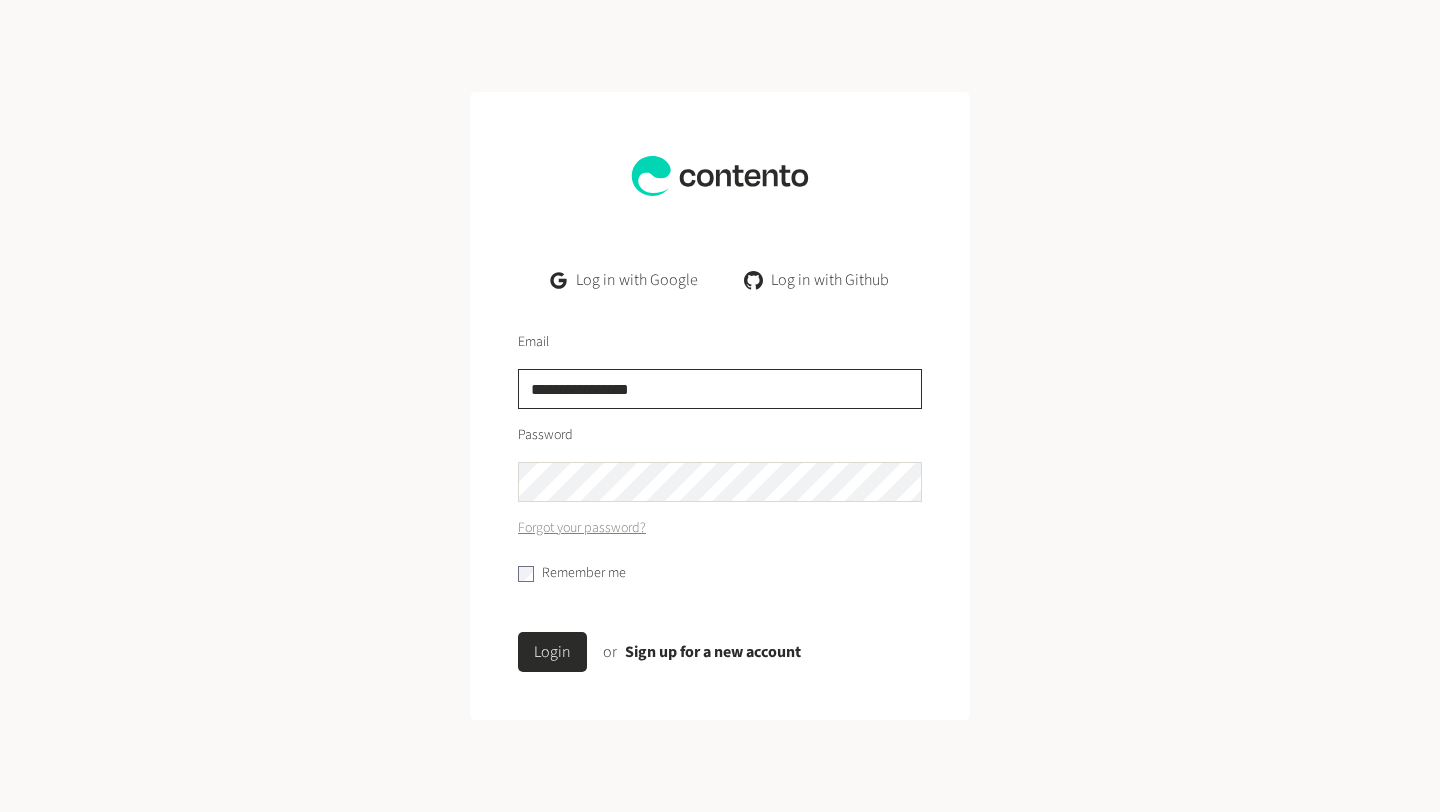 type on "**********" 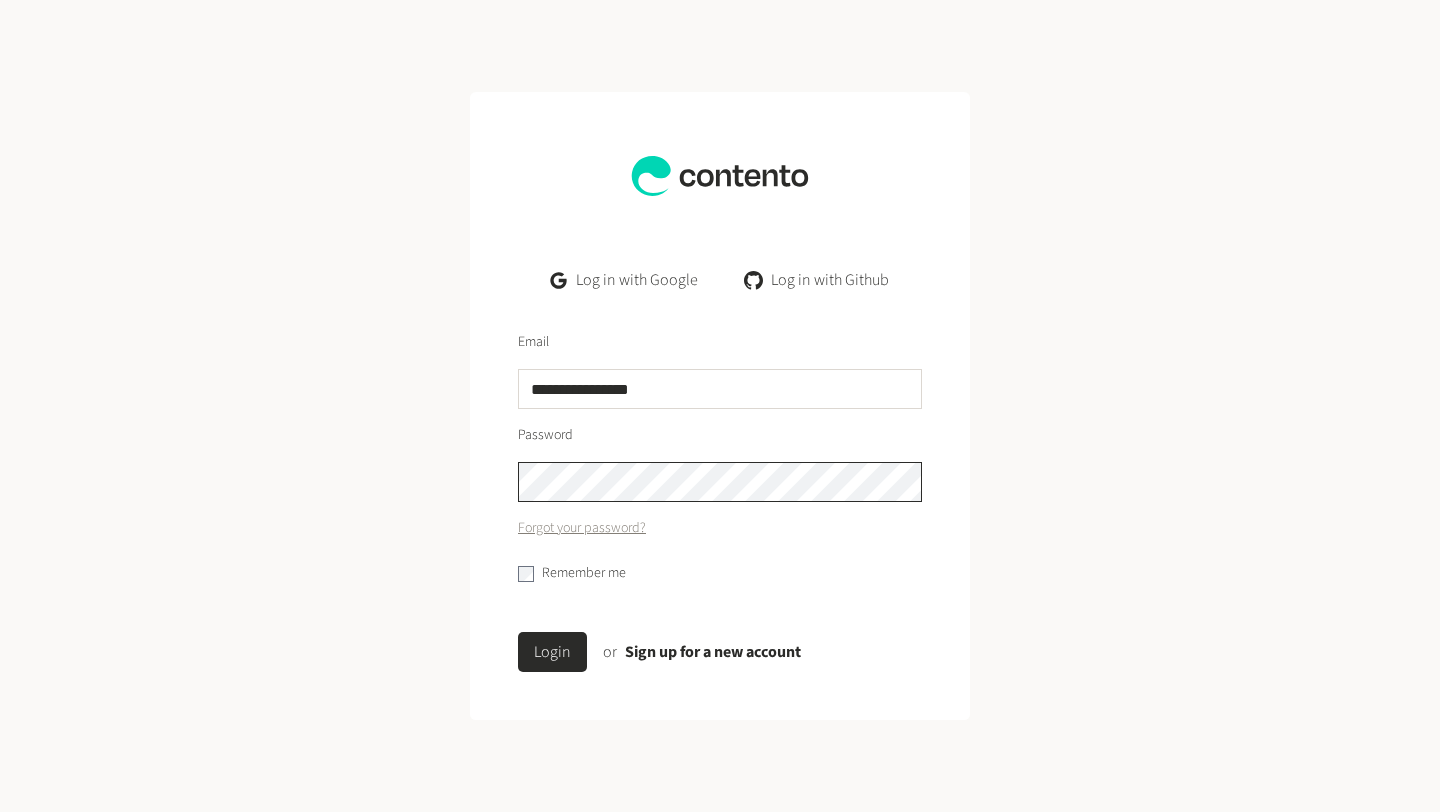 click on "Login" 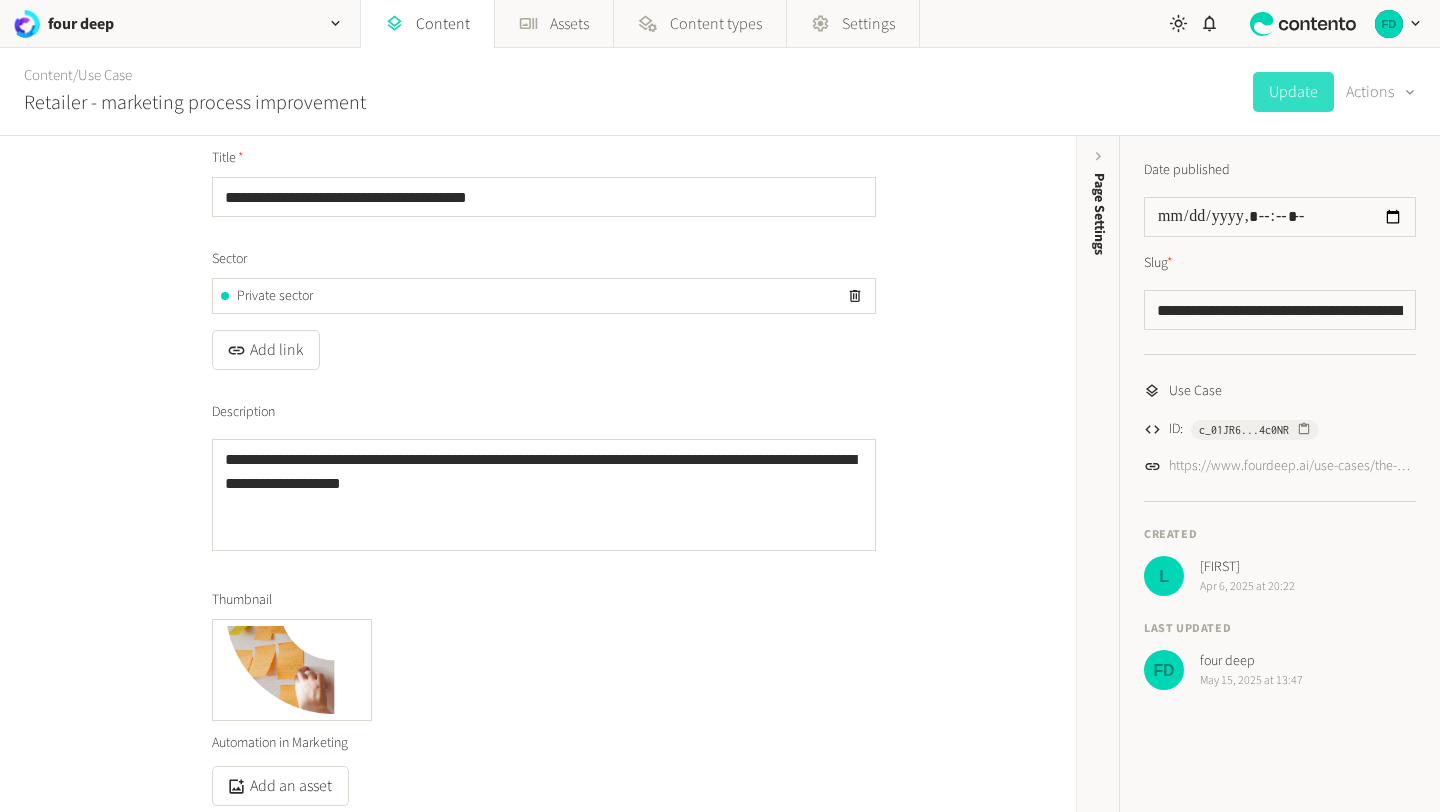 scroll, scrollTop: 141, scrollLeft: 0, axis: vertical 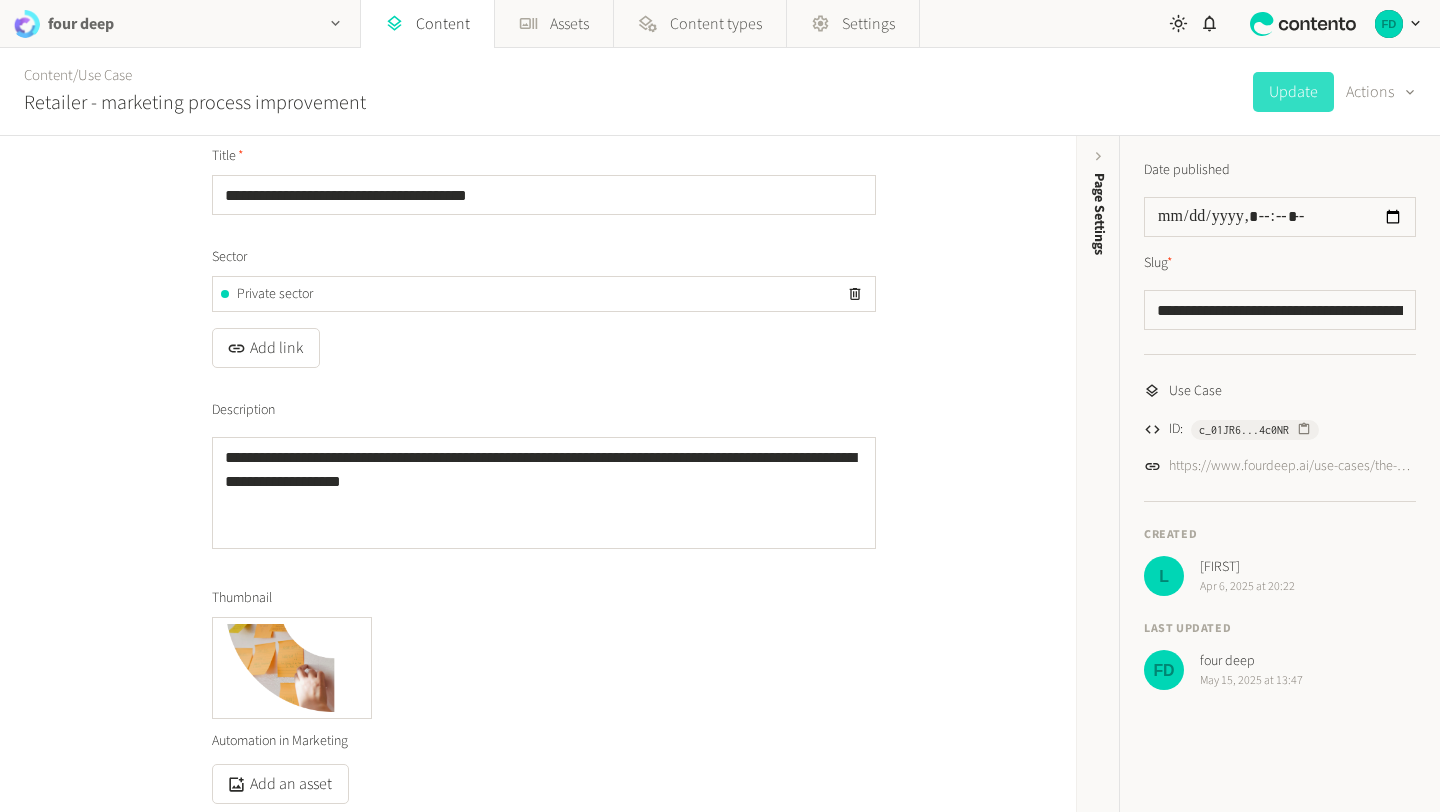 click 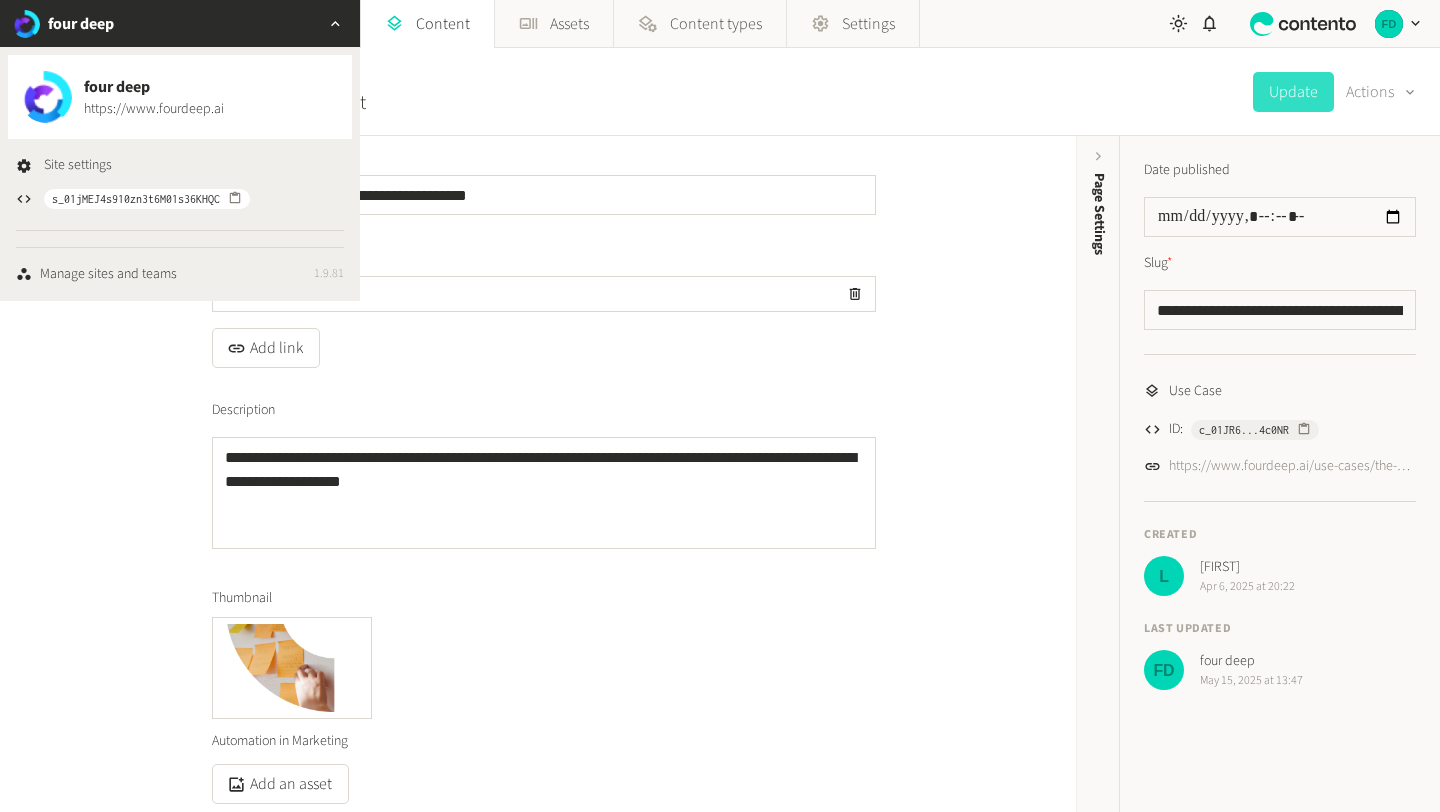 click on "Content   /  Use Case Retailer - marketing process improvement  Update   Actions" 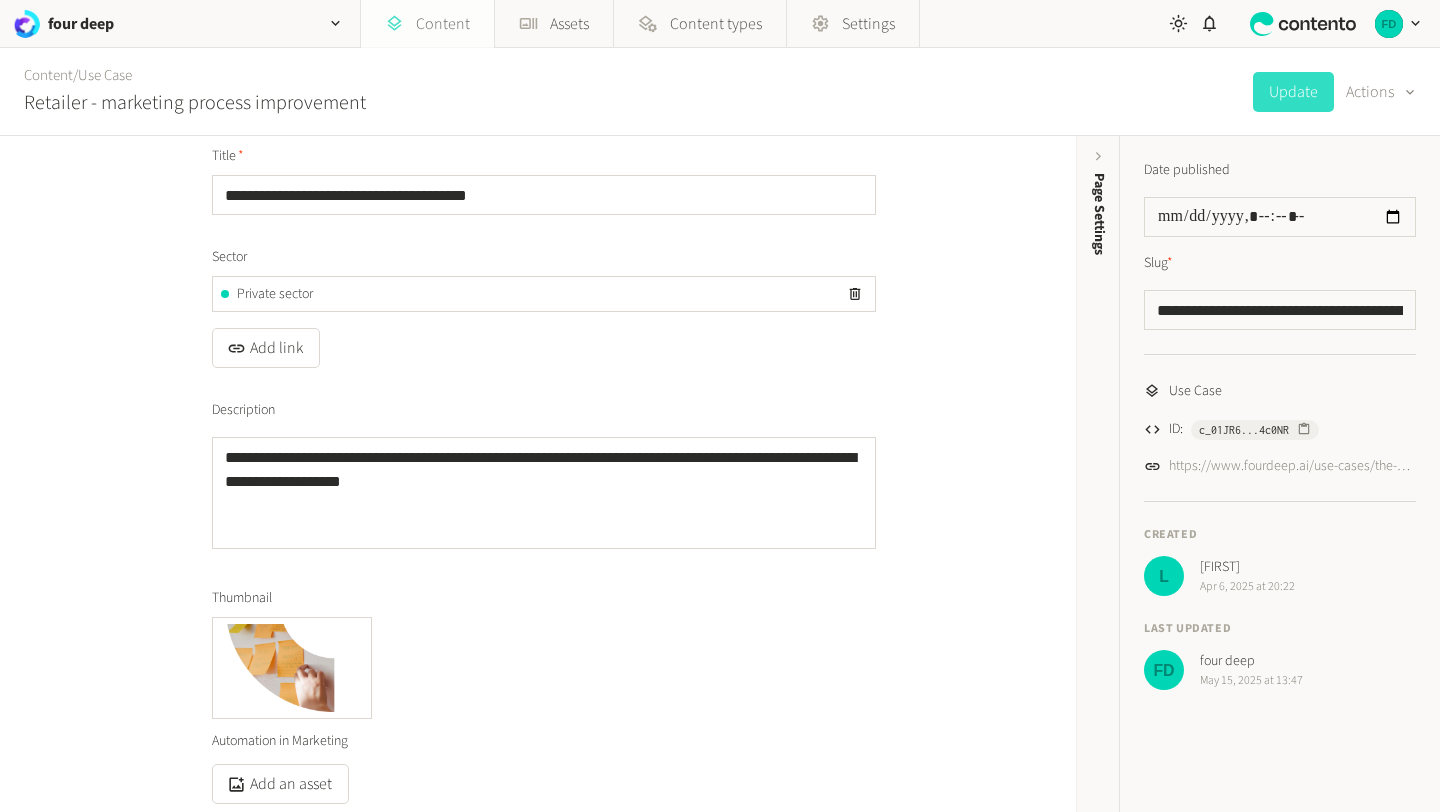 click on "Content" 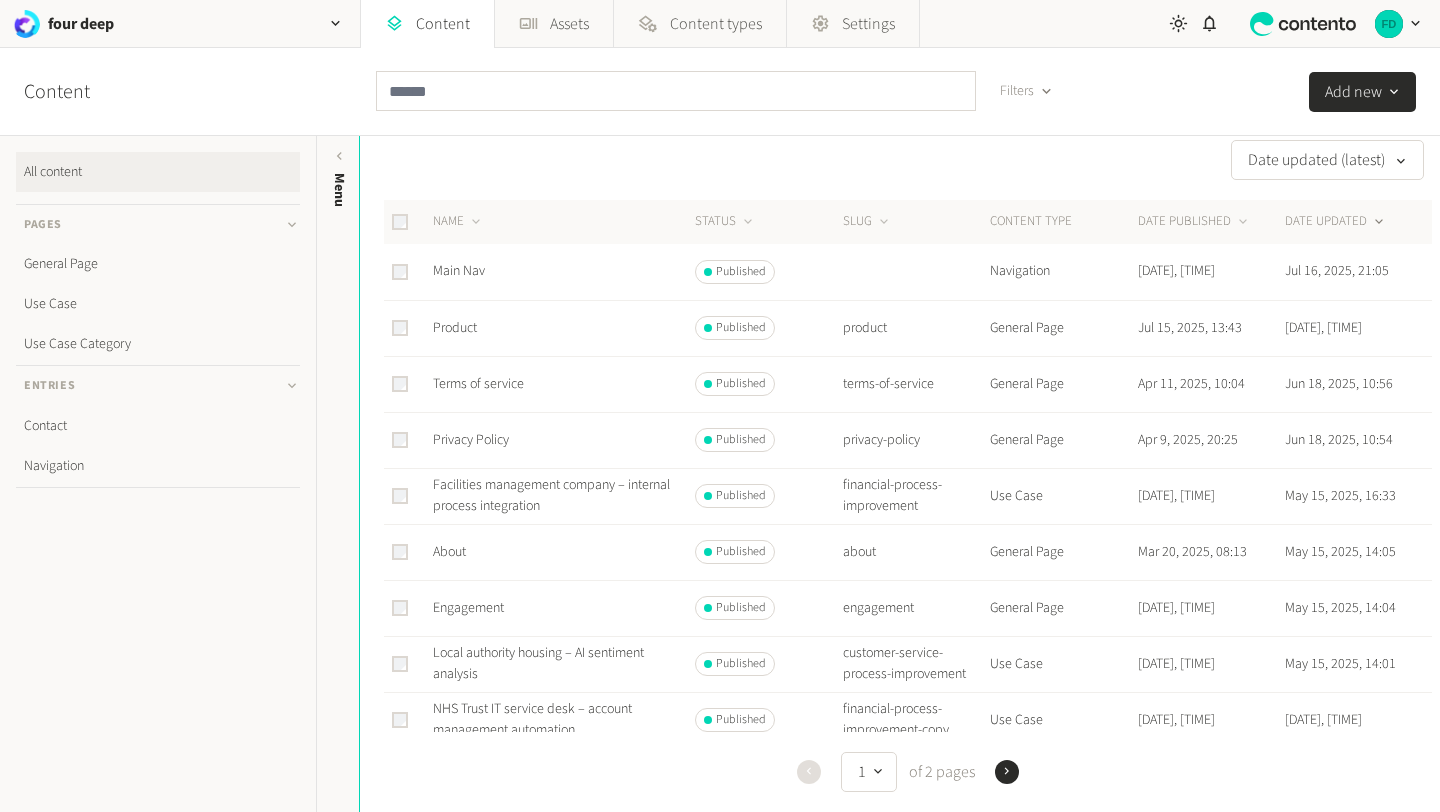 scroll, scrollTop: 17, scrollLeft: 0, axis: vertical 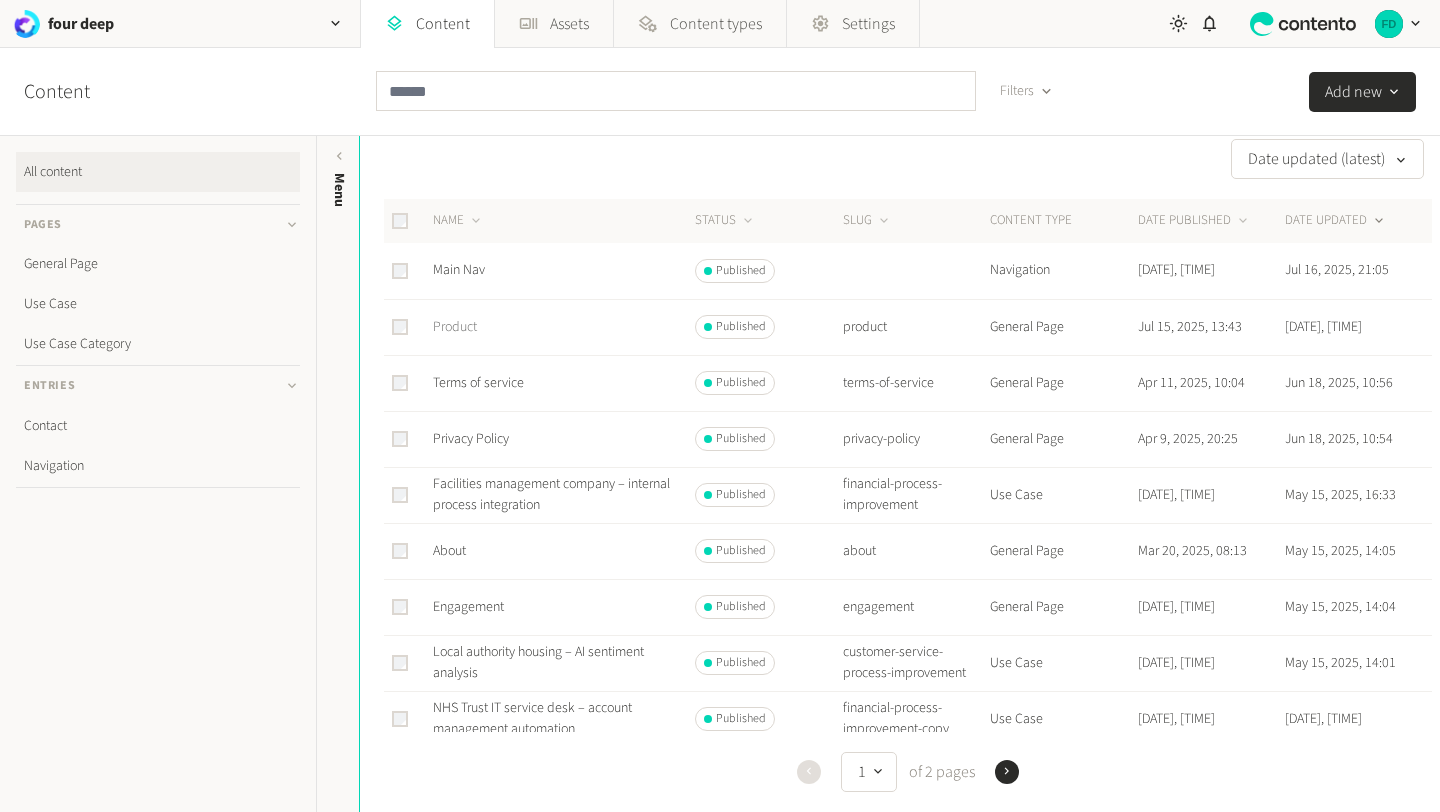 click on "Product" 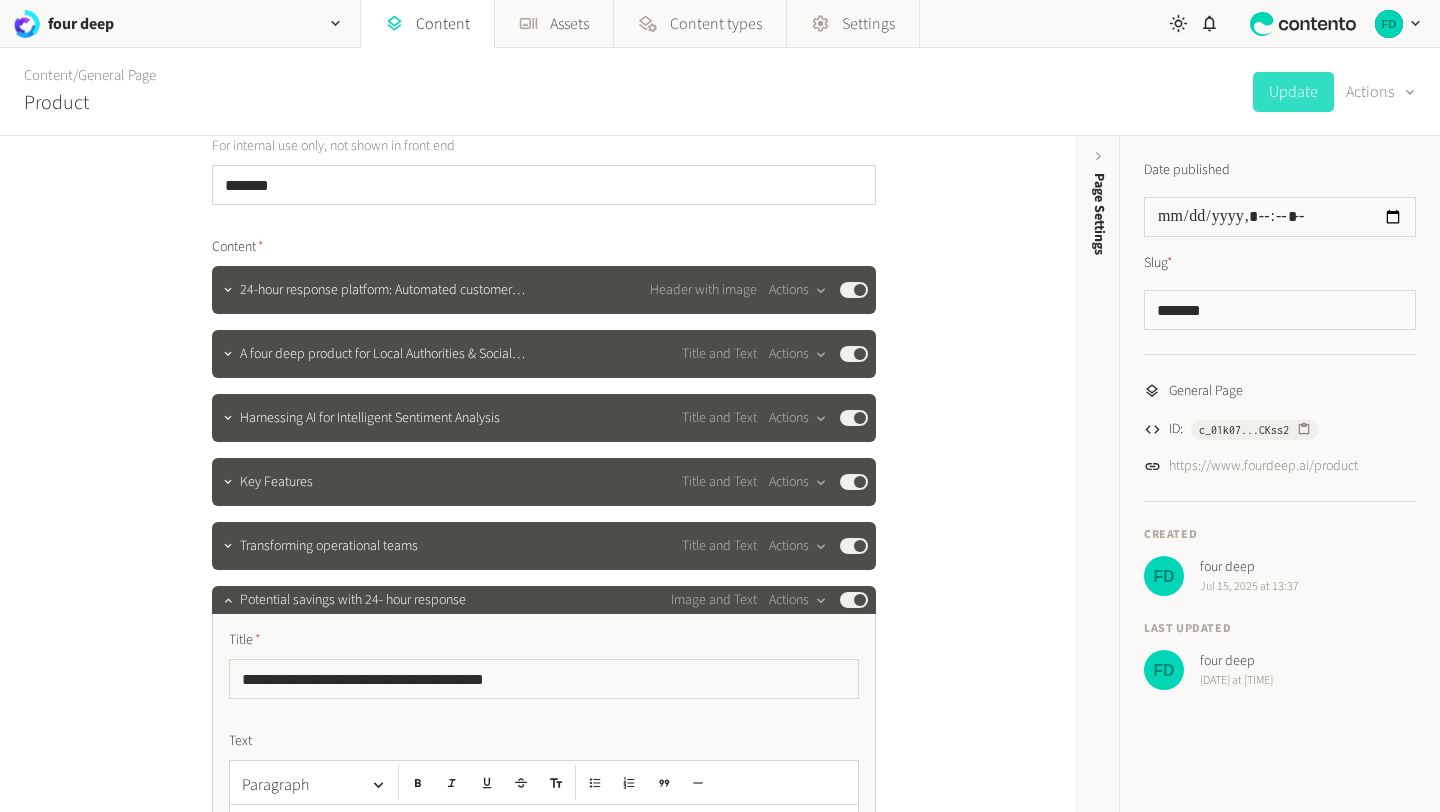 scroll, scrollTop: 172, scrollLeft: 0, axis: vertical 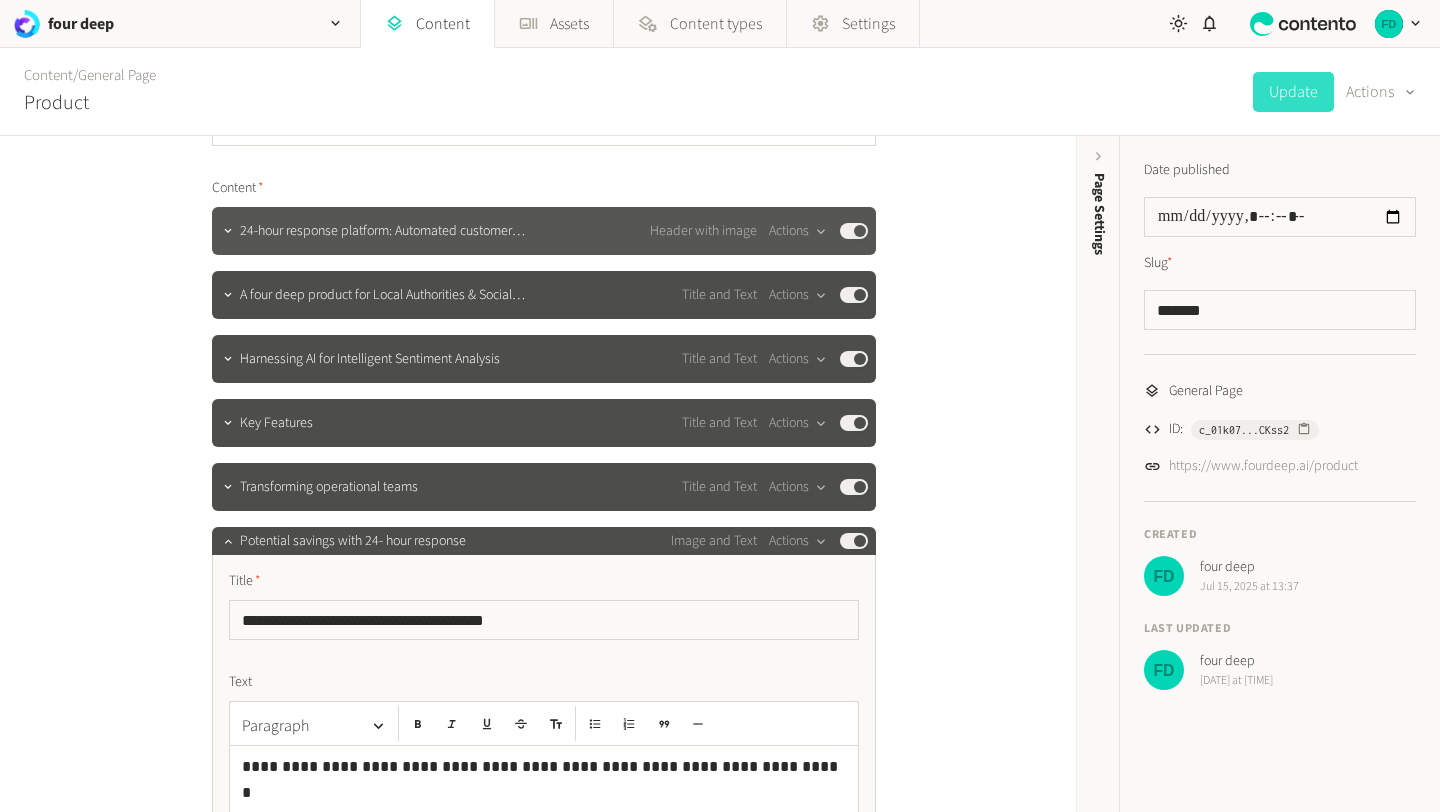 click on "24-hour response platform: Automated customer satisfaction m… Header with image  Actions  Published" 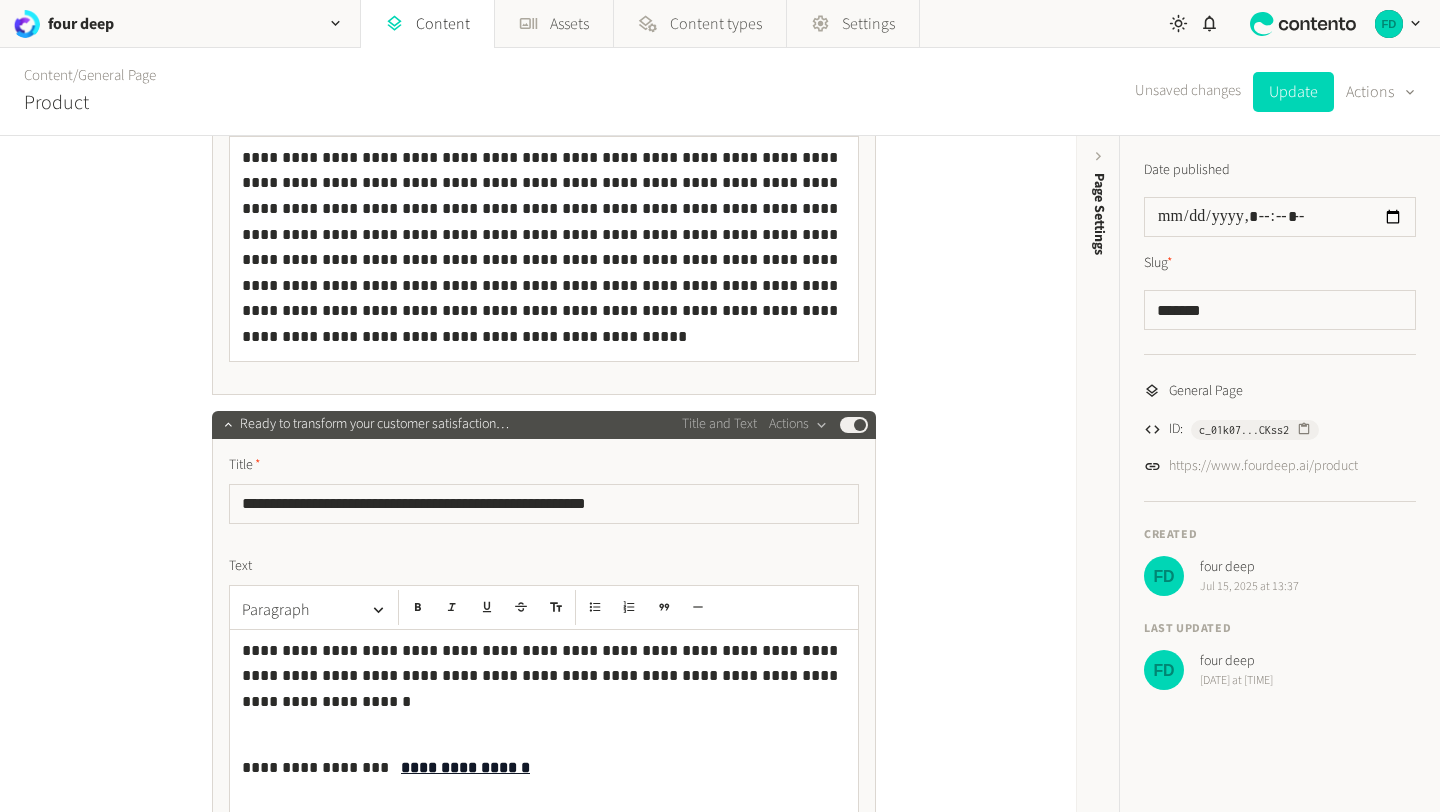 scroll, scrollTop: 2500, scrollLeft: 0, axis: vertical 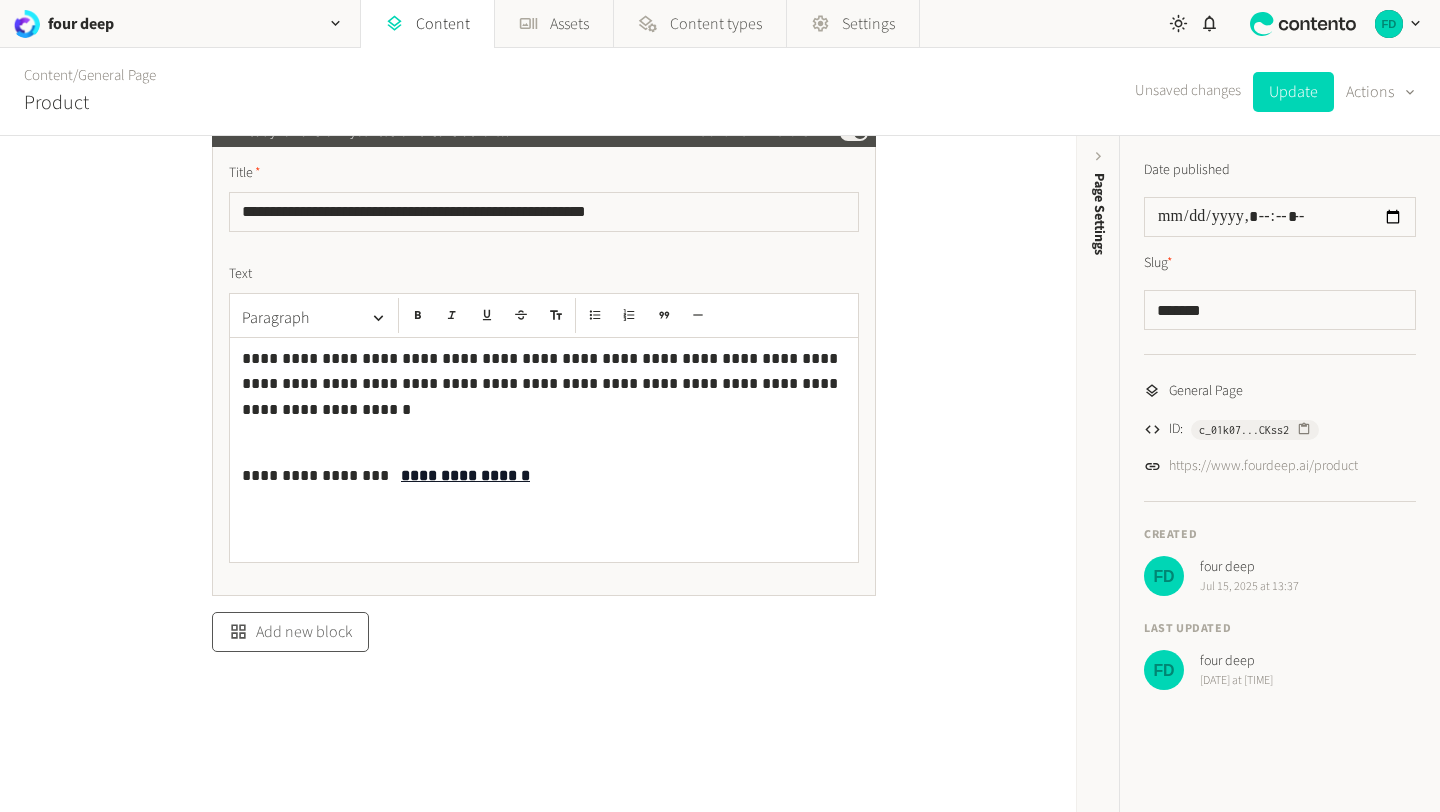 click on "Add new block" 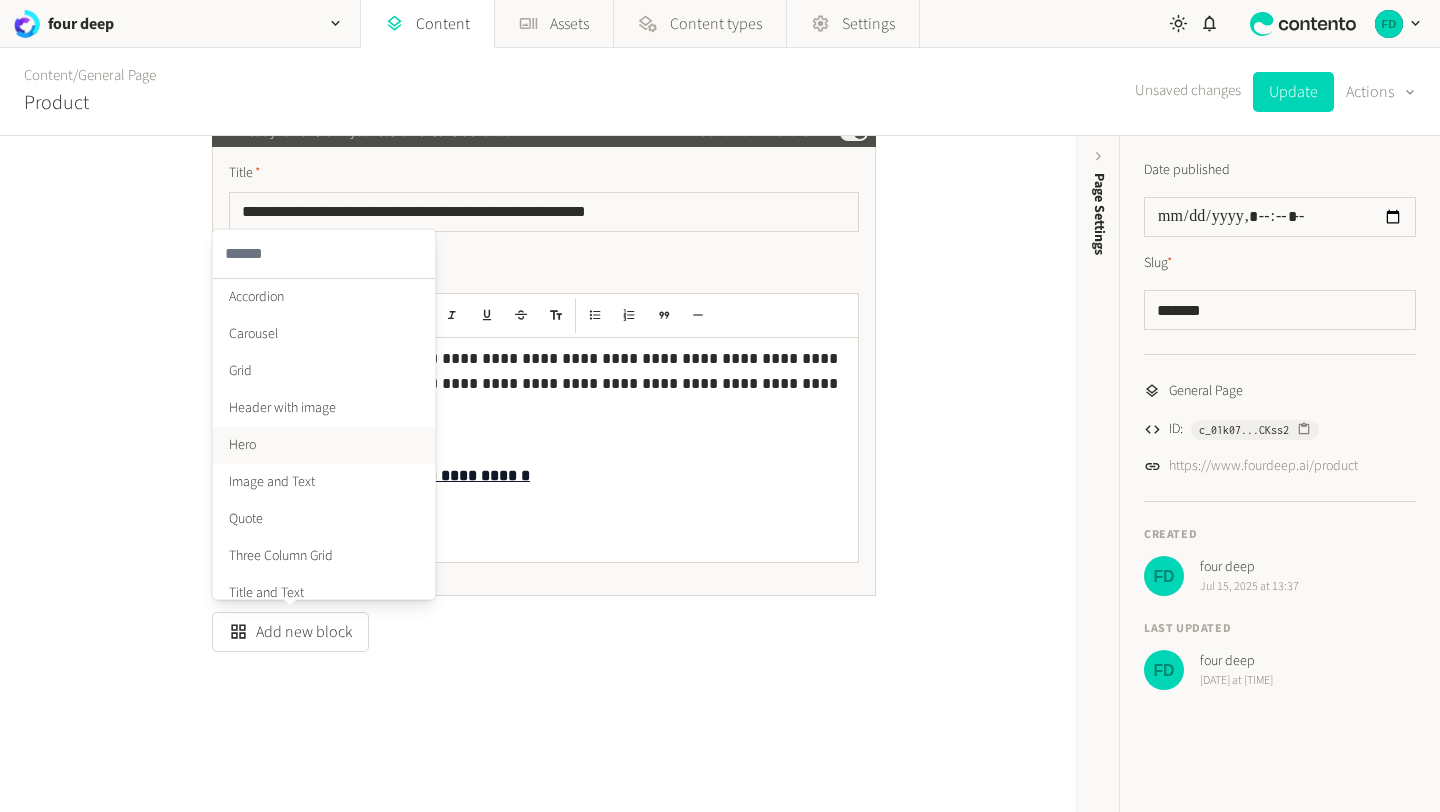 click on "Hero" 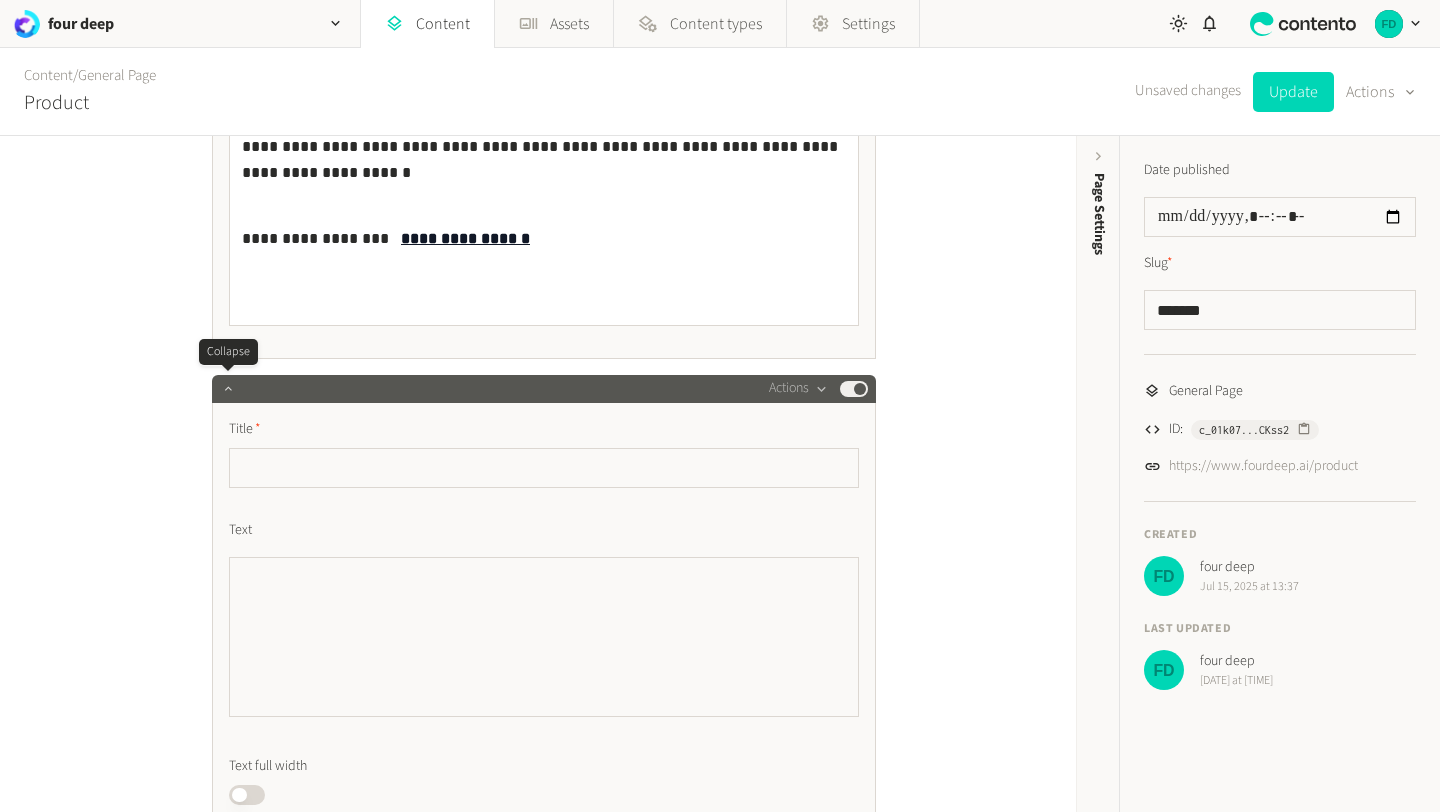 click 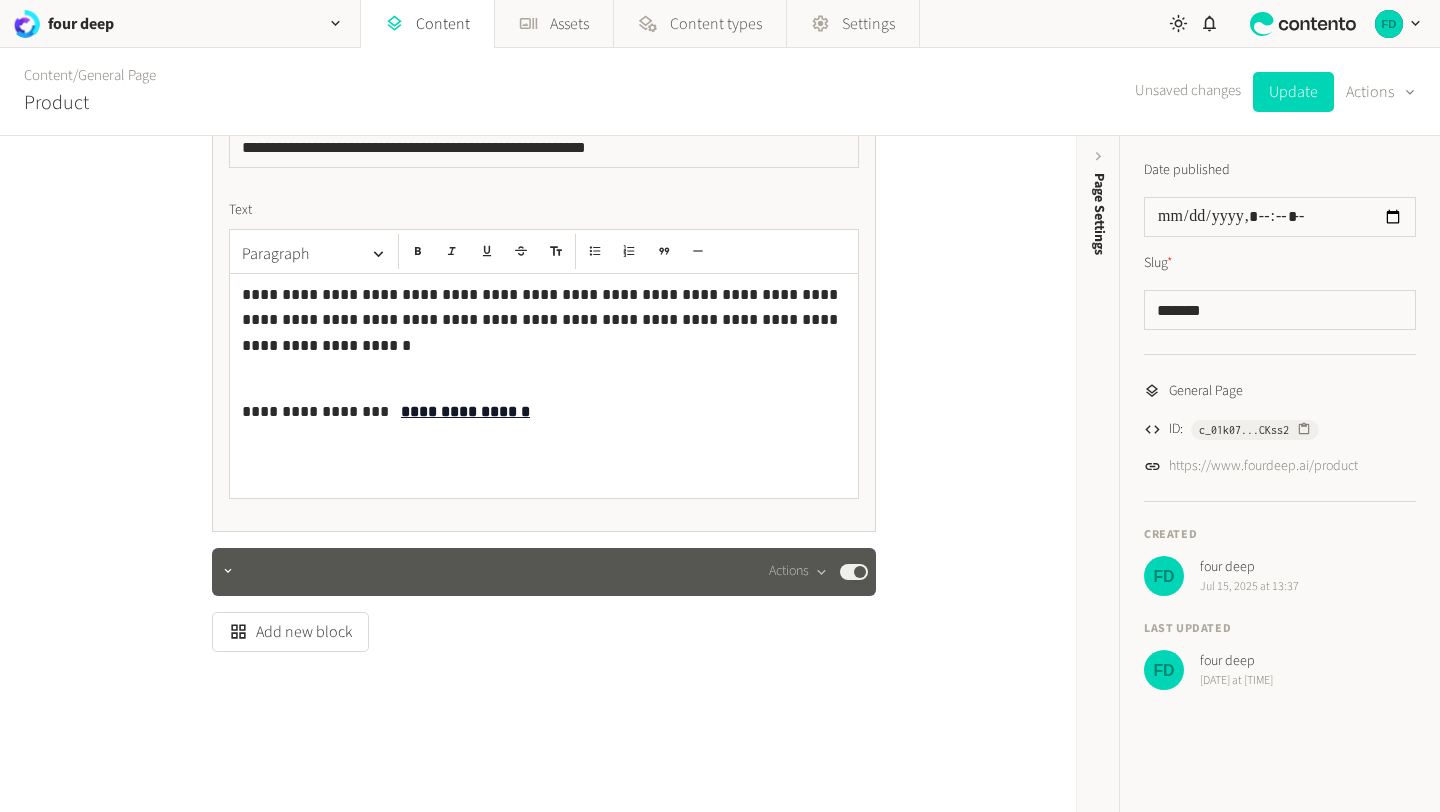 click on "Actions  Published" 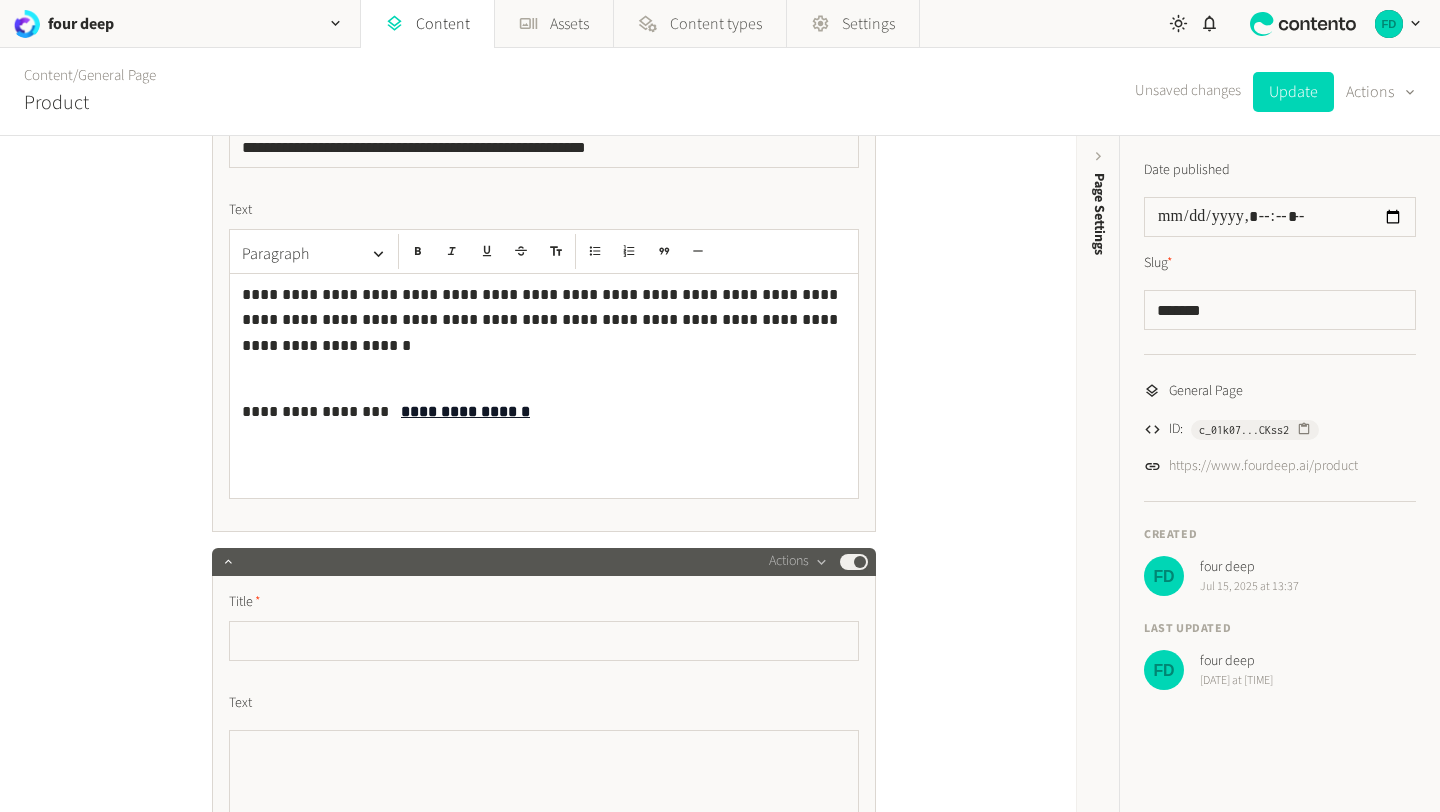 click on "Actions  Published" 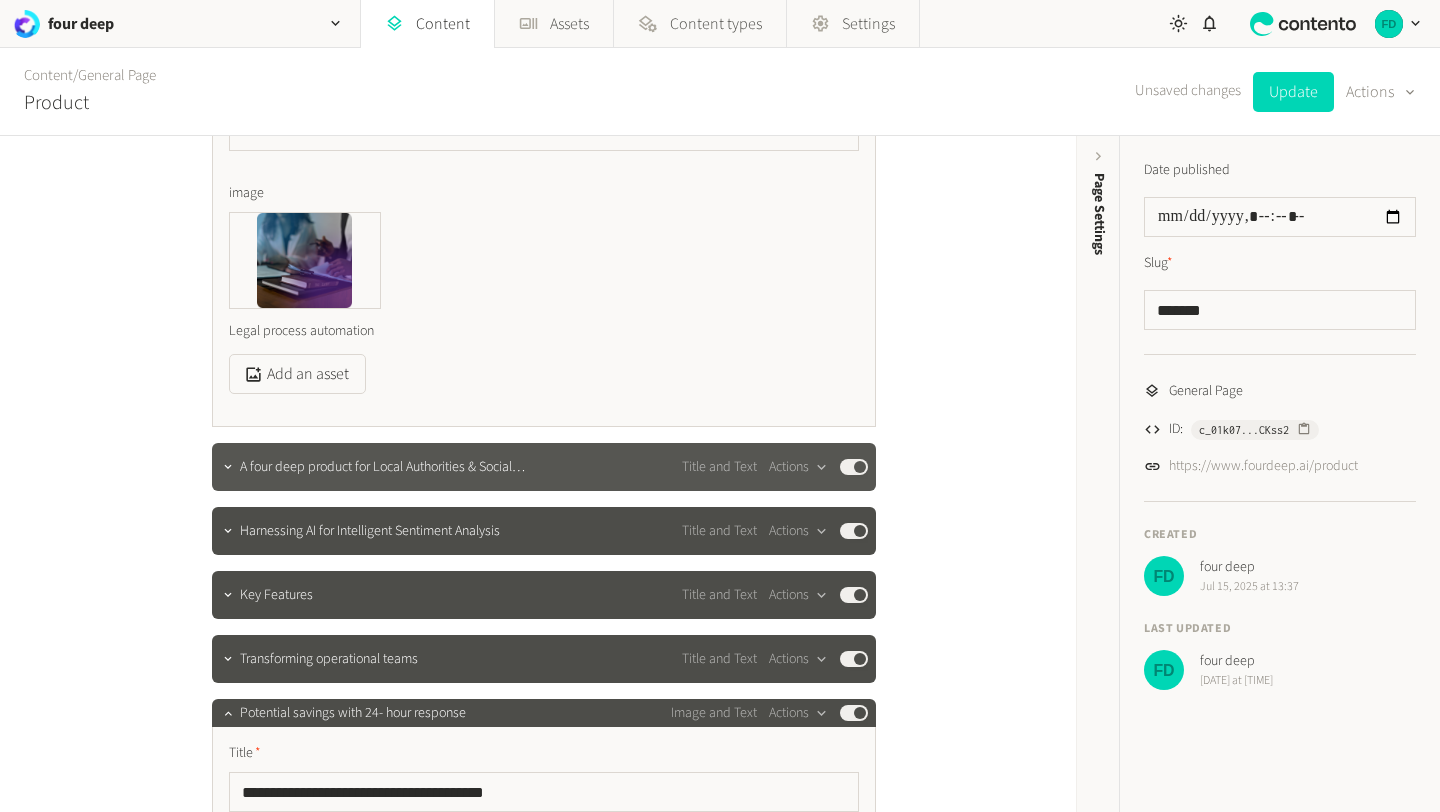 scroll, scrollTop: 327, scrollLeft: 0, axis: vertical 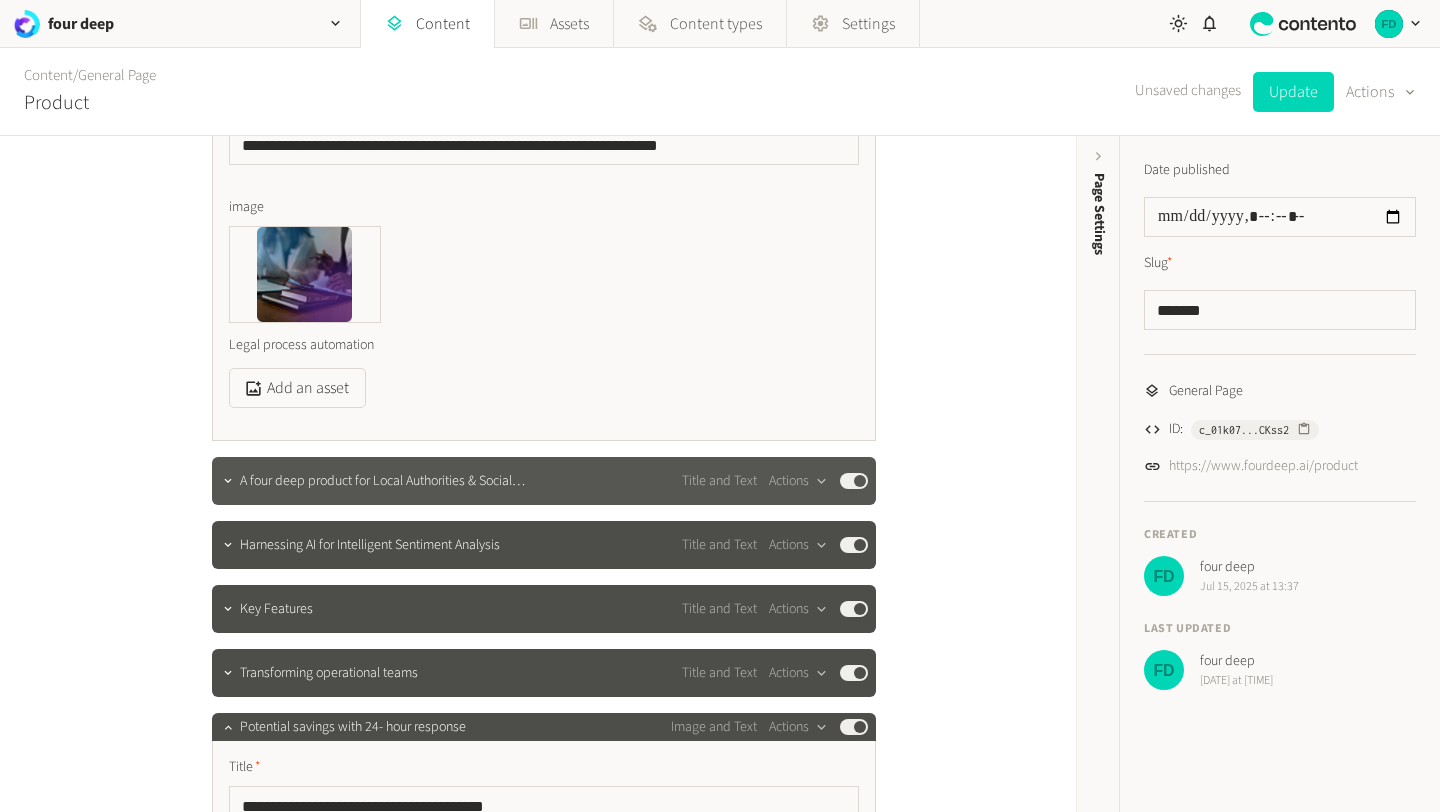 click on "A four deep product for Local Authorities & Social Housing P…" 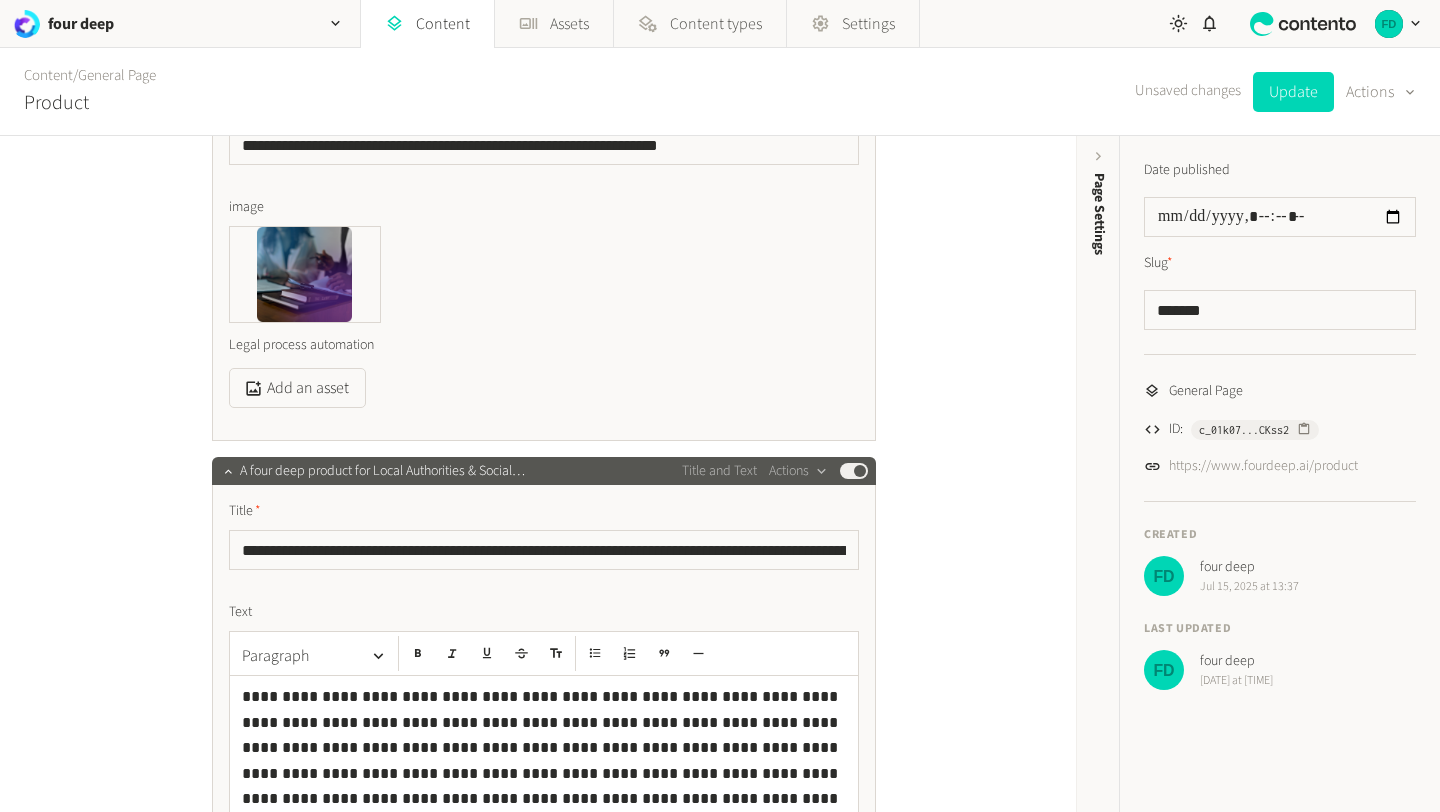 click on "A four deep product for Local Authorities & Social Housing P…" 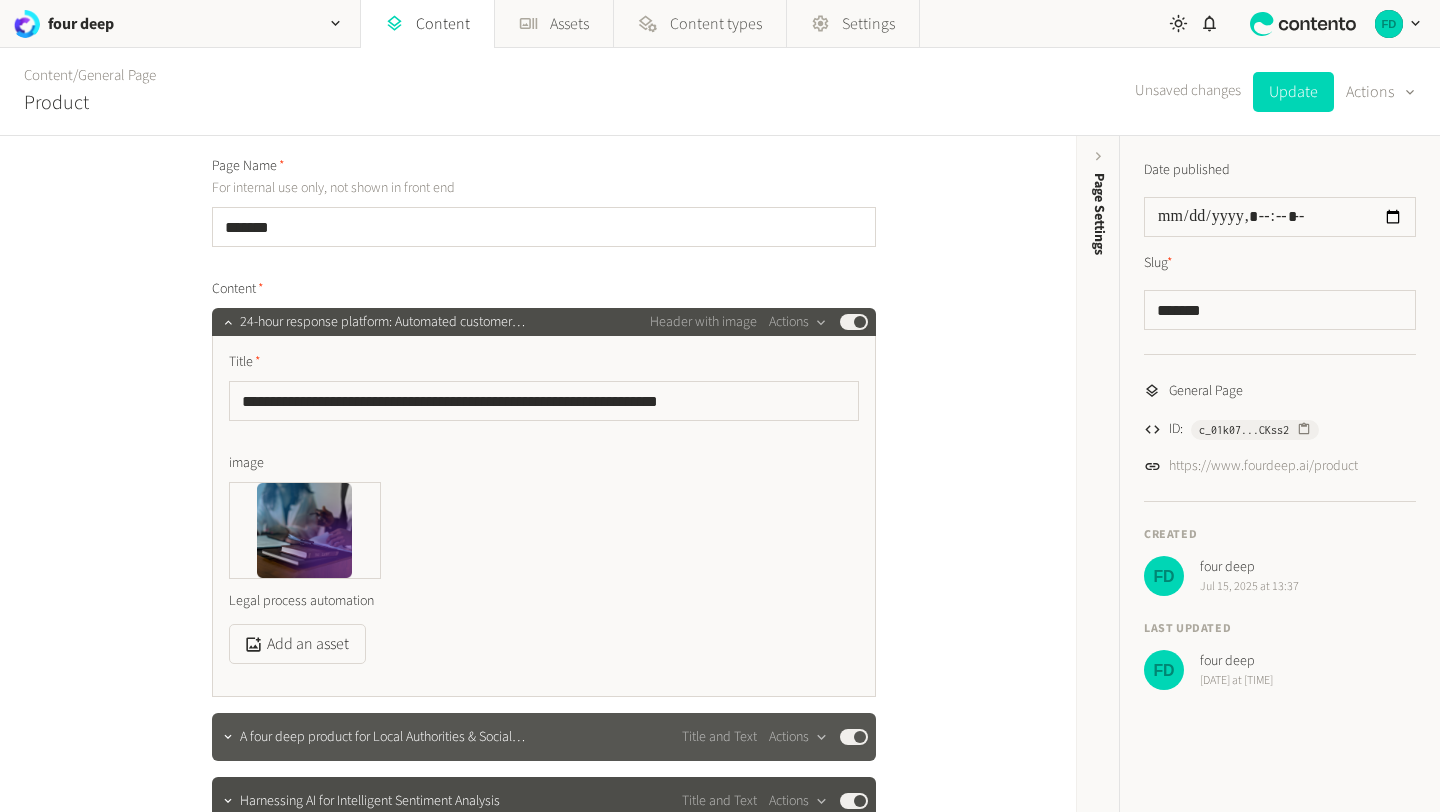 scroll, scrollTop: 69, scrollLeft: 0, axis: vertical 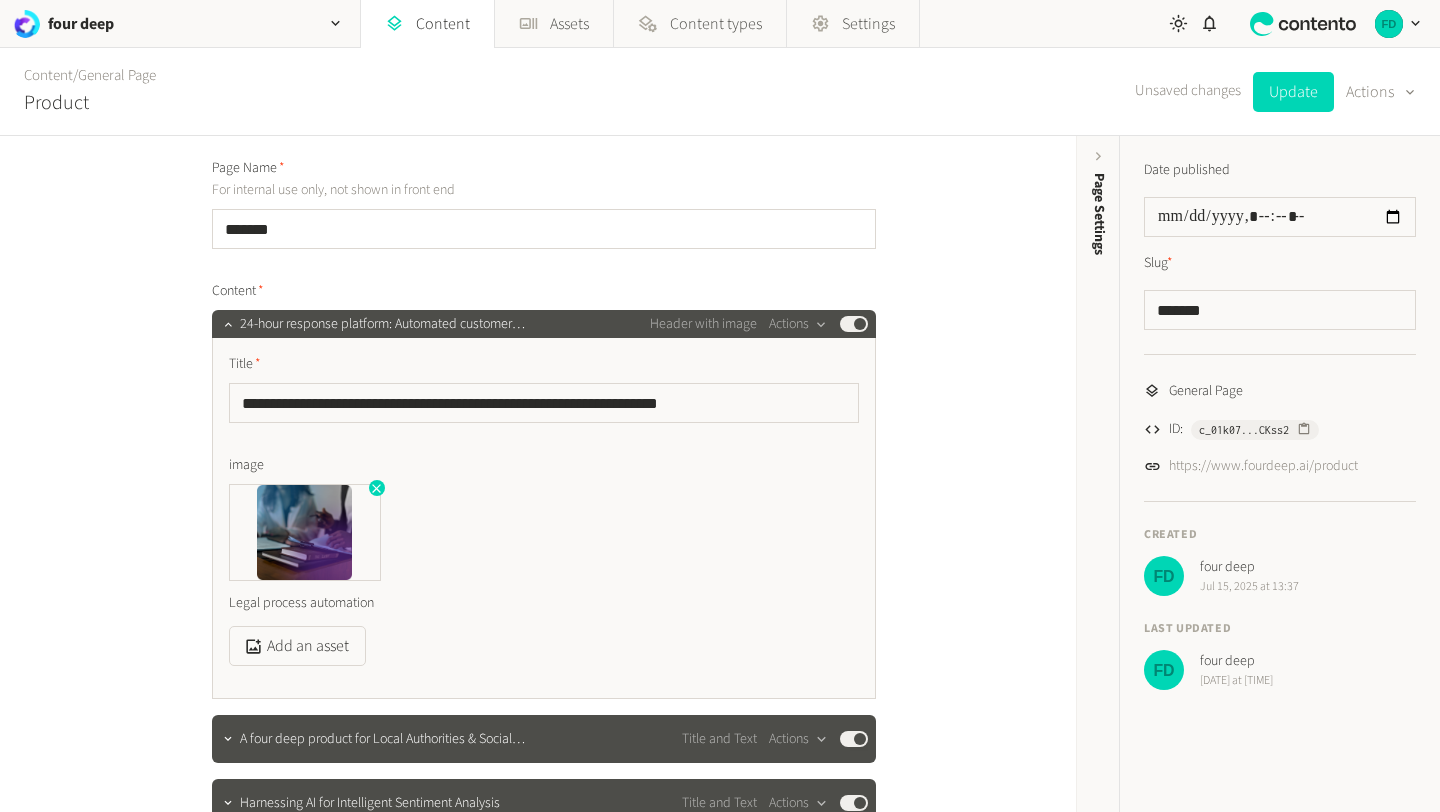 click 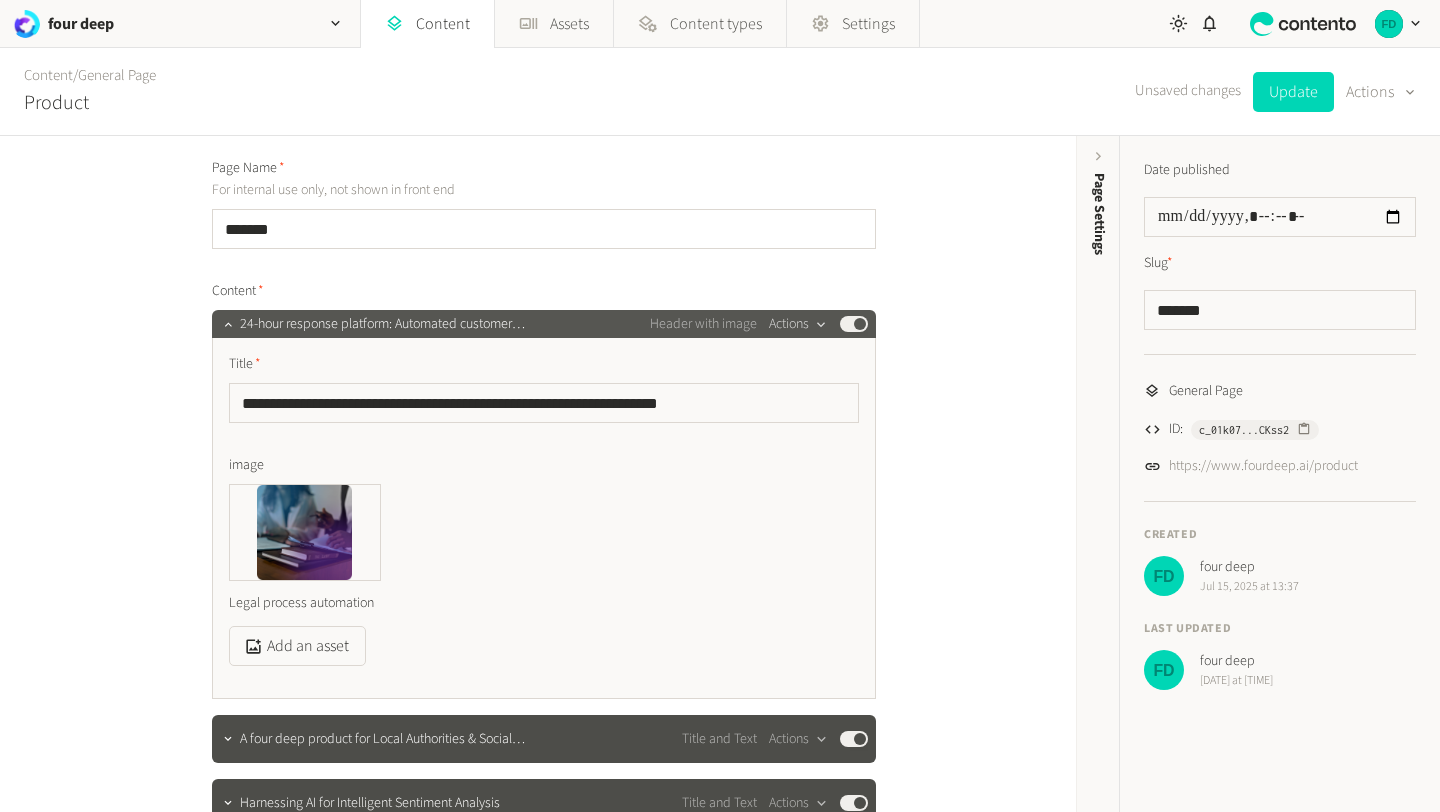 click on "Actions" 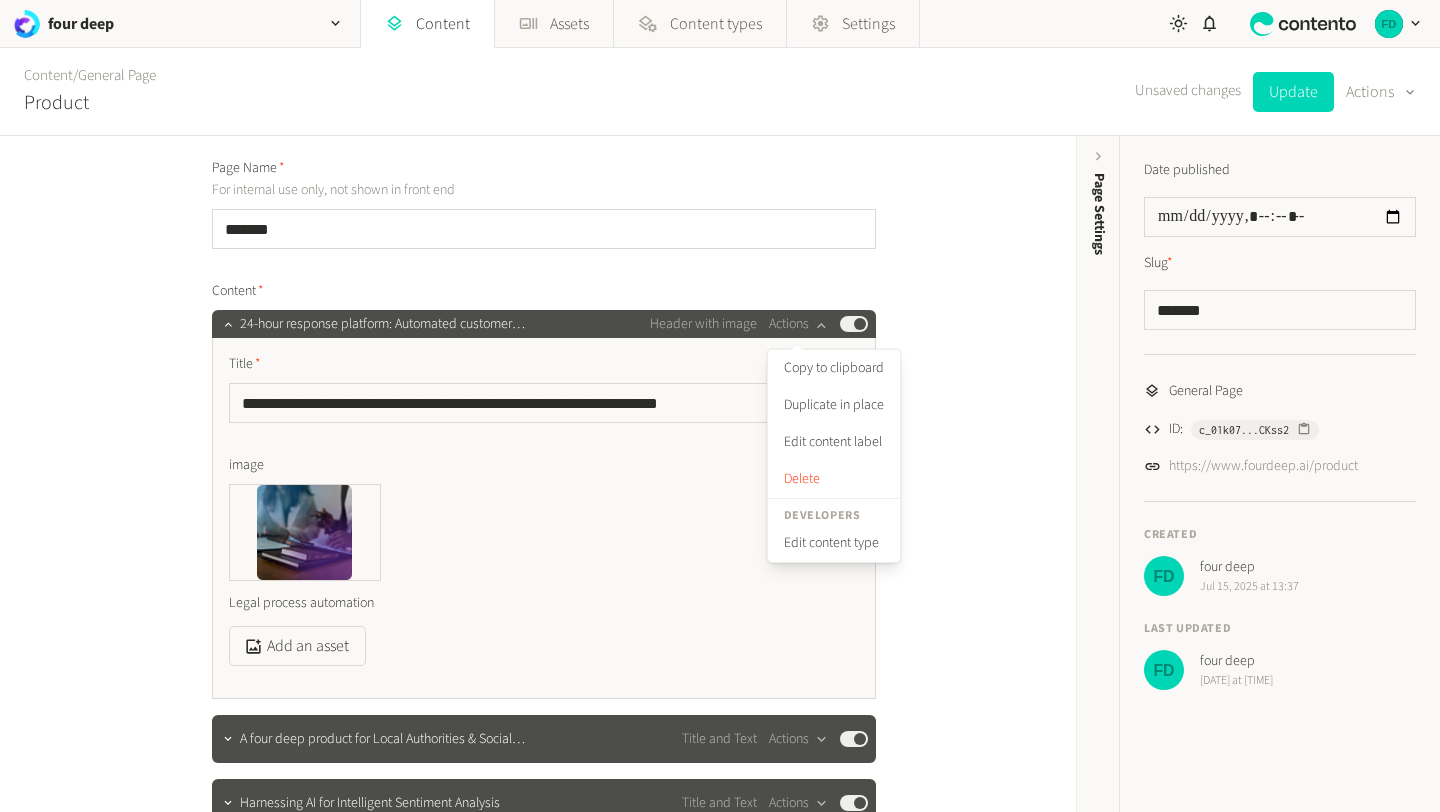 click on "Legal process automation" 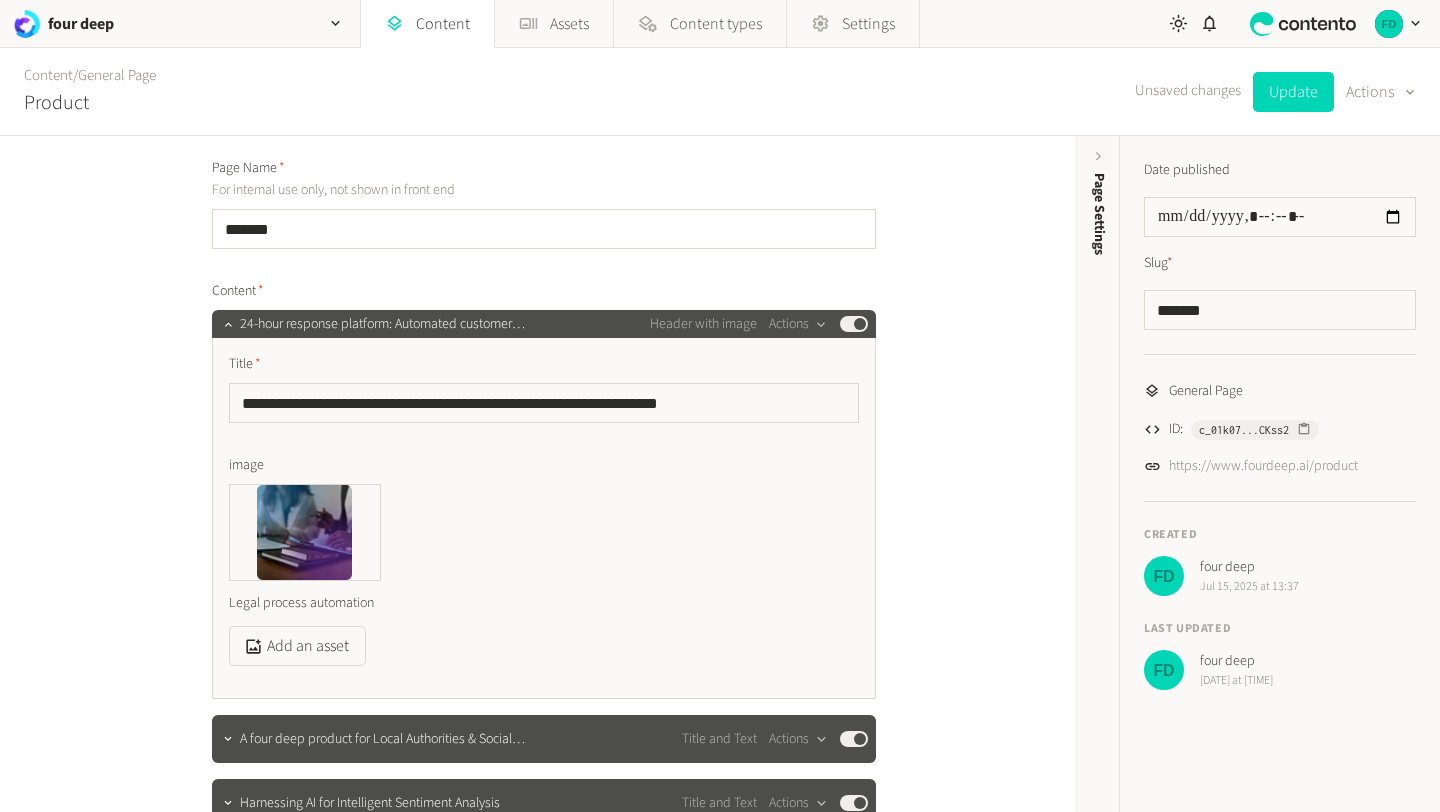 scroll, scrollTop: 163, scrollLeft: 0, axis: vertical 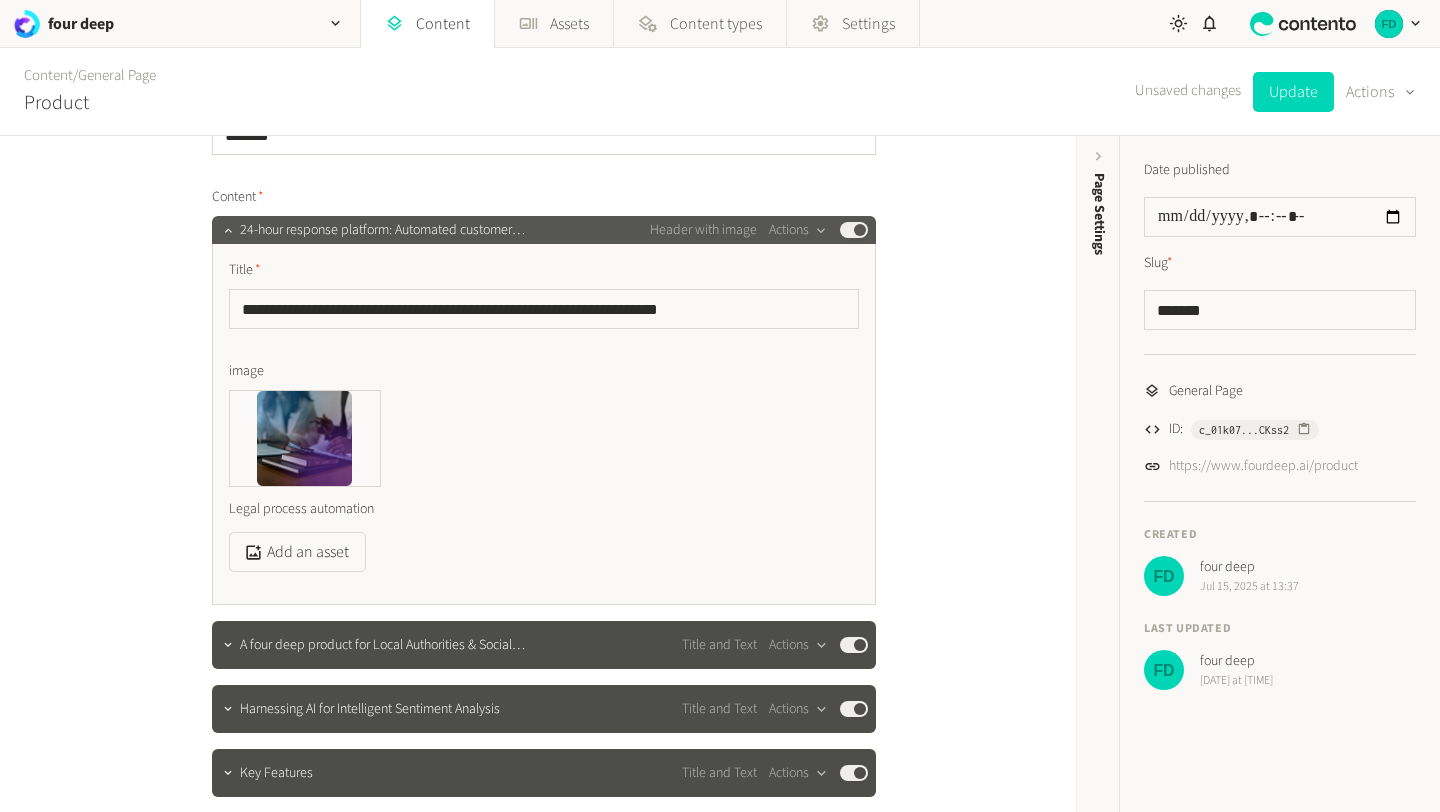 click on "24-hour response platform: Automated customer satisfaction m…" 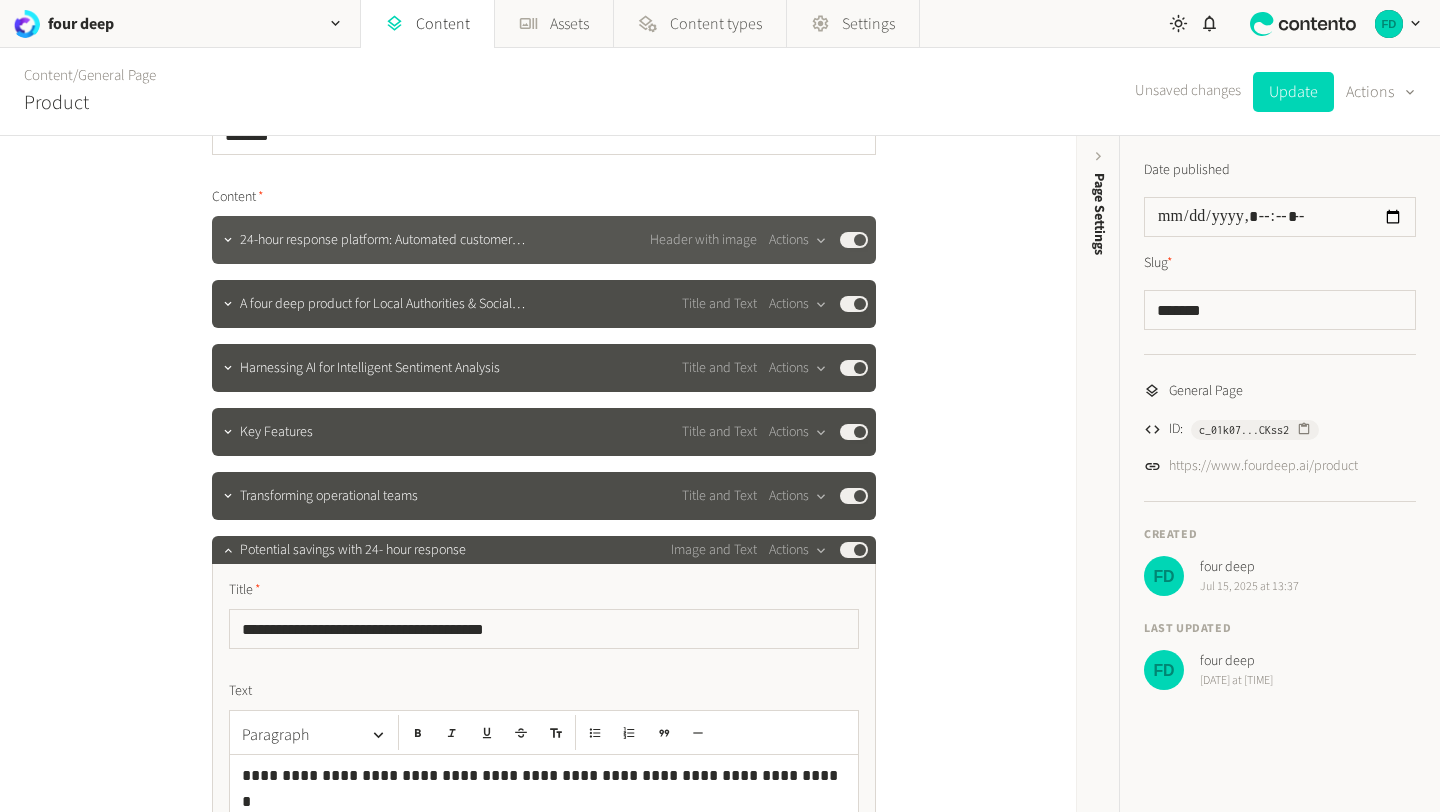 click on "24-hour response platform: Automated customer satisfaction m…" 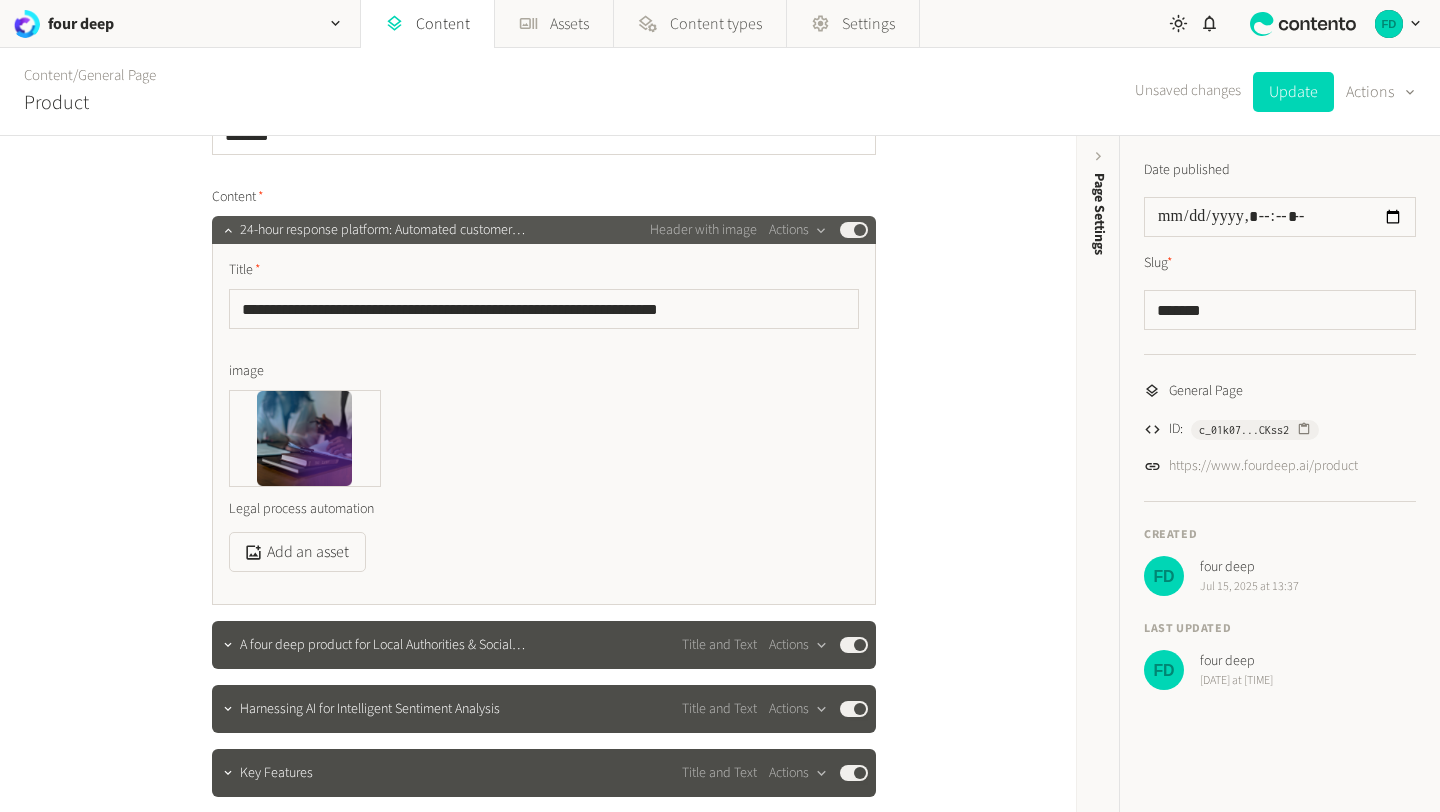 click on "24-hour response platform: Automated customer satisfaction m…" 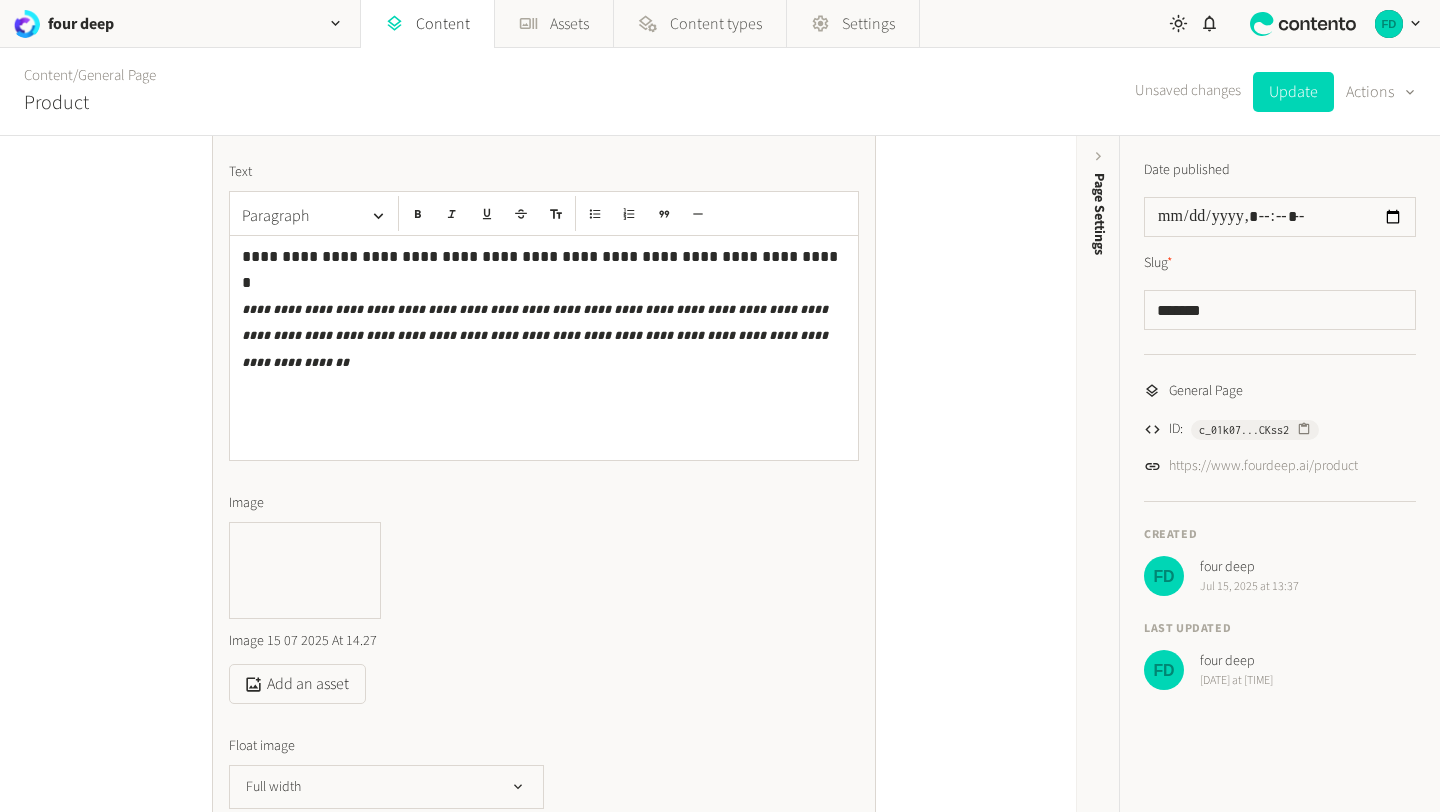 scroll, scrollTop: 372, scrollLeft: 0, axis: vertical 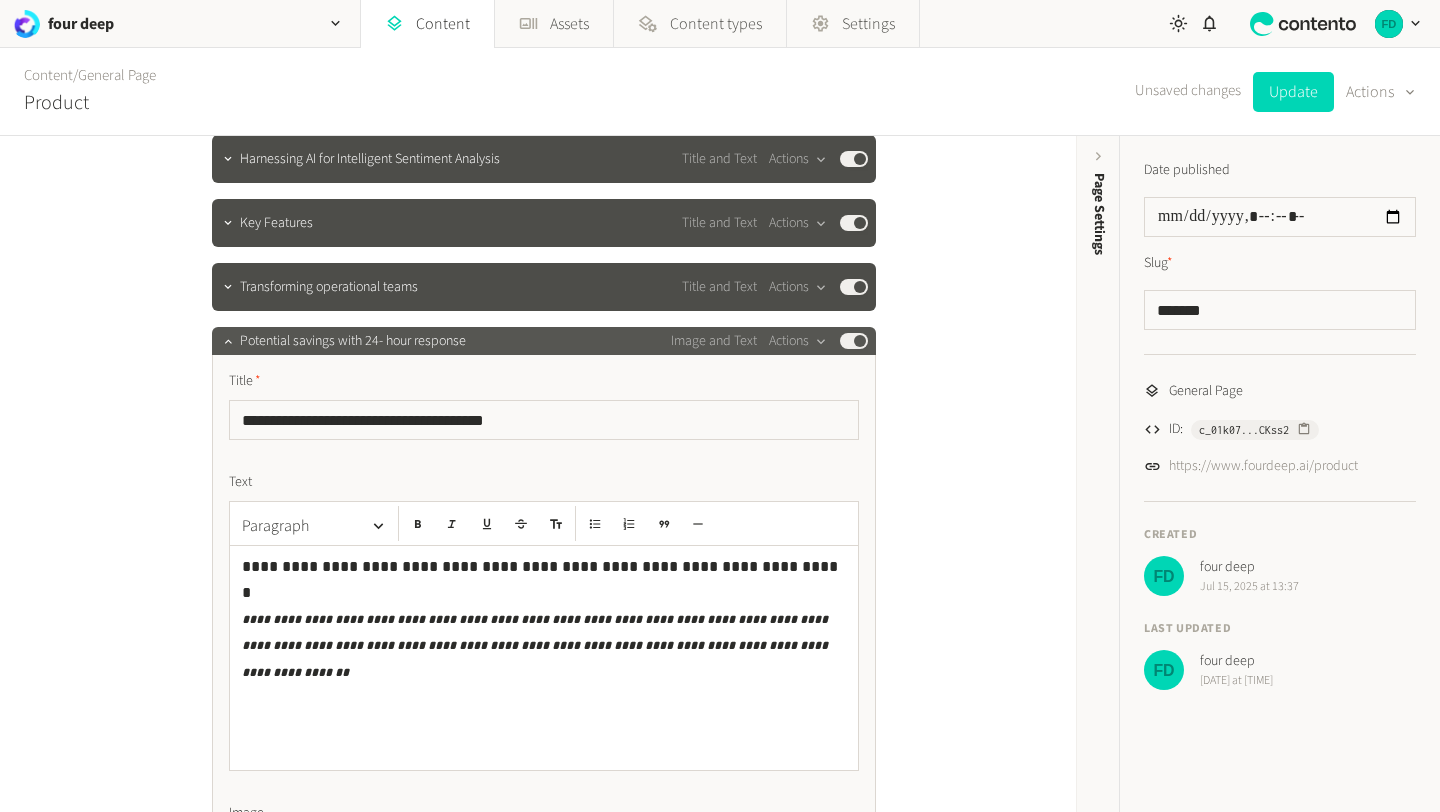 click on "Potential savings with 24- hour response" 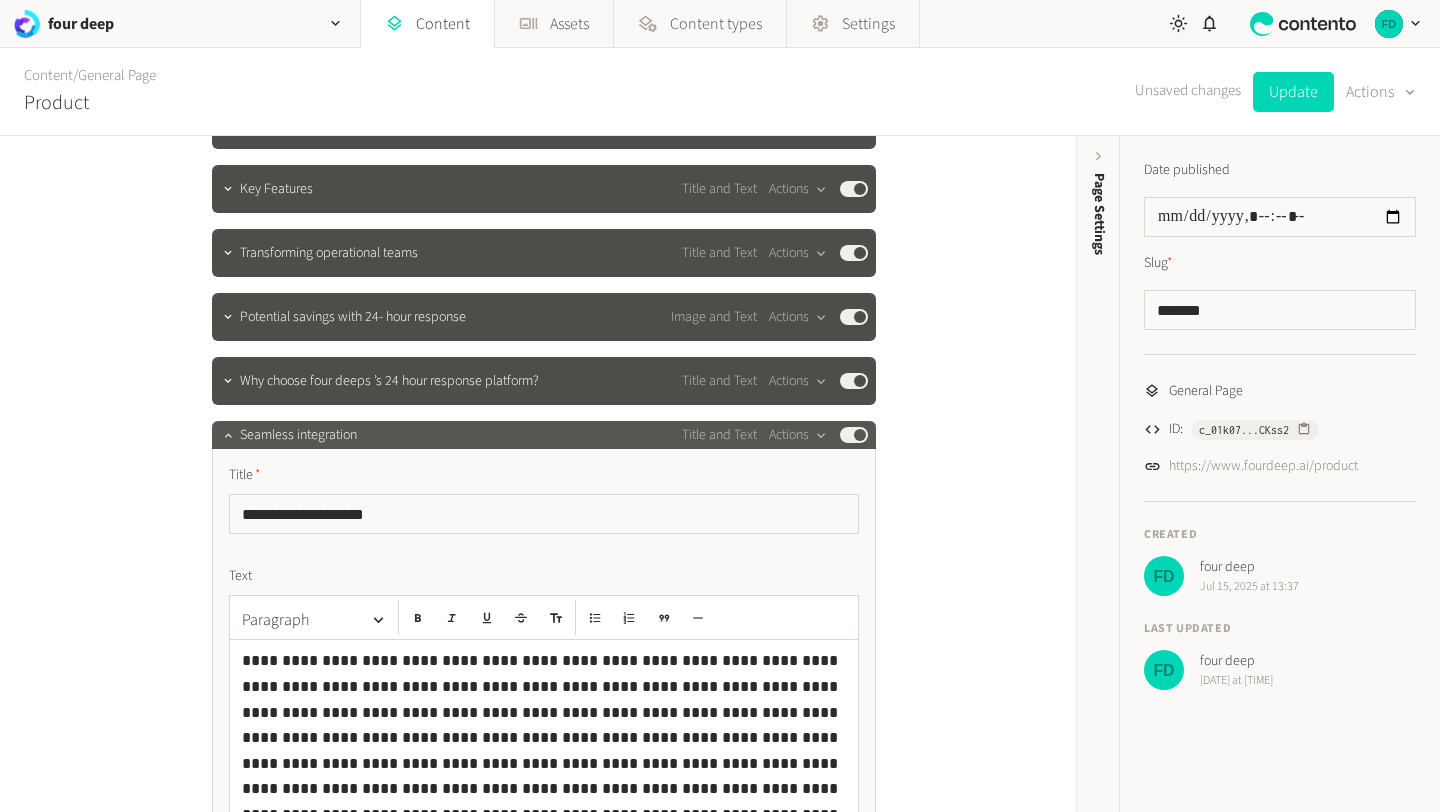 click on "Seamless integration" 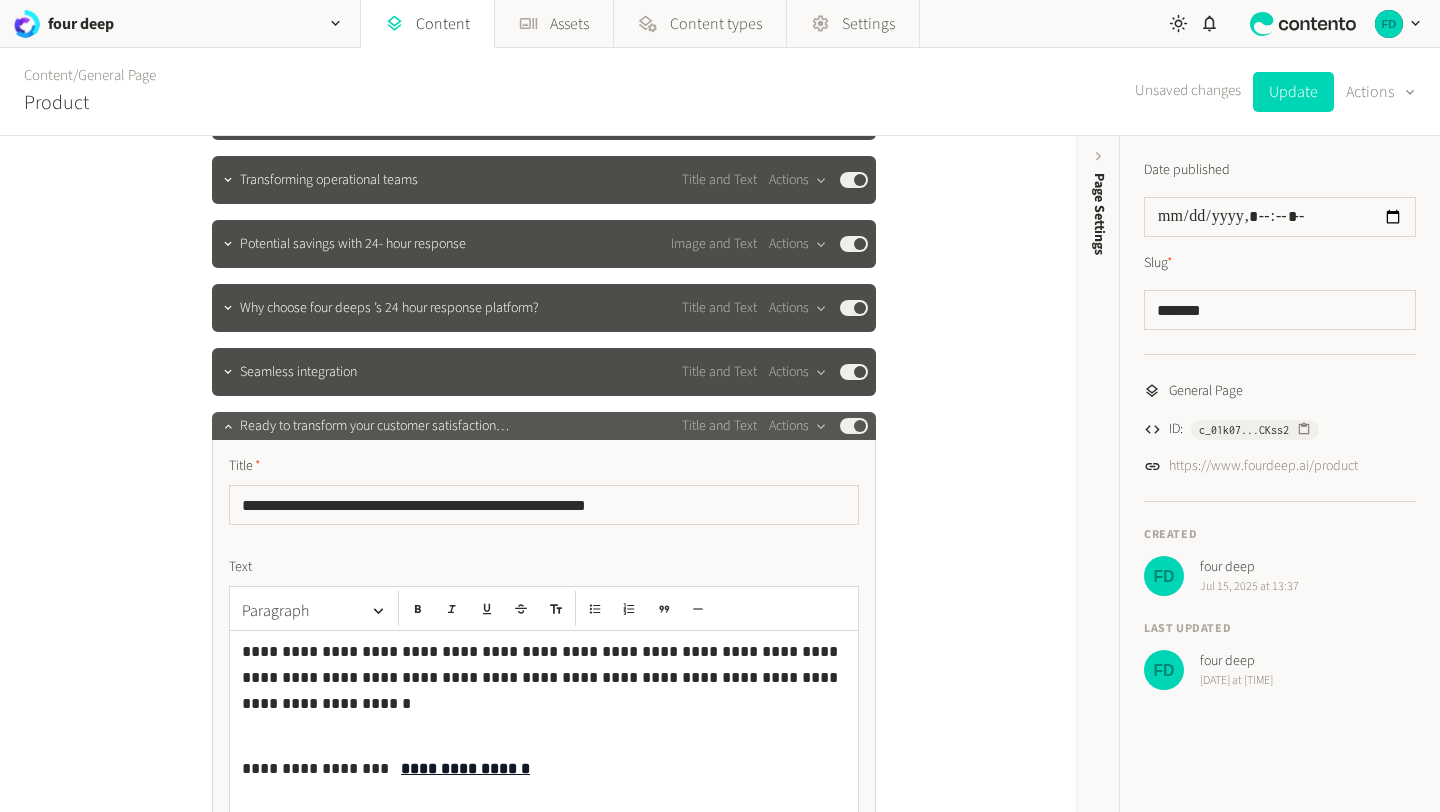 click on "Ready to transform your customer satisfaction management?" 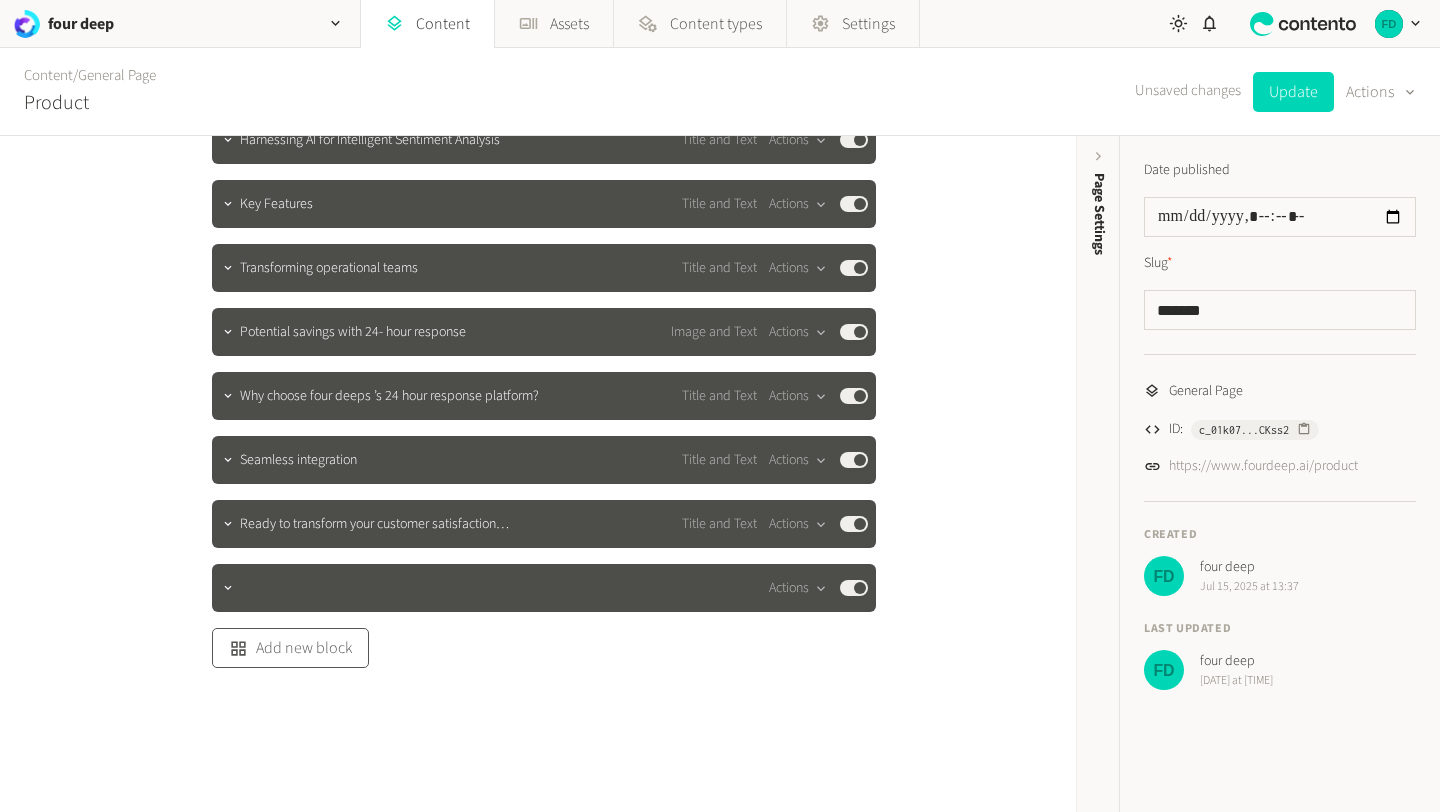 scroll, scrollTop: 407, scrollLeft: 0, axis: vertical 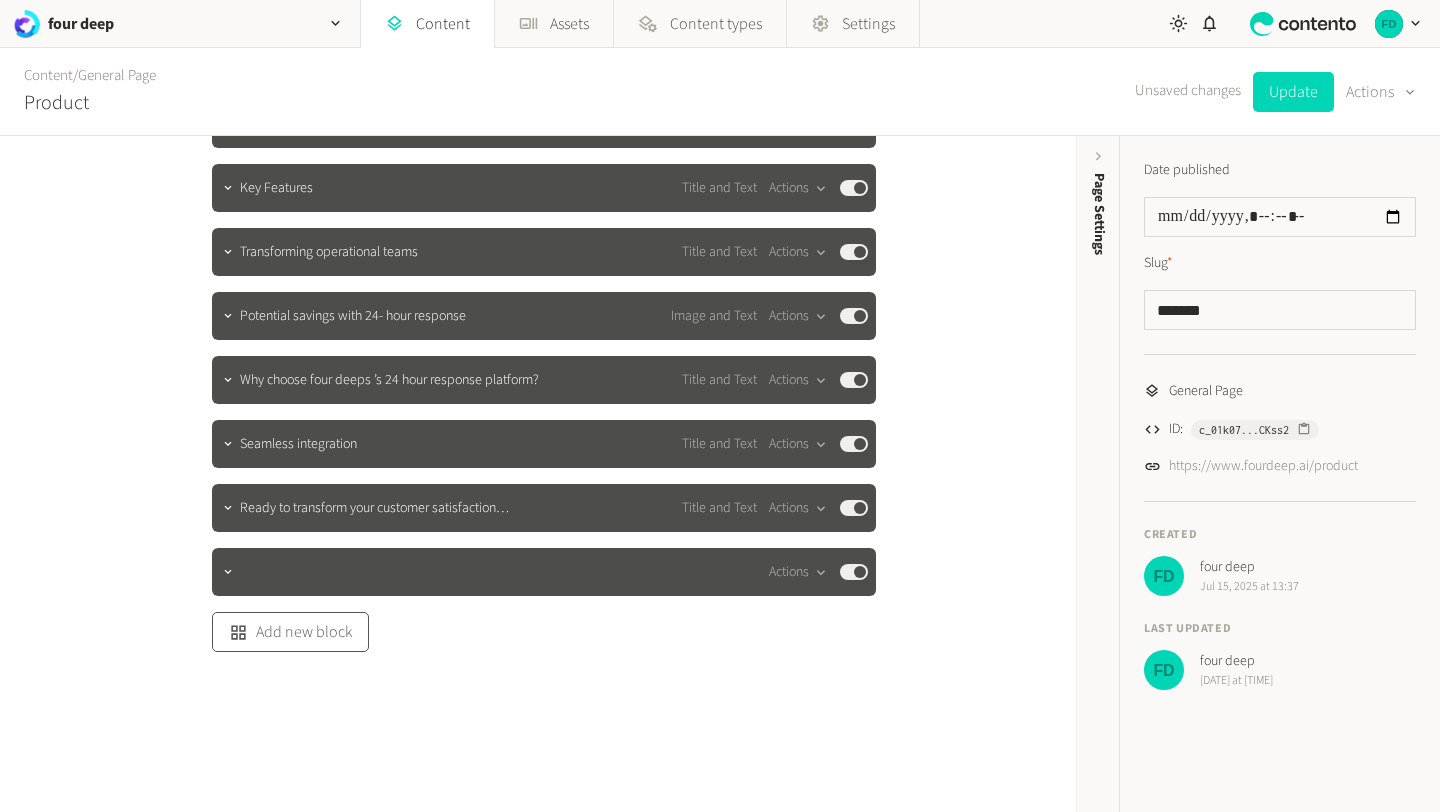 click on "Add new block" 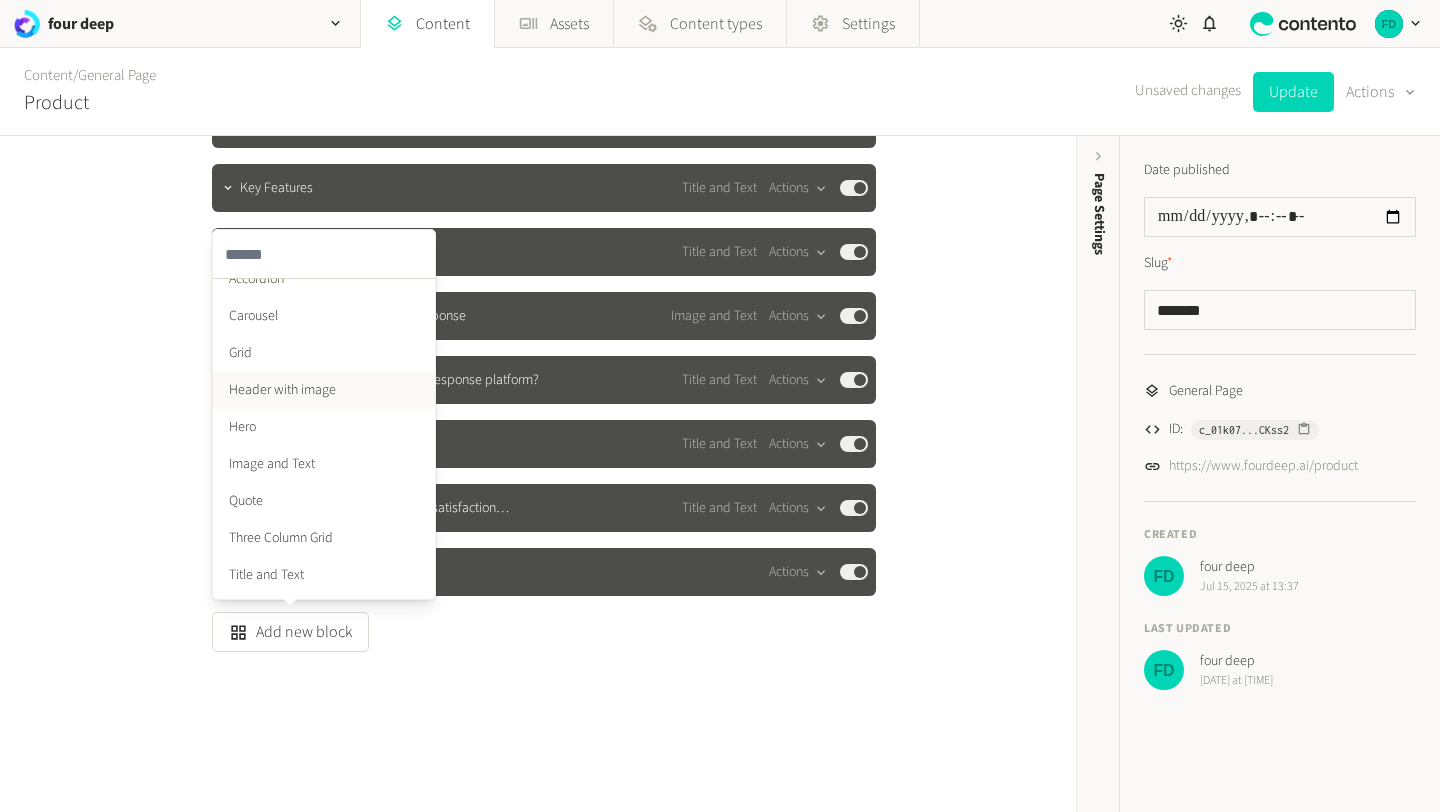 scroll, scrollTop: 0, scrollLeft: 0, axis: both 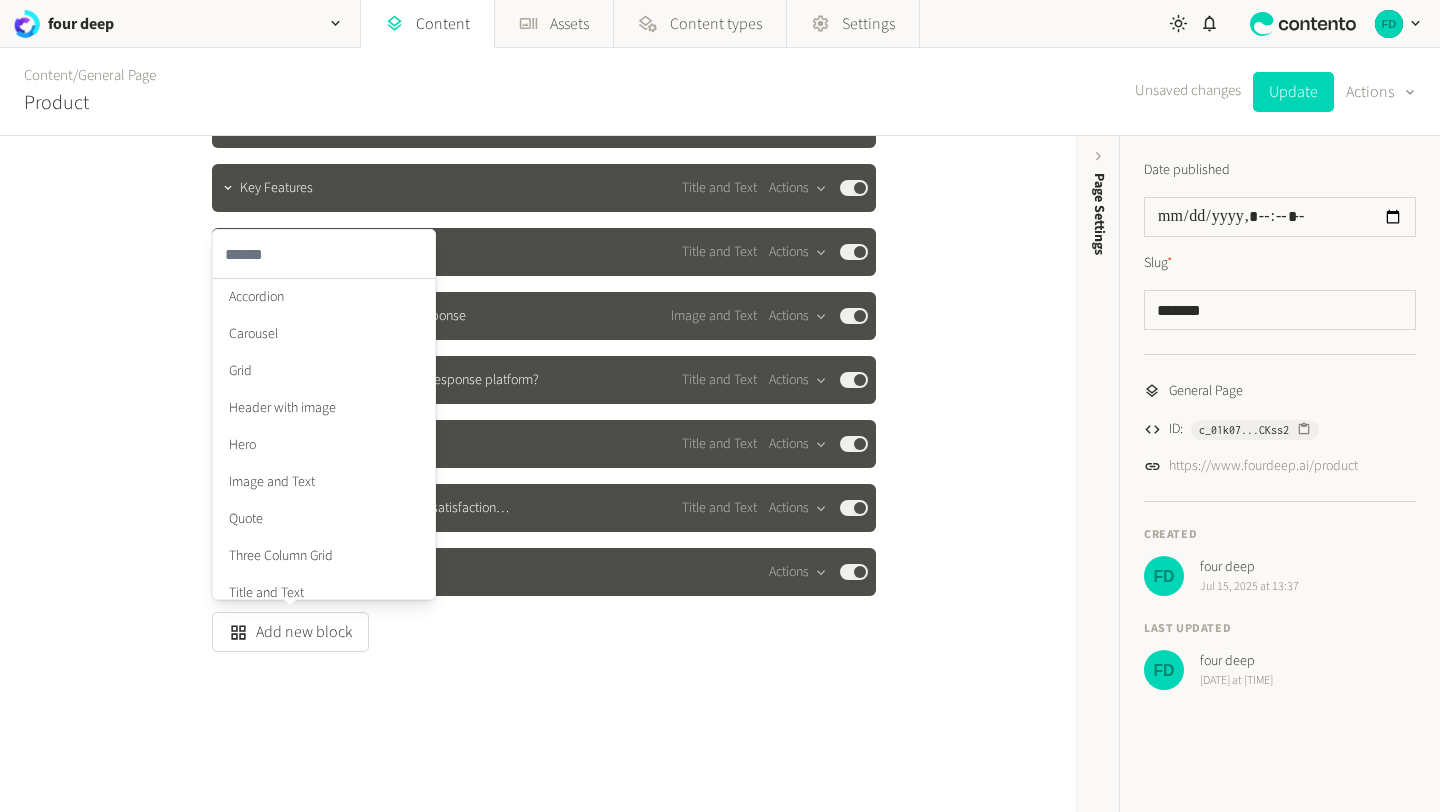click on "Content   /  General Page Product  Unsaved changes   Update   Actions" 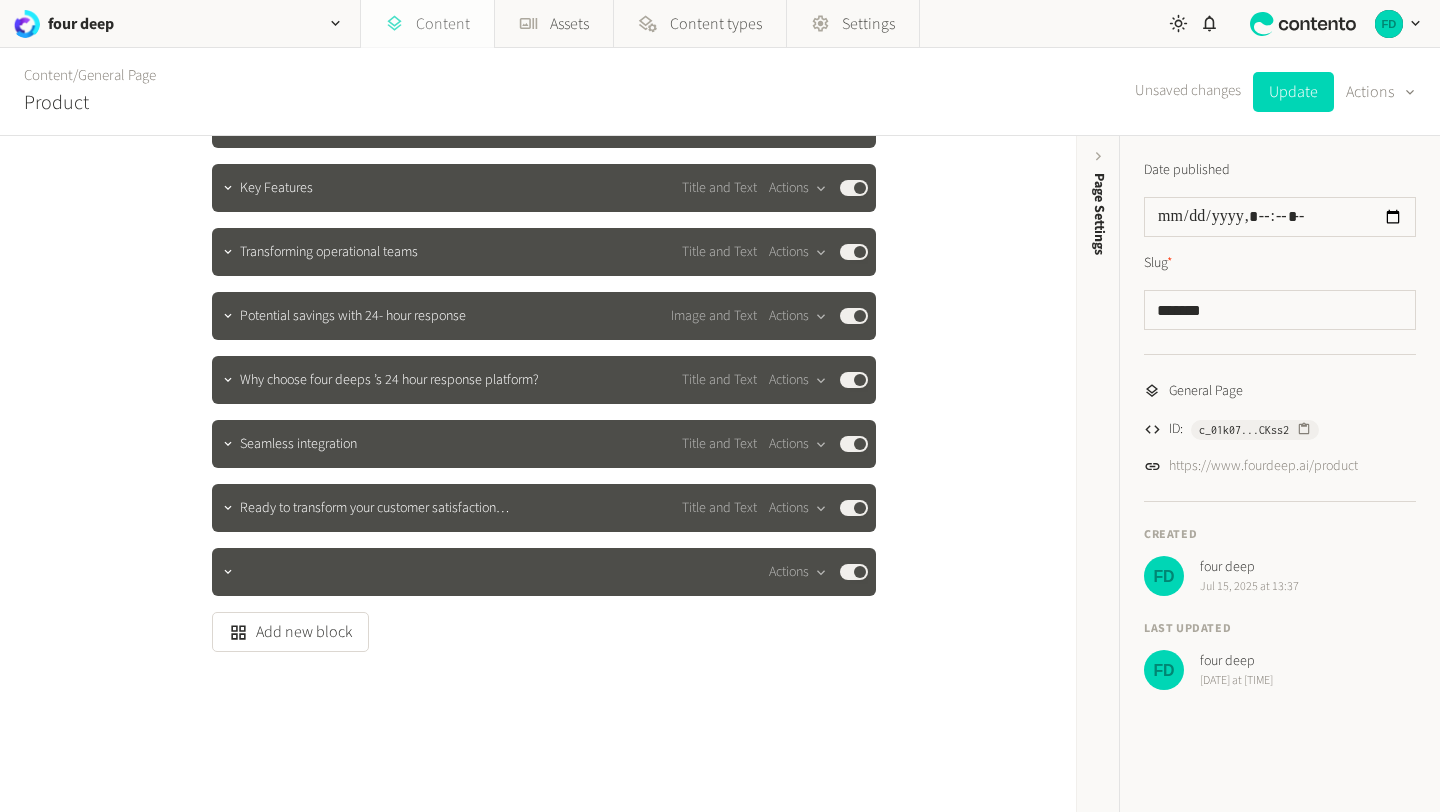 click on "Content" 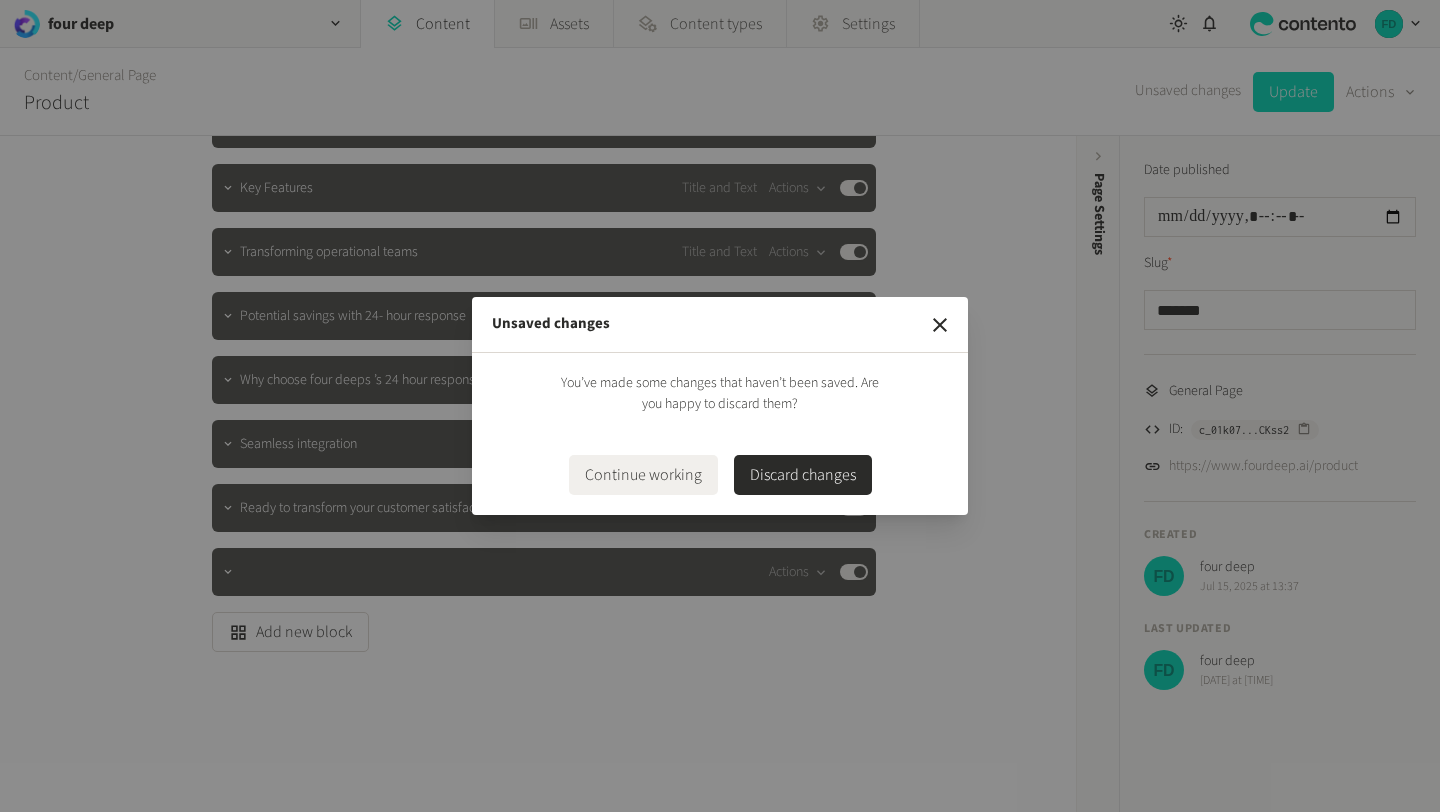 click on "Discard changes" at bounding box center (803, 475) 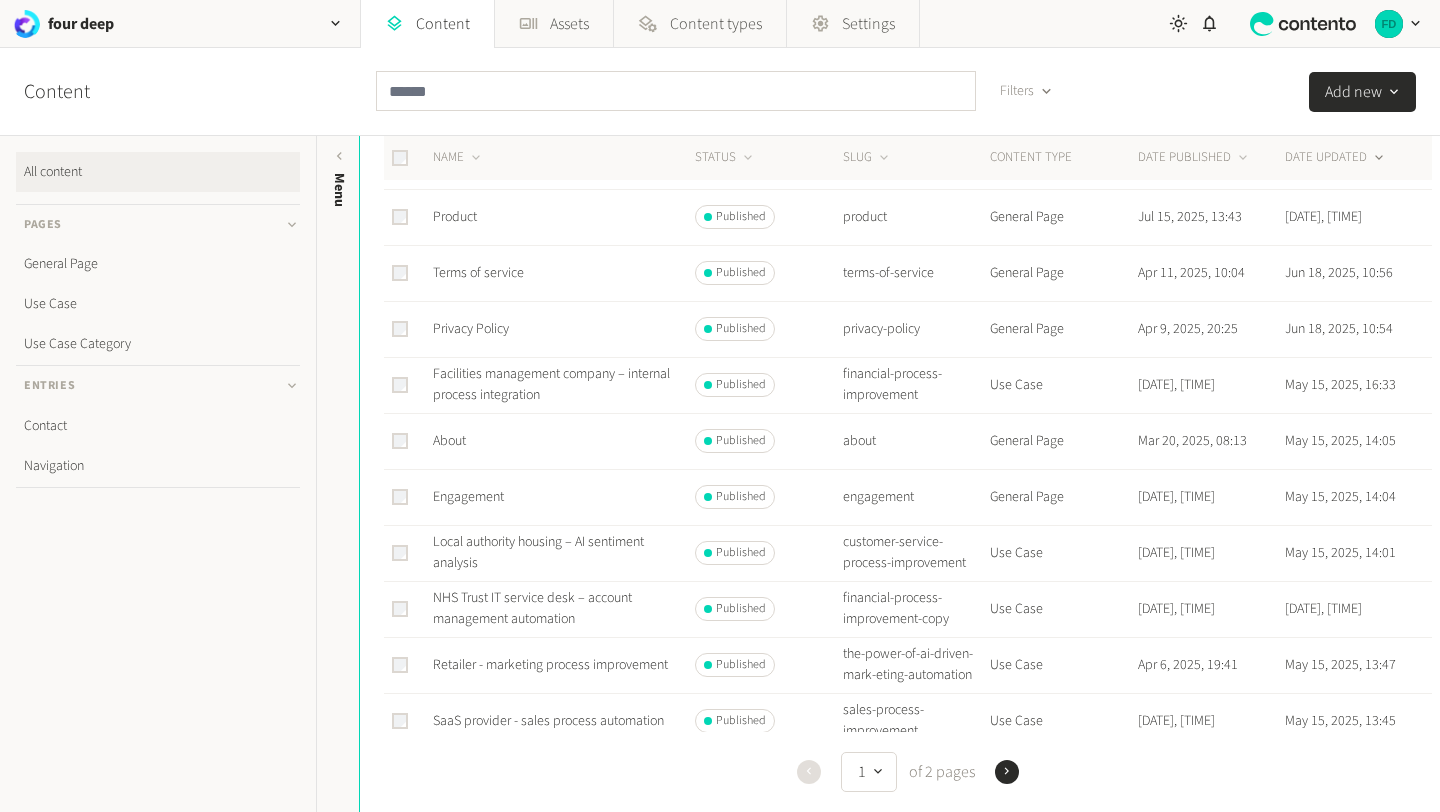 scroll, scrollTop: 127, scrollLeft: 0, axis: vertical 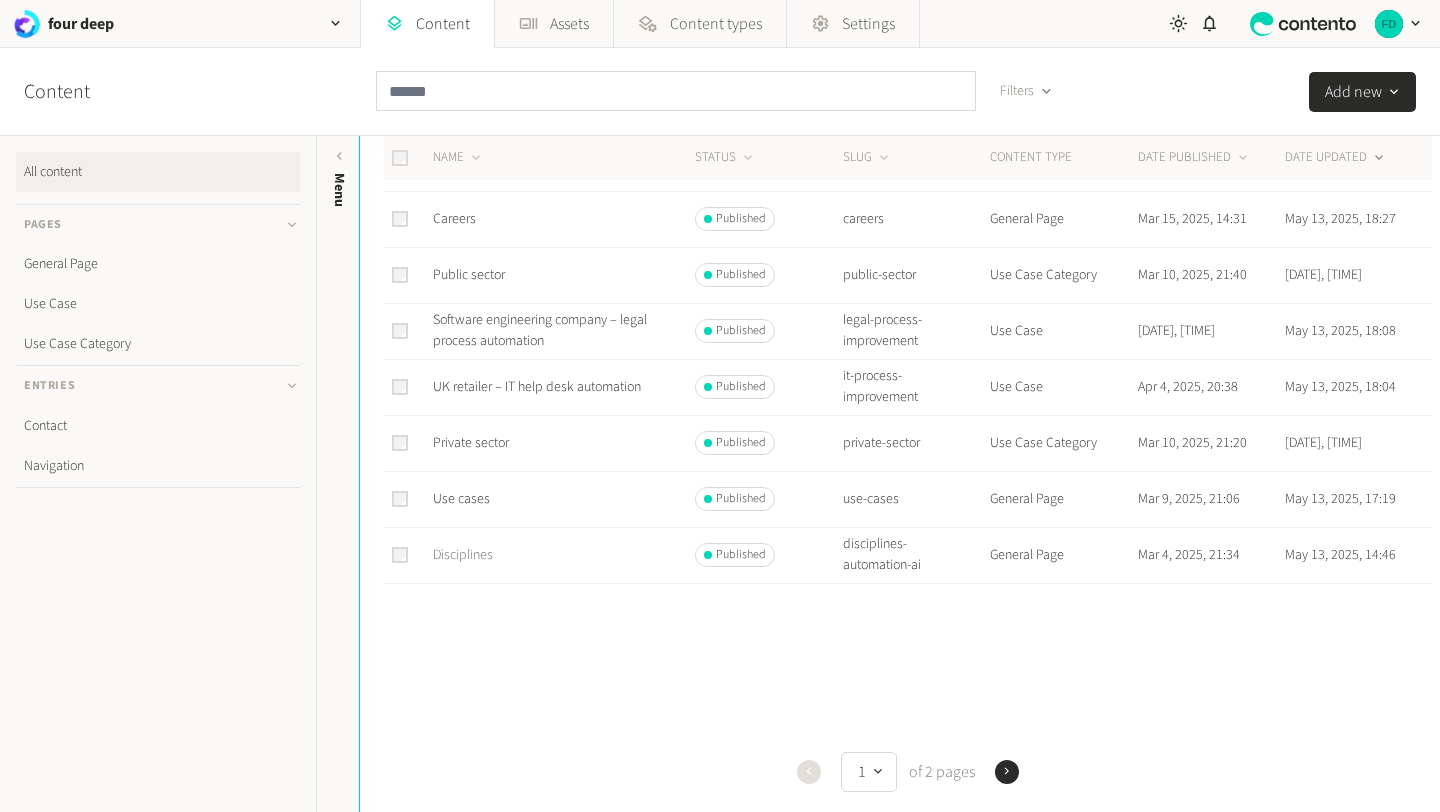 click on "Disciplines" 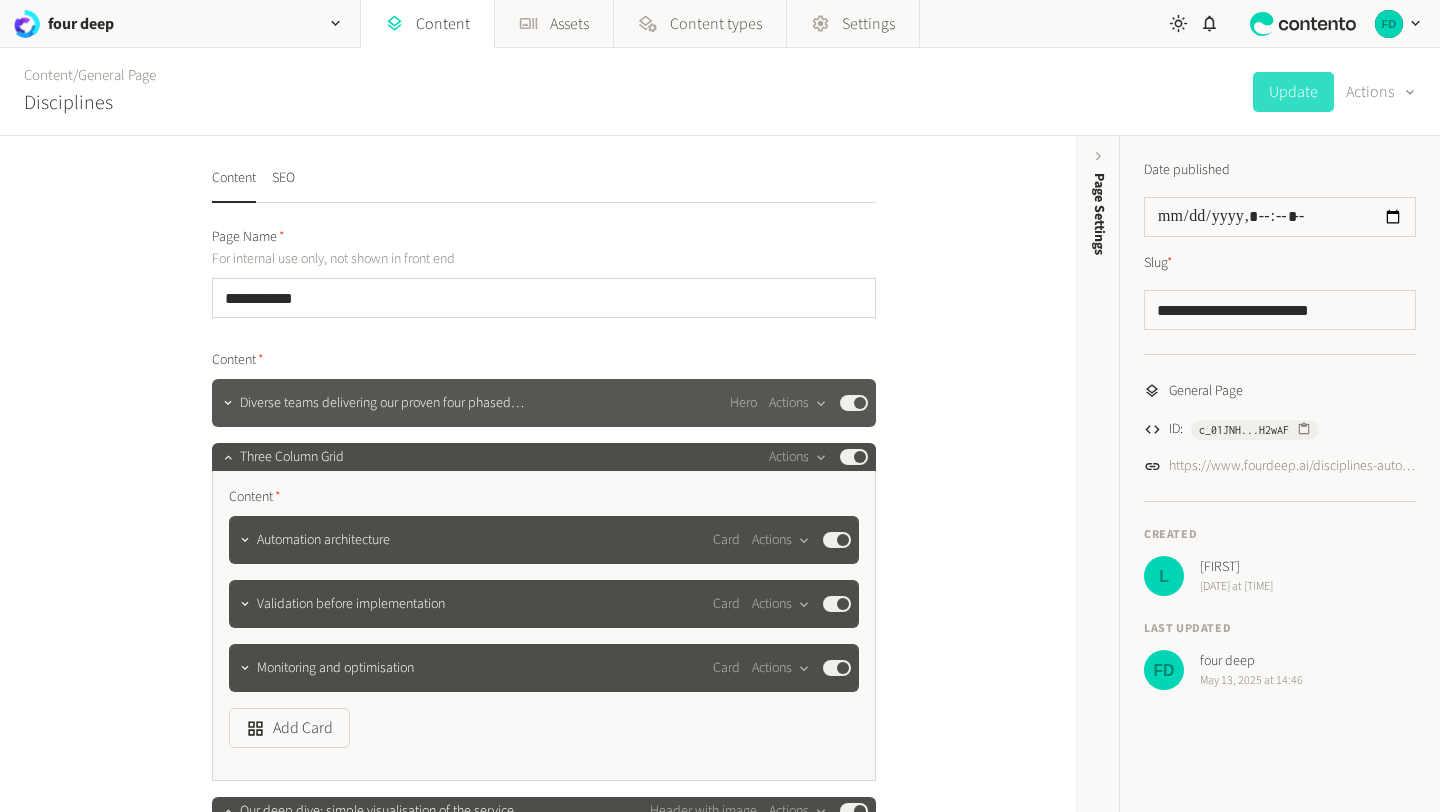 click on "Diverse teams delivering our proven four phased approach" 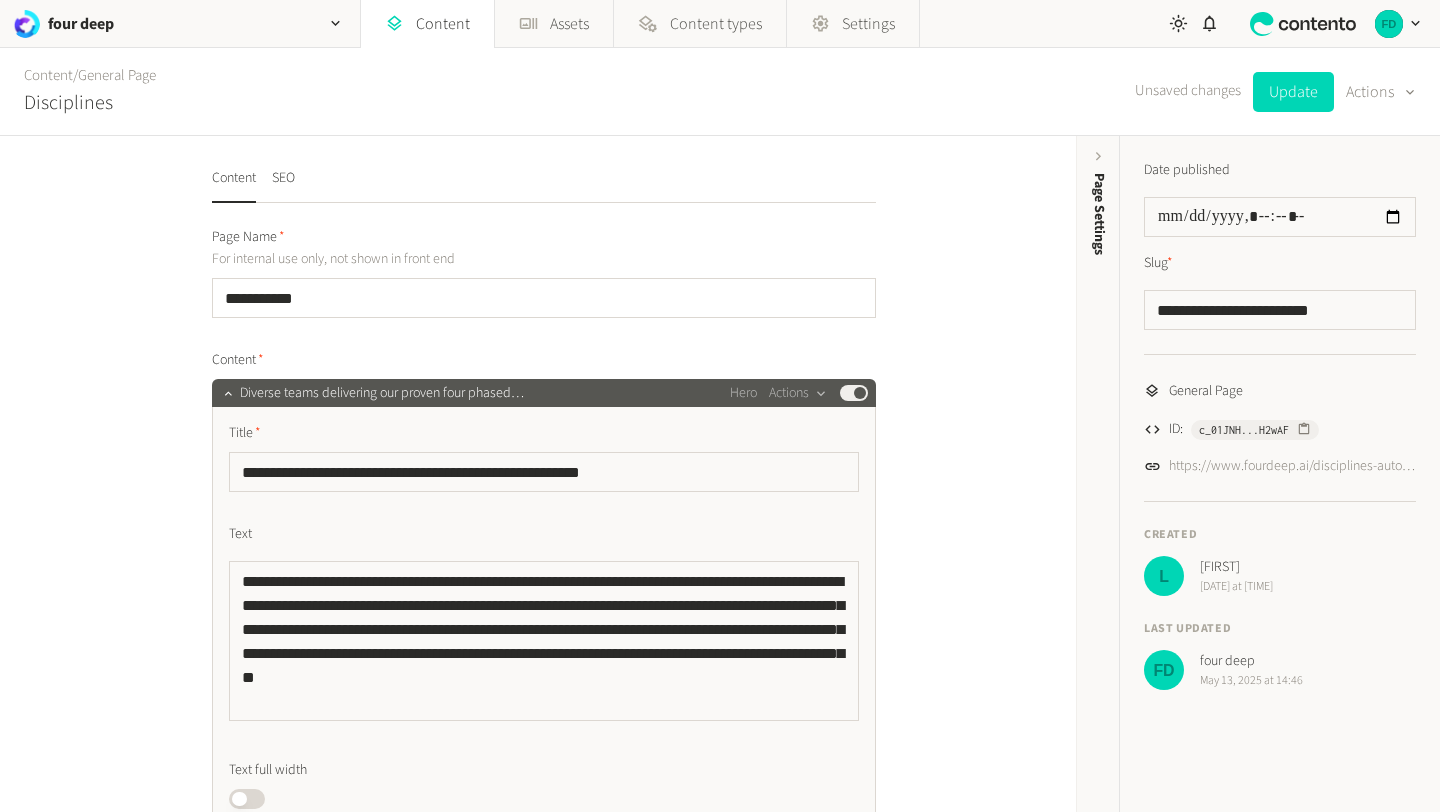 click on "Diverse teams delivering our proven four phased approach" 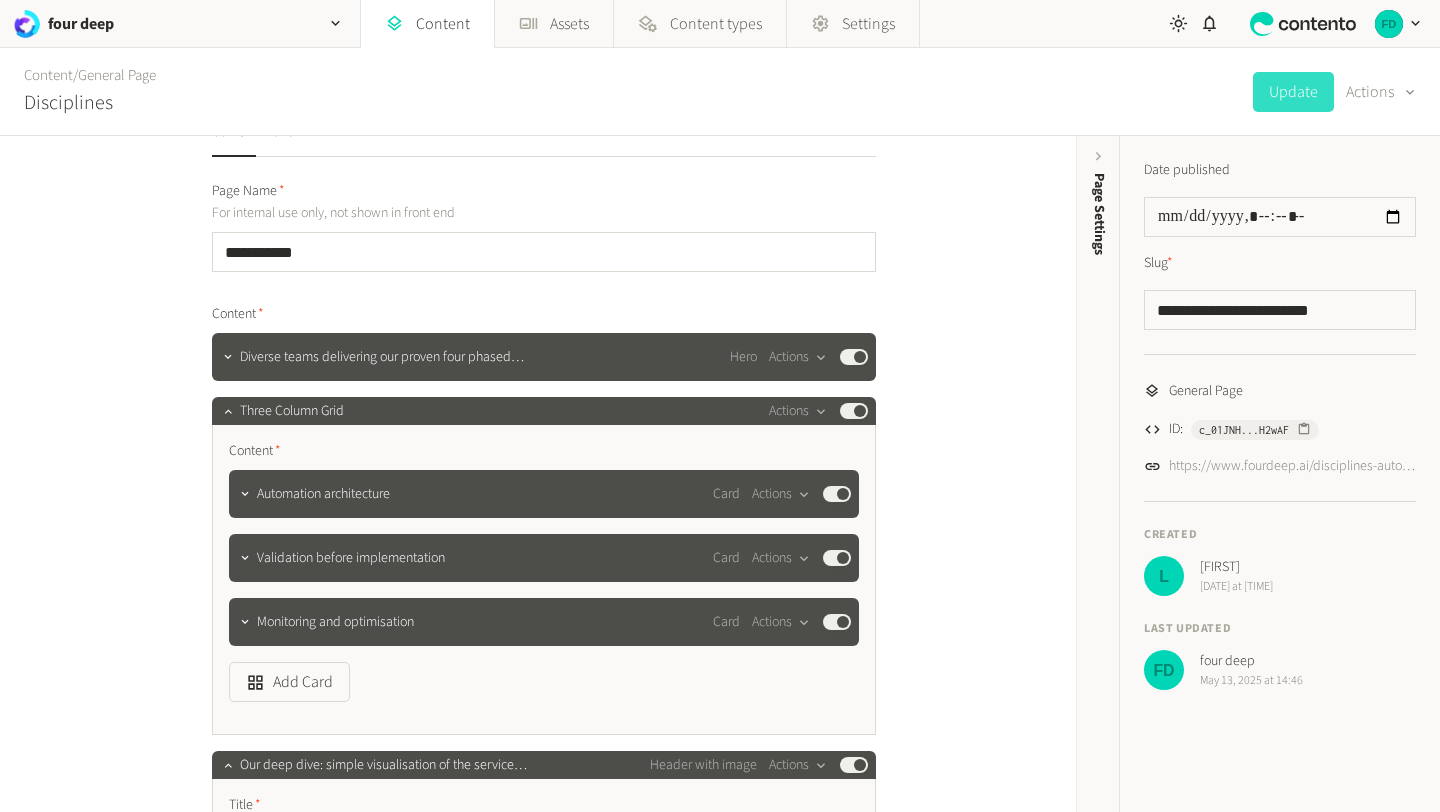 scroll, scrollTop: 0, scrollLeft: 0, axis: both 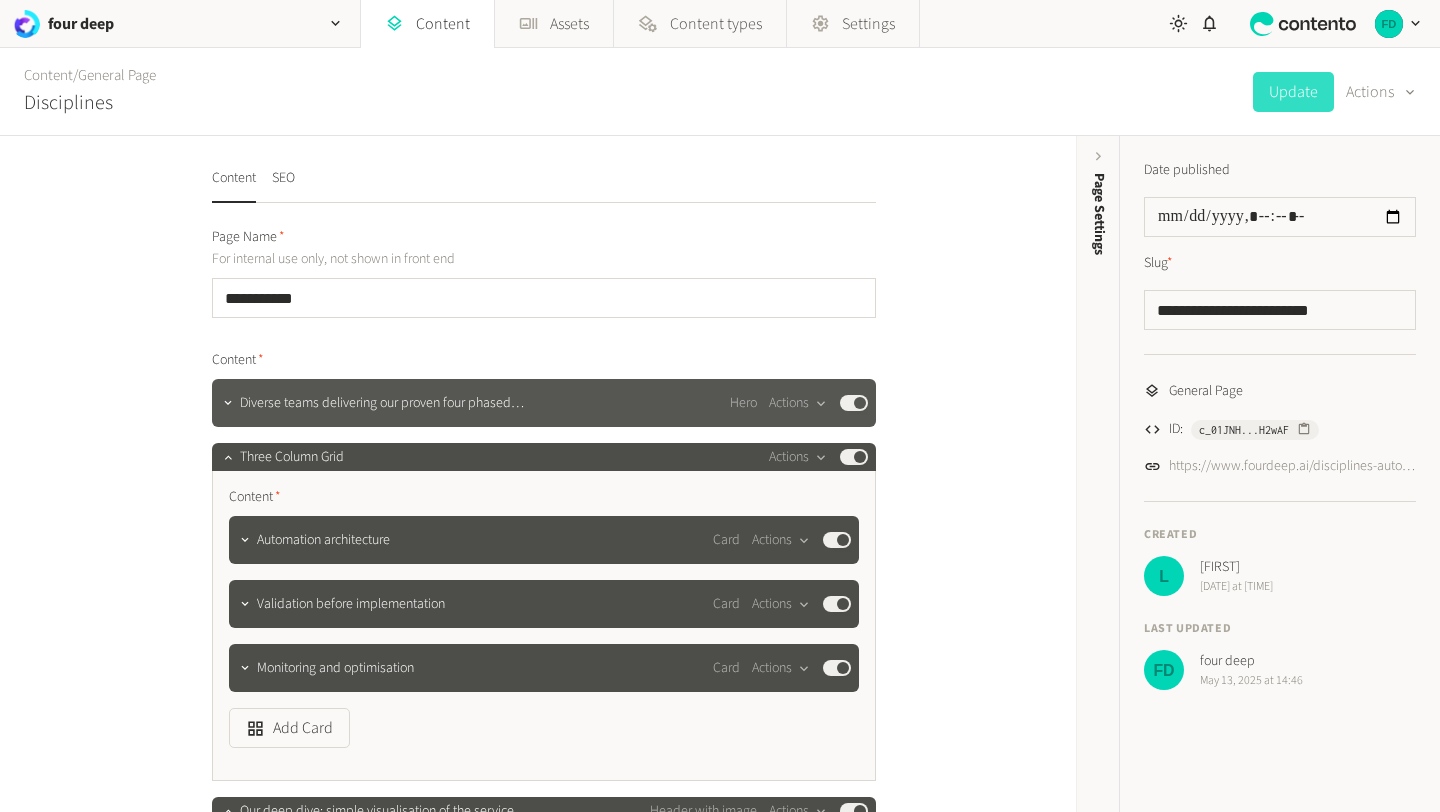 click on "Diverse teams delivering our proven four phased approach" 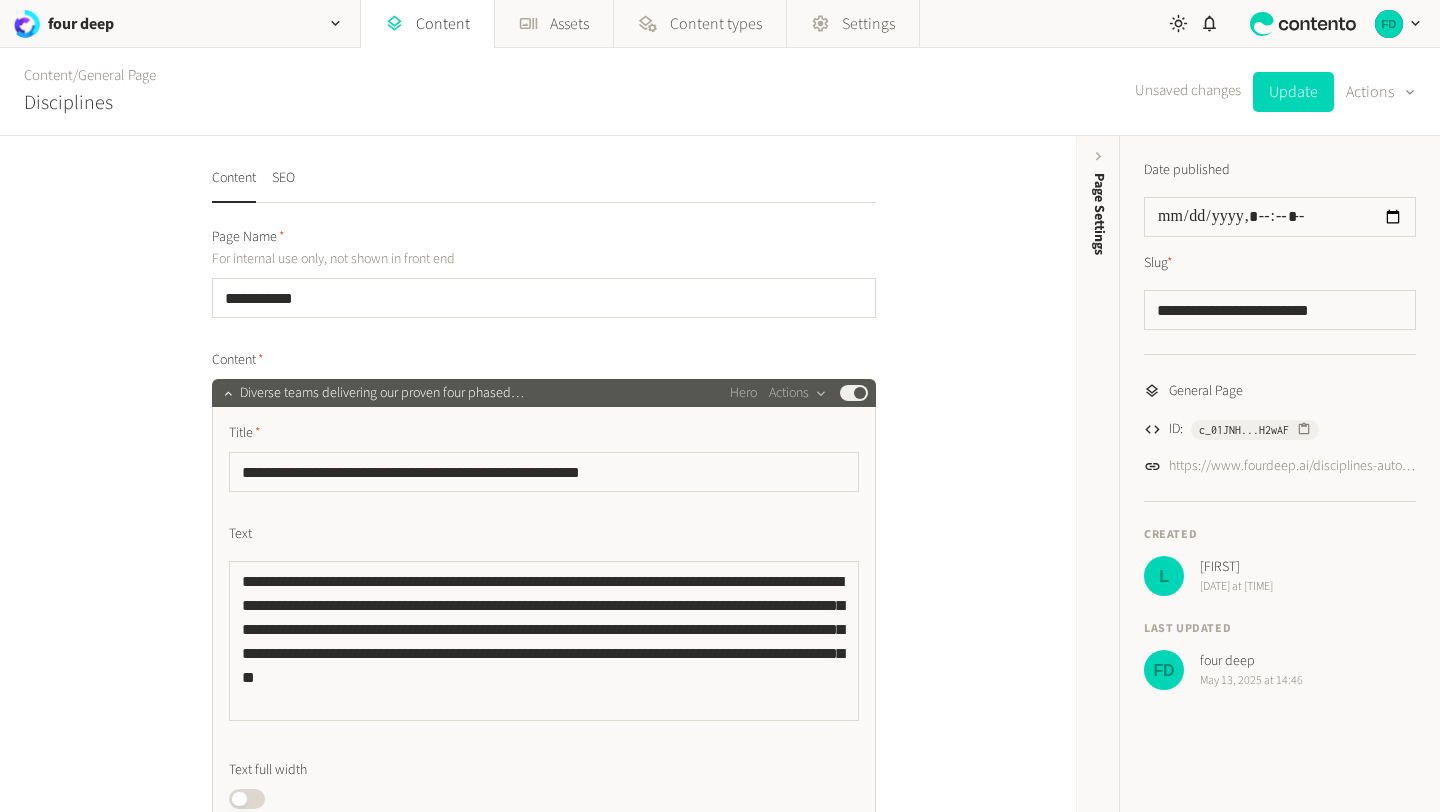 scroll, scrollTop: 90, scrollLeft: 0, axis: vertical 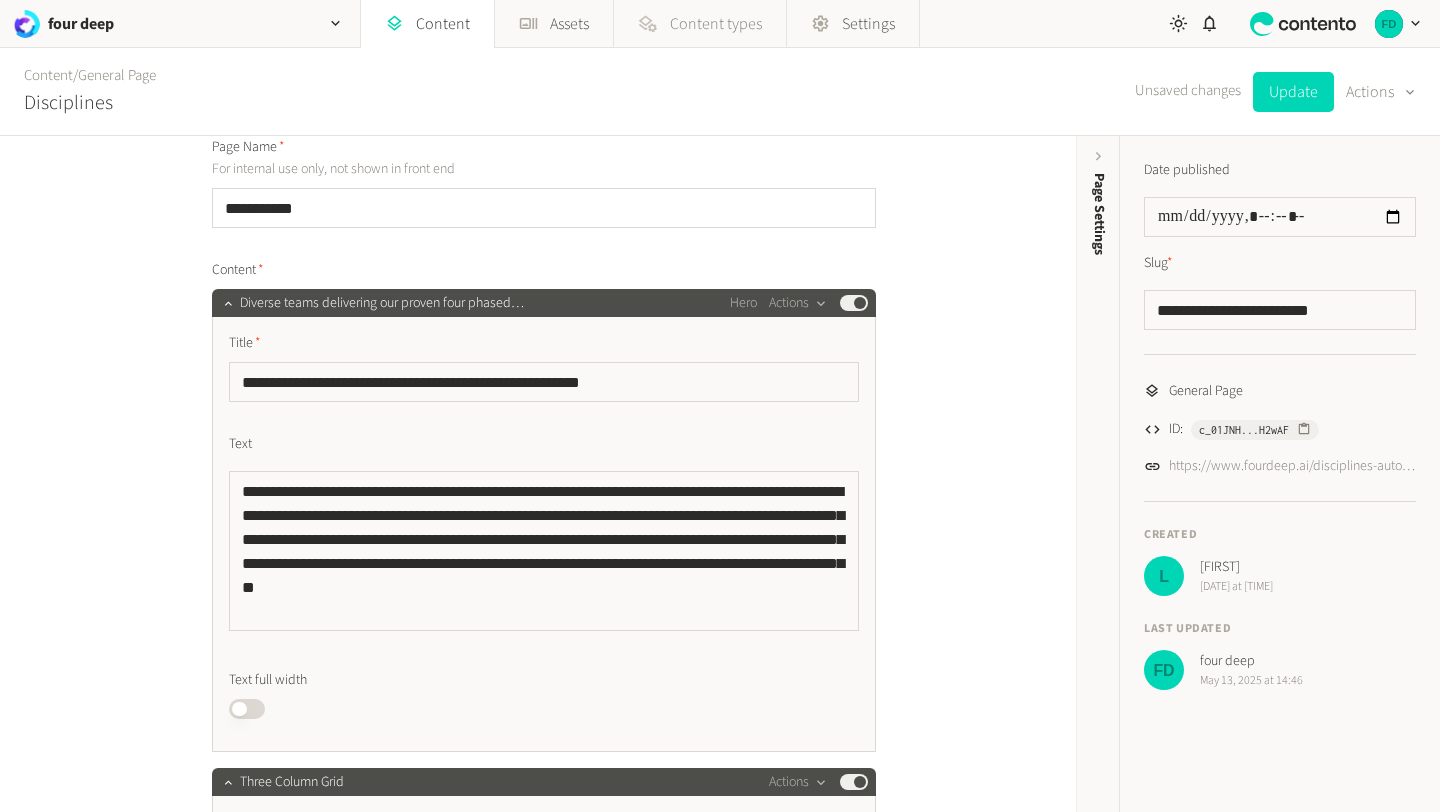 click on "Content types" 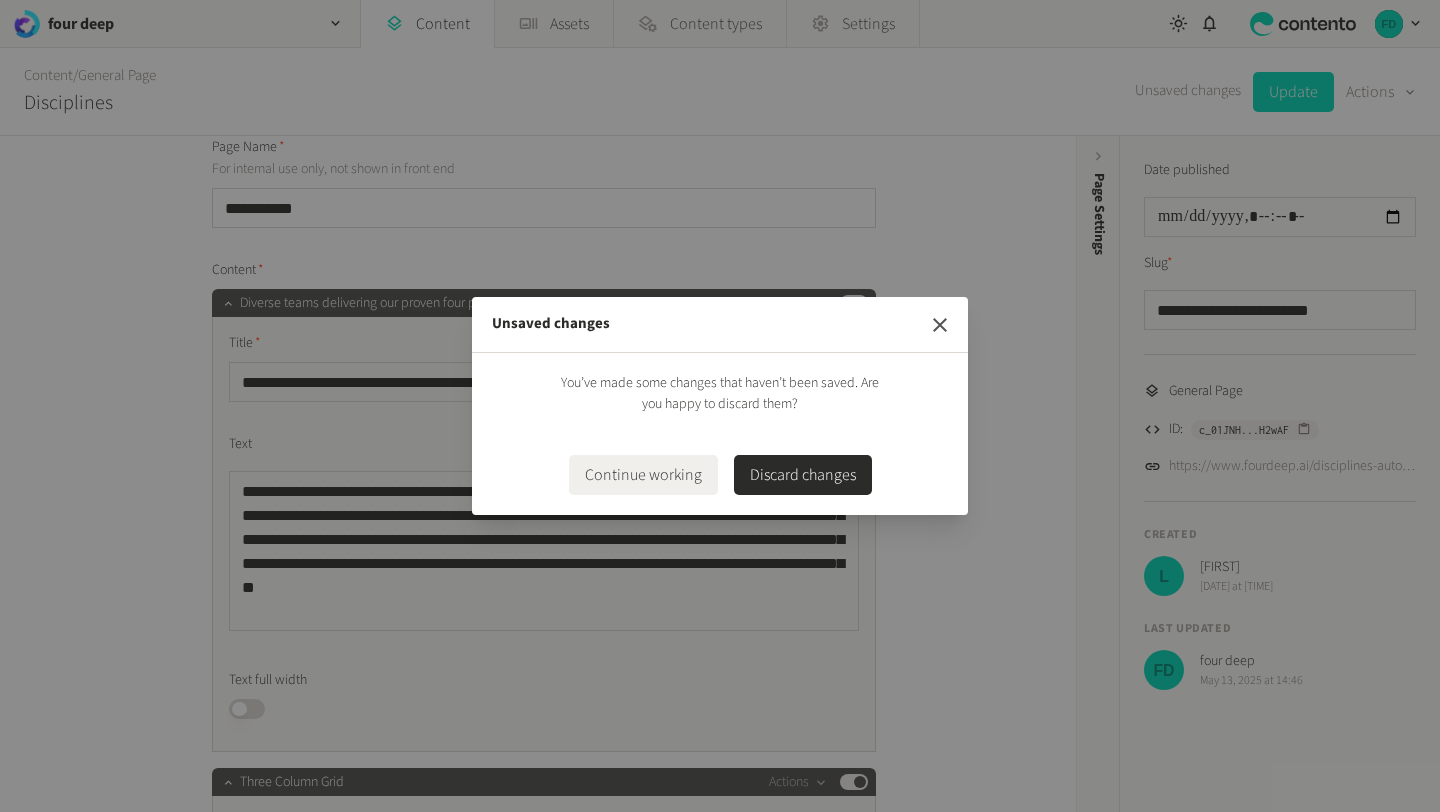 click 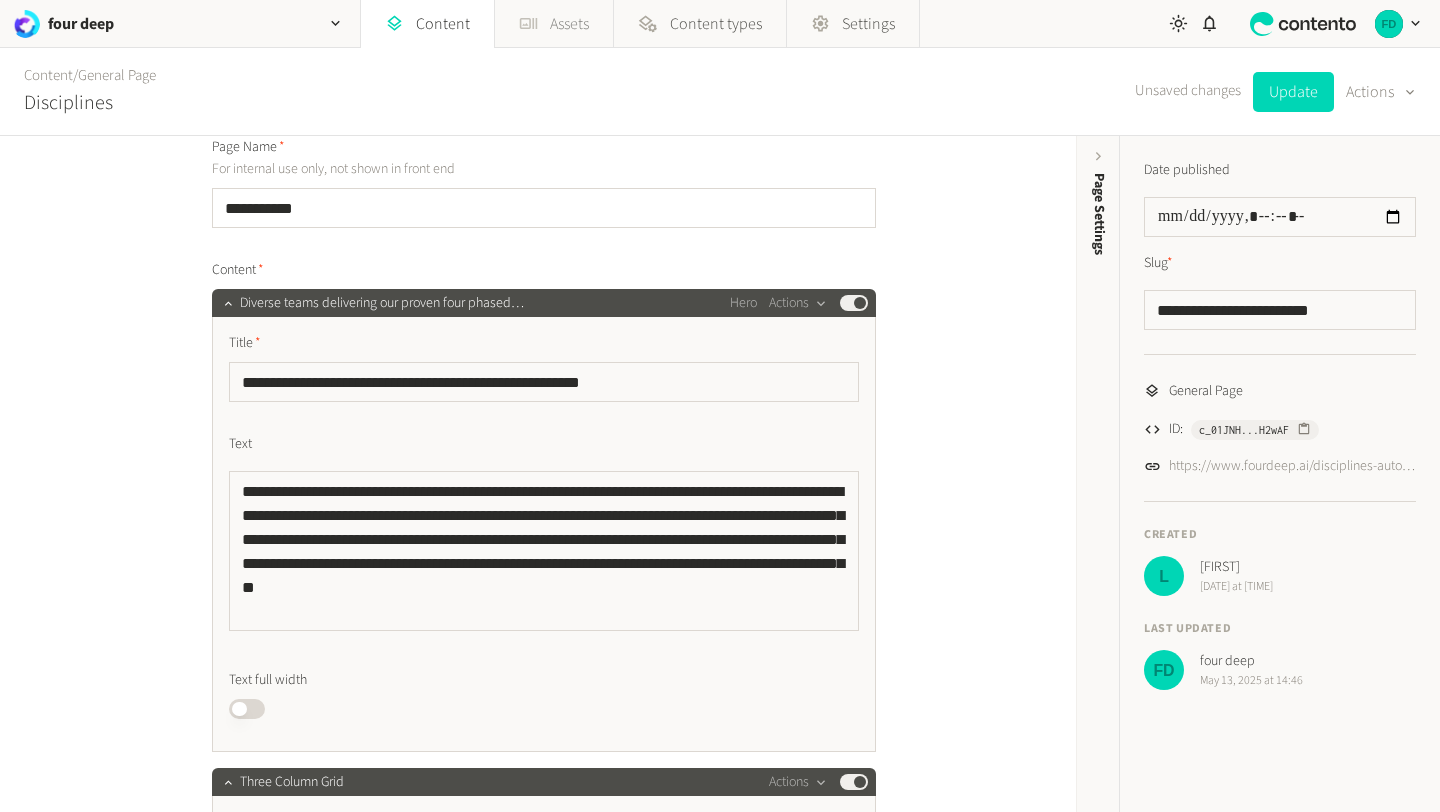 click on "Assets" 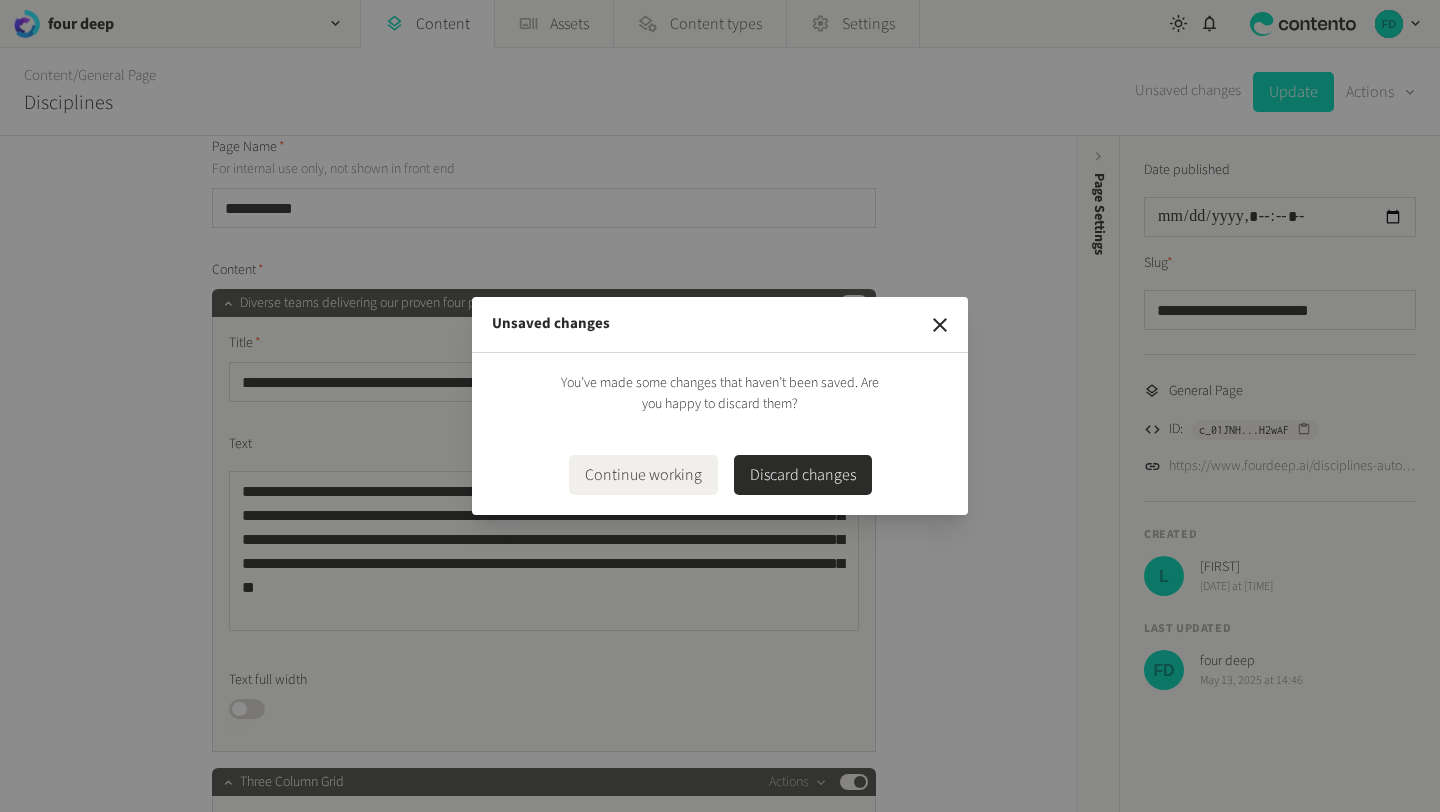 click on "Discard changes" at bounding box center (803, 475) 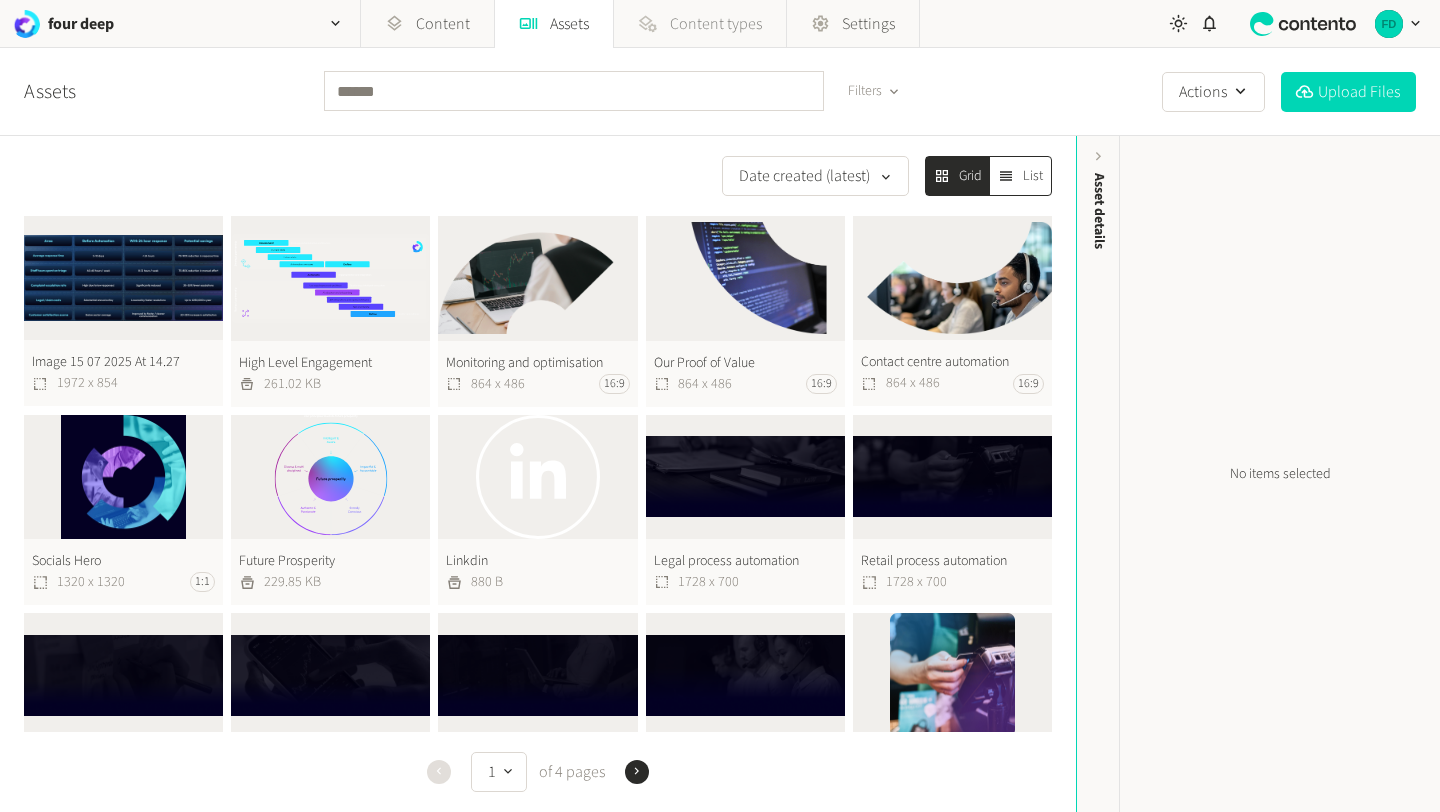 click 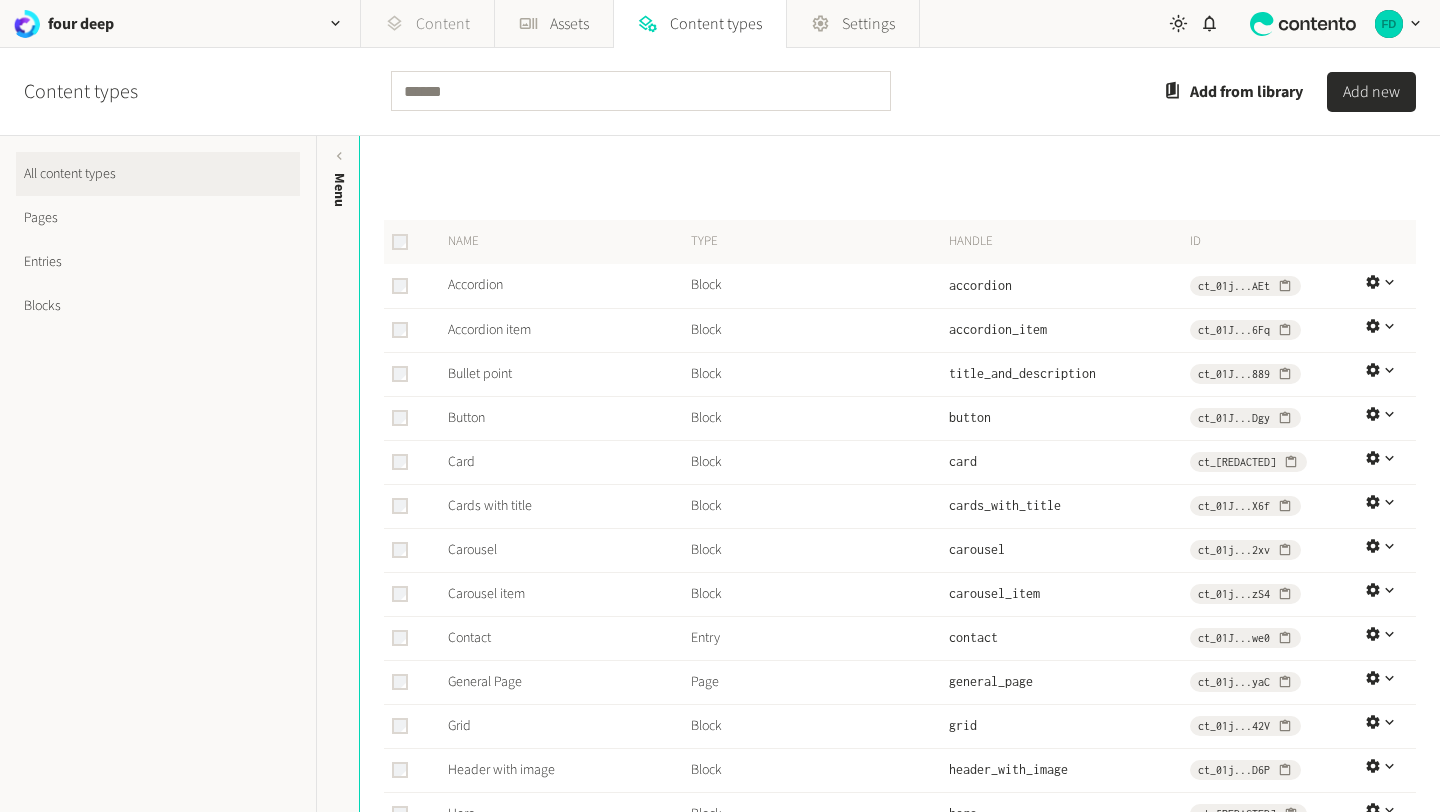 click on "Content" 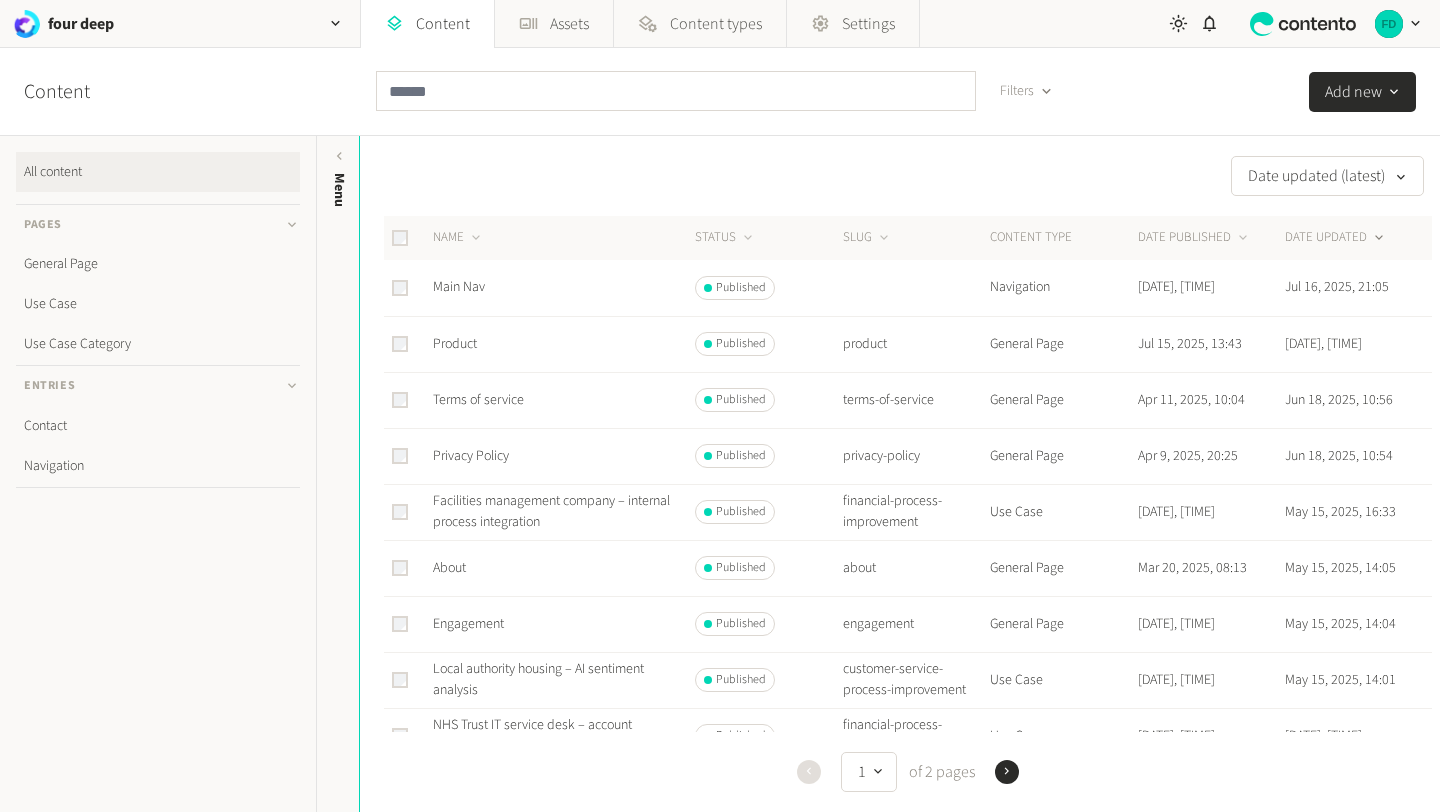 click 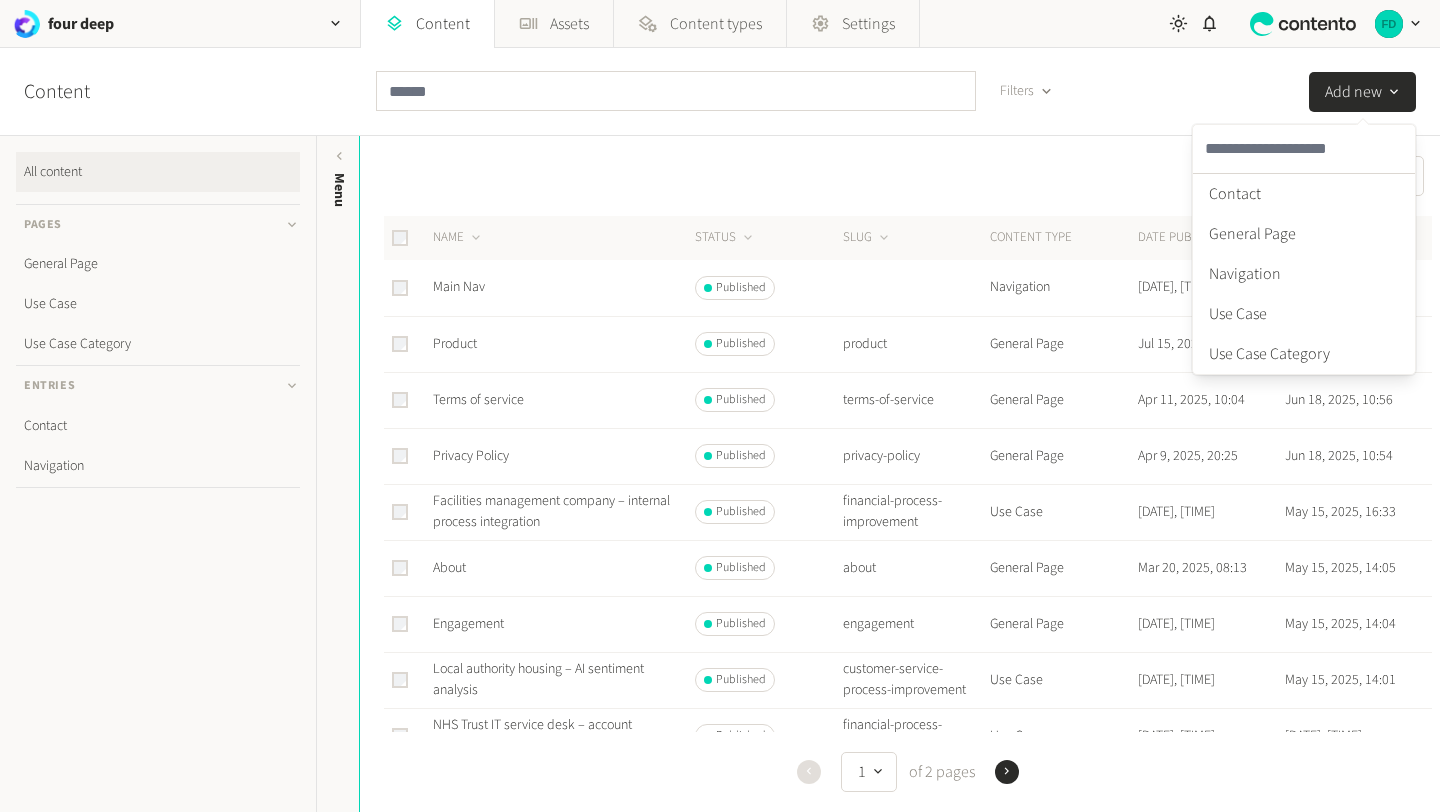 click on "Content Filters  Add new  Contact General Page Navigation Use Case Use Case Category" 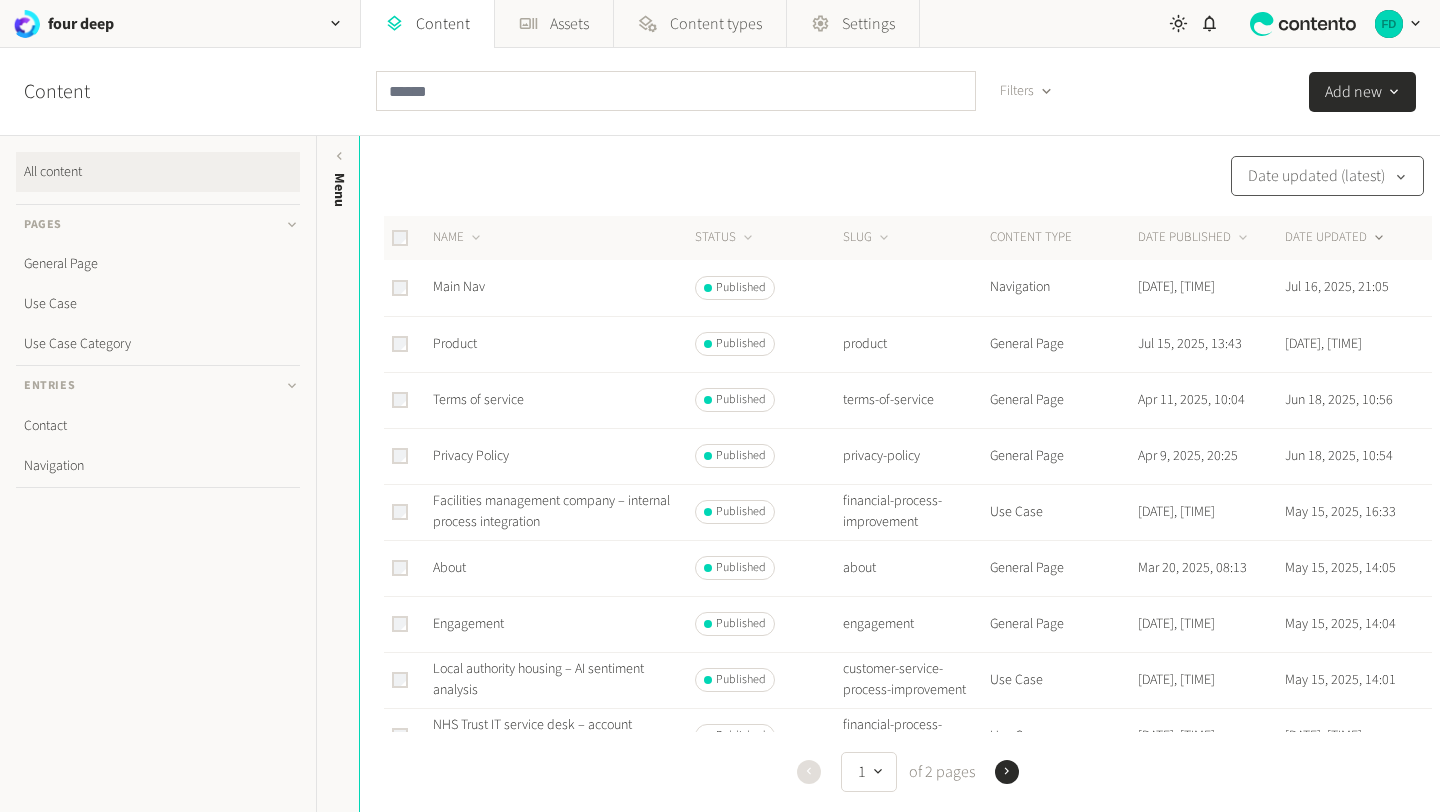click on "Date updated (latest)" 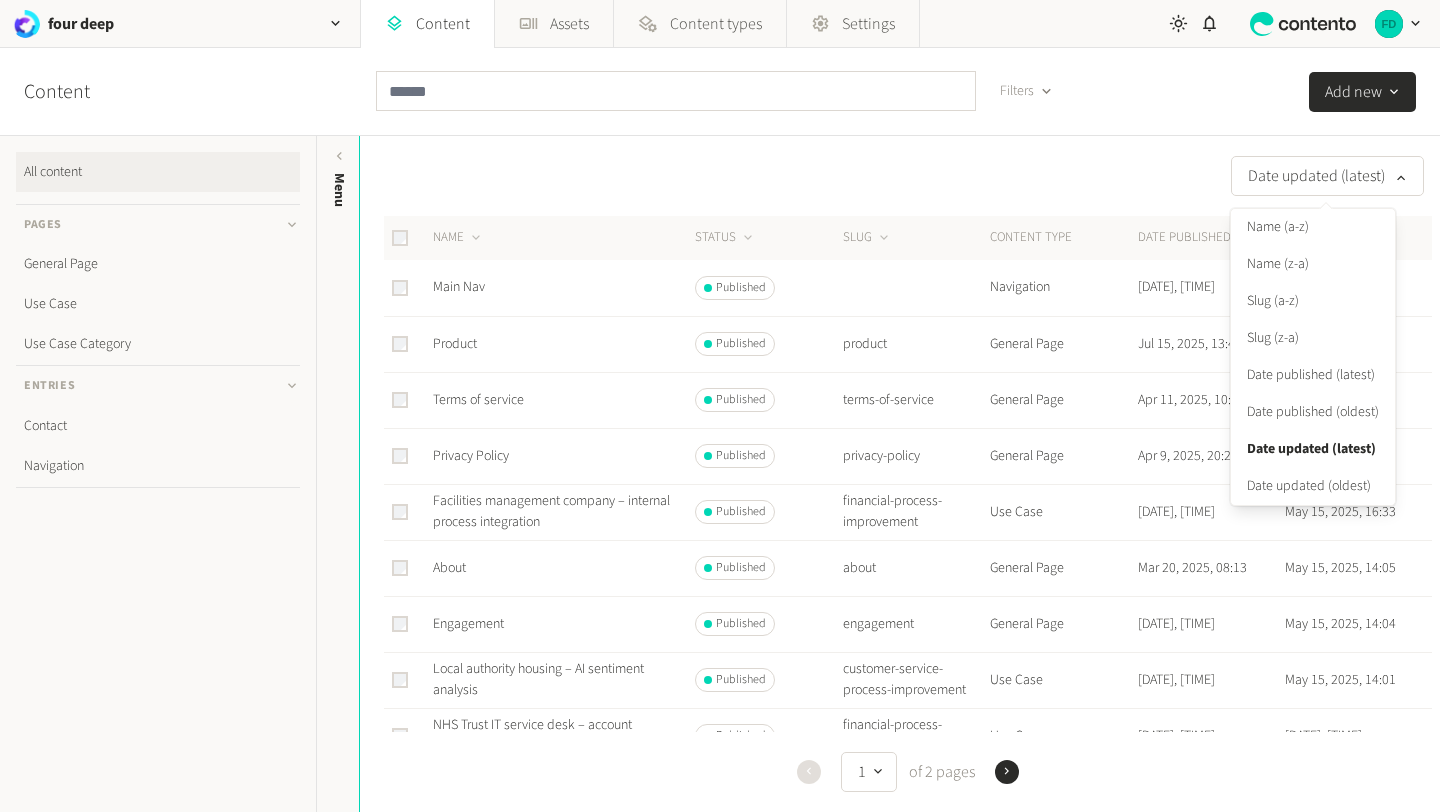 click on "Content Filters  Add new" 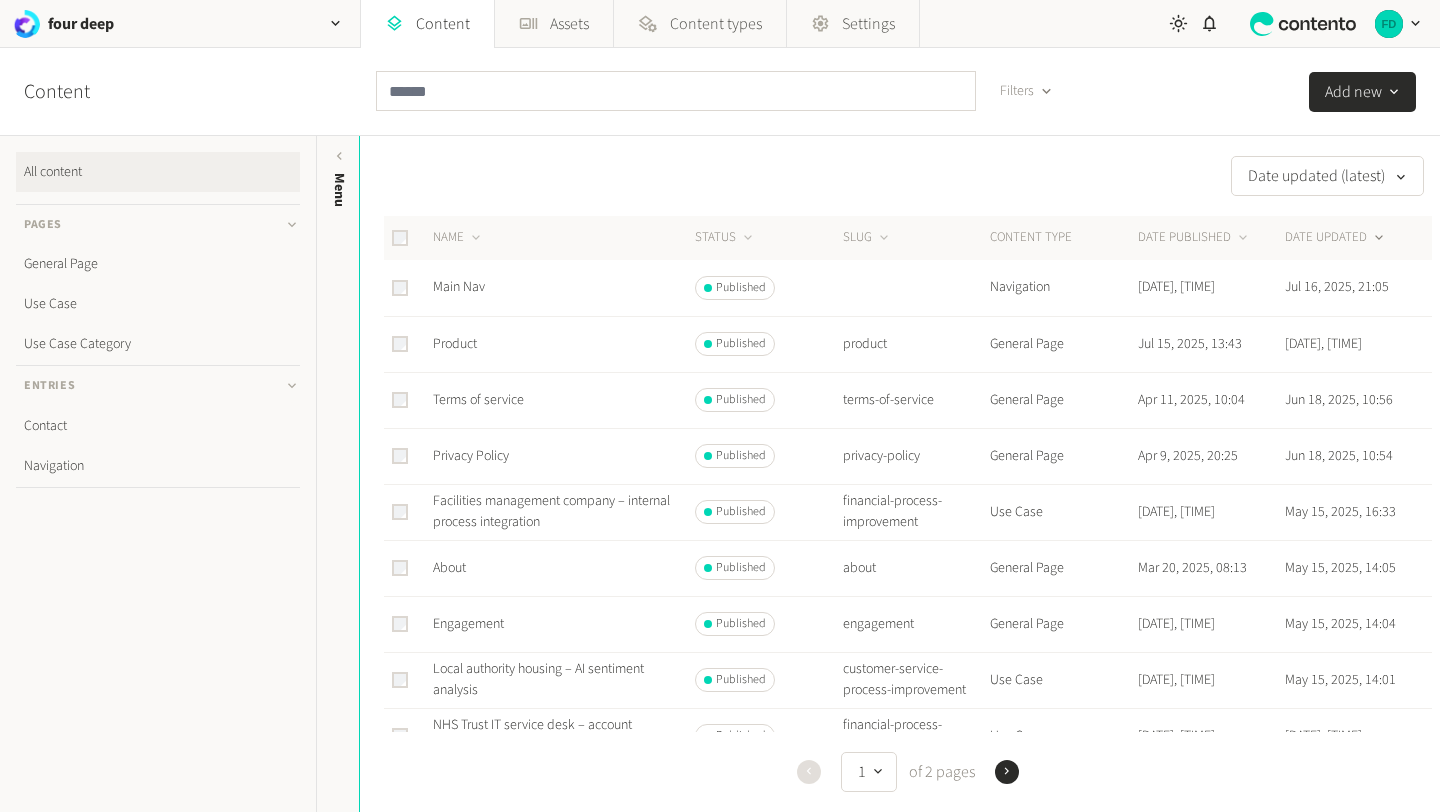 click on "Add new" 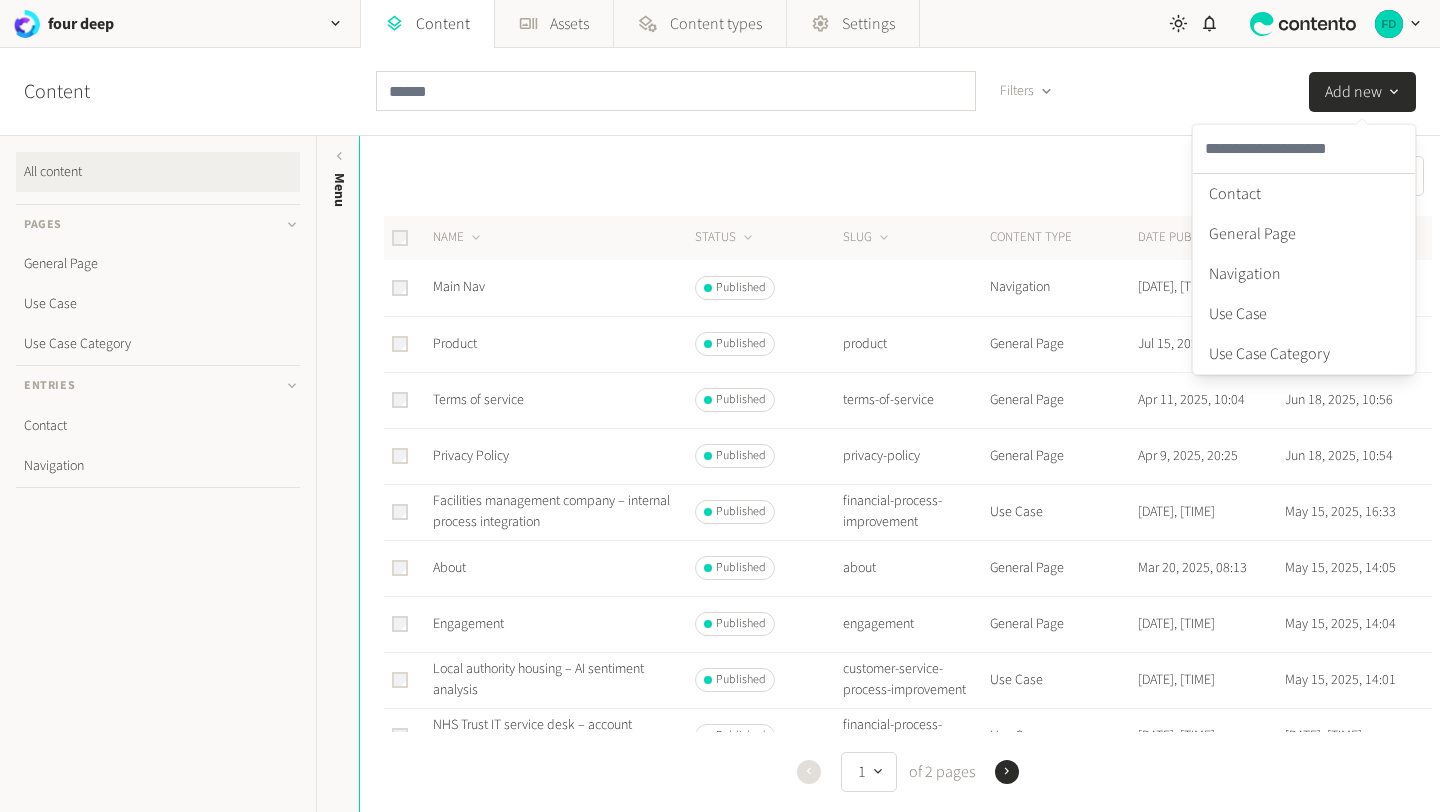click on "Date updated (latest)   NAME   STATUS   SLUG   CONTENT TYPE   DATE PUBLISHED   DATE UPDATED  Main Nav Published Navigation [DATE], [TIME] [DATE], [TIME] Product Published product General Page [DATE], [TIME] [DATE], [TIME] Terms of service Published terms-of-service General Page [DATE], [TIME] [DATE], [TIME] Privacy Policy Published privacy-policy General Page [DATE], [TIME] [DATE], [TIME] Facilities management company – internal process integration Published financial-process-improvement Use Case [DATE], [TIME] [DATE], [TIME] About Published about General Page [DATE], [TIME] [DATE], [TIME] Engagement Published engagement General Page [DATE], [TIME] [DATE], [TIME] Local authority housing – AI sentiment analysis Published customer-service-process-improvement Use Case [DATE], [TIME] [DATE], [TIME] NHS Trust IT service desk – account management automation Published financial-process-improvement-copy Use Case [DATE], [TIME] Home" 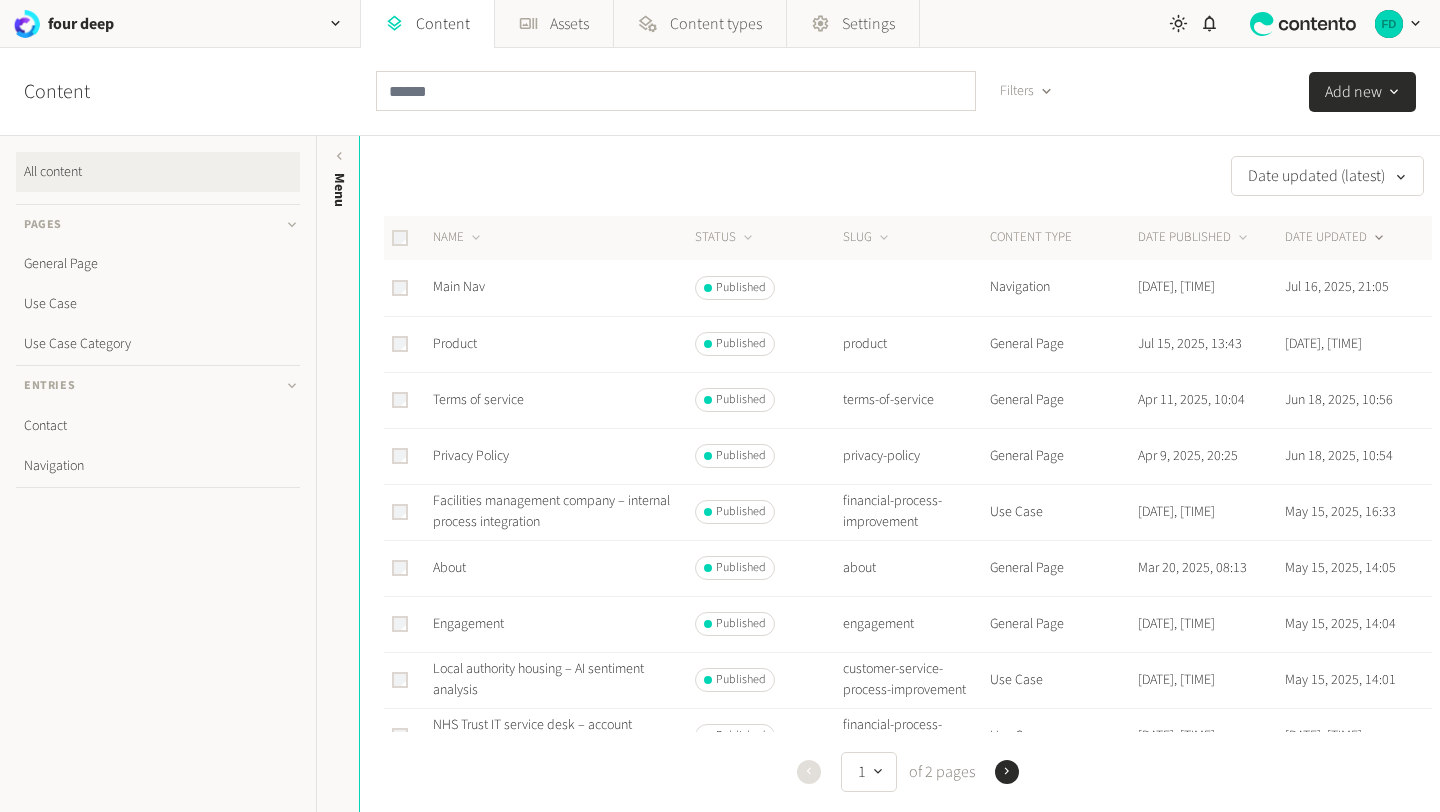 click on "Add new" 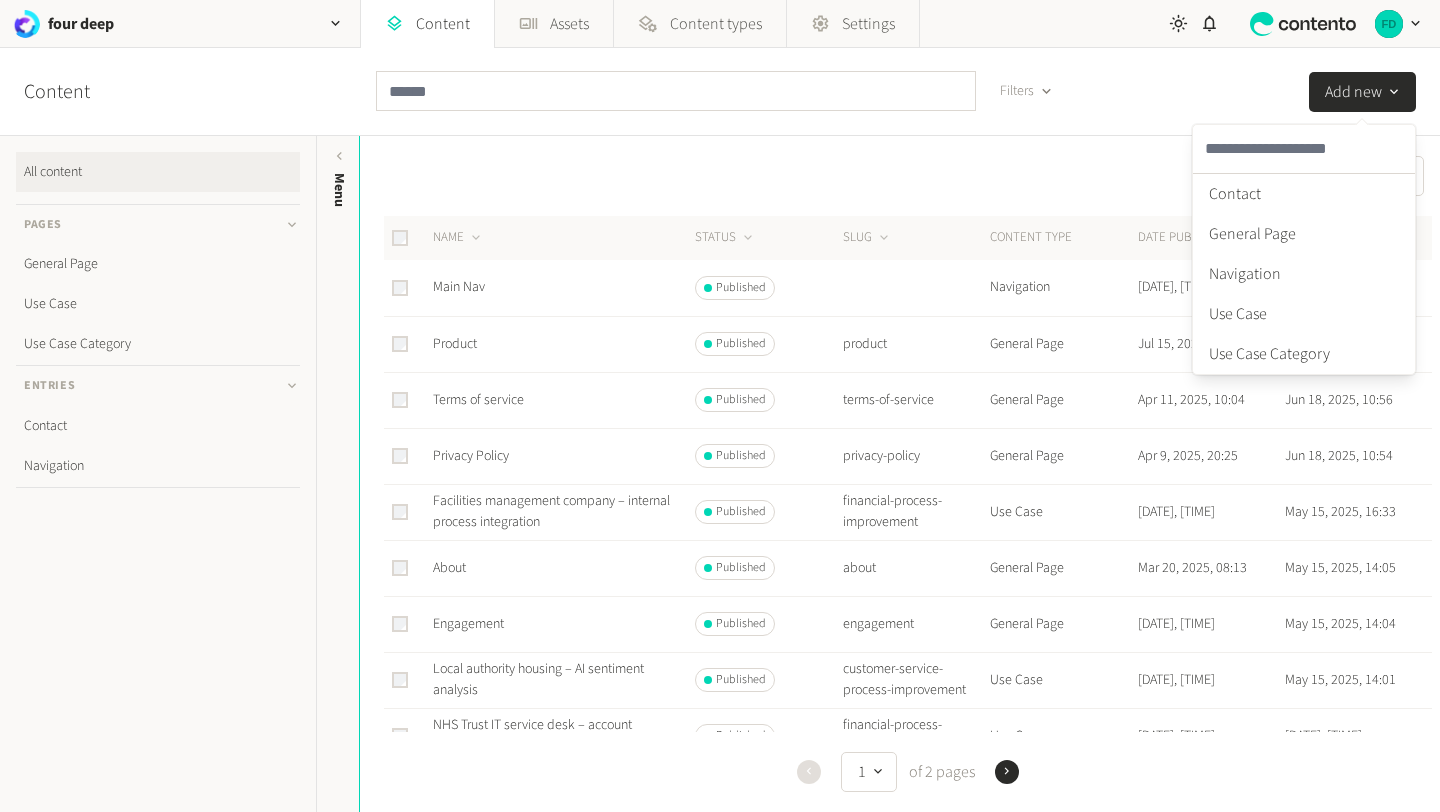 click on "Date updated (latest)" 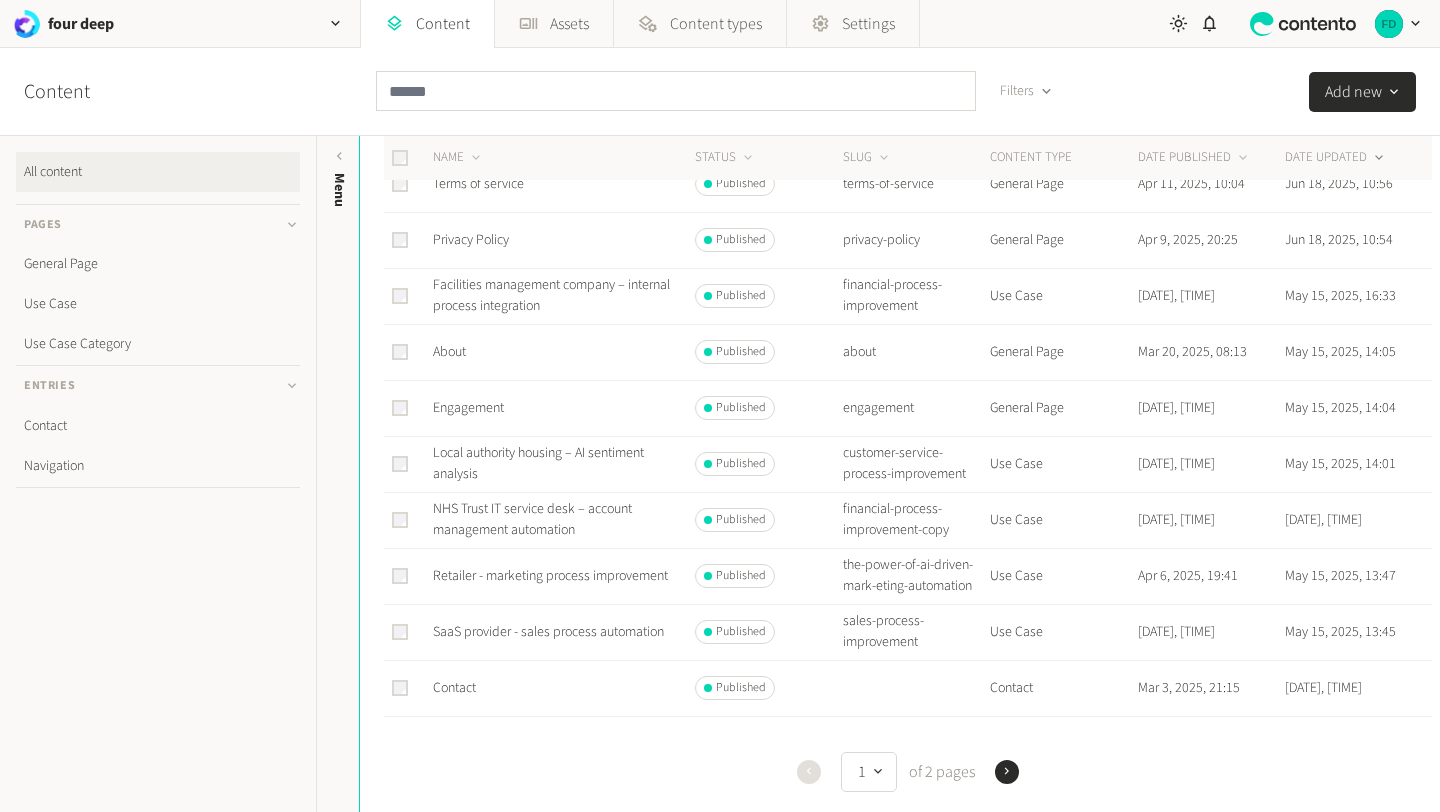 scroll, scrollTop: 0, scrollLeft: 0, axis: both 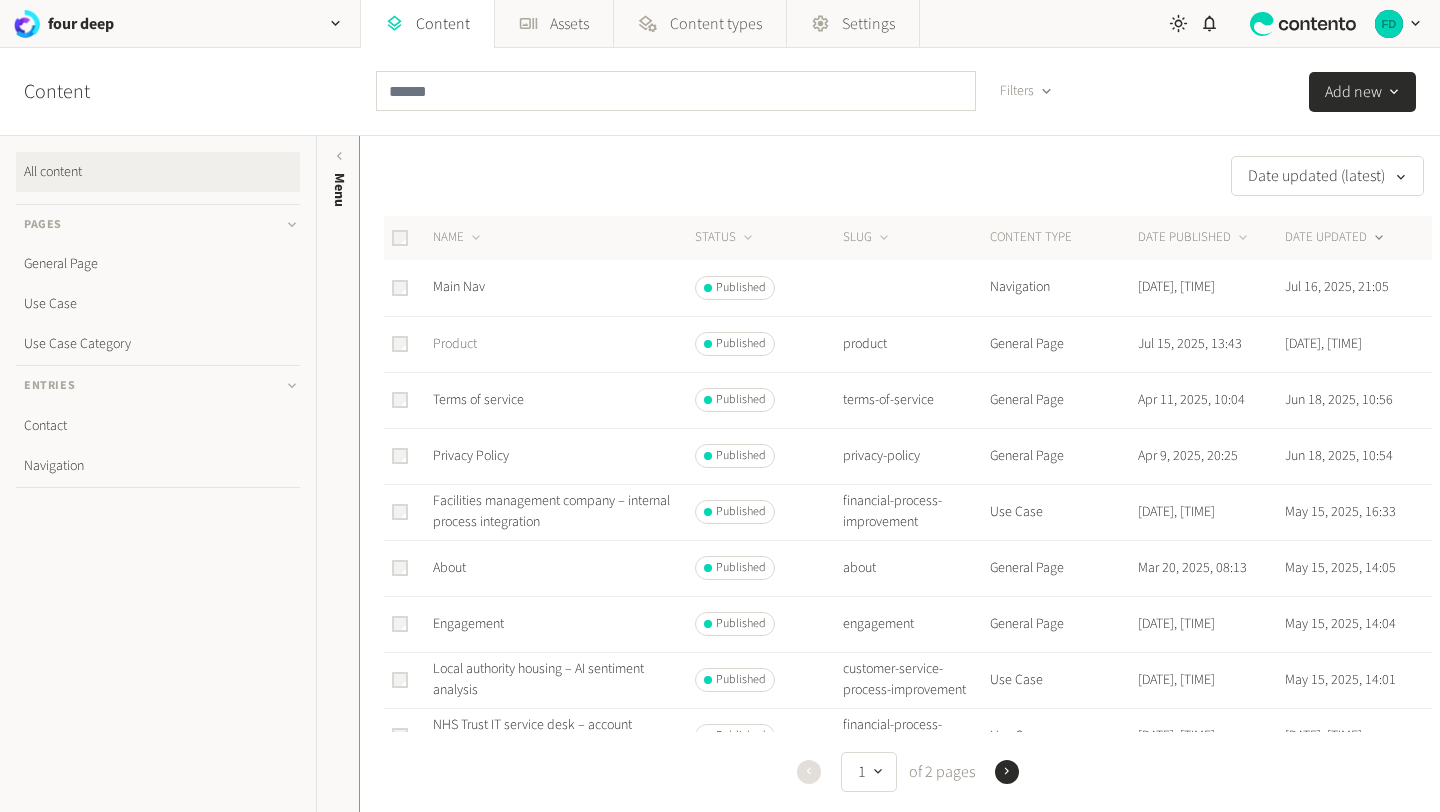 click on "Product" 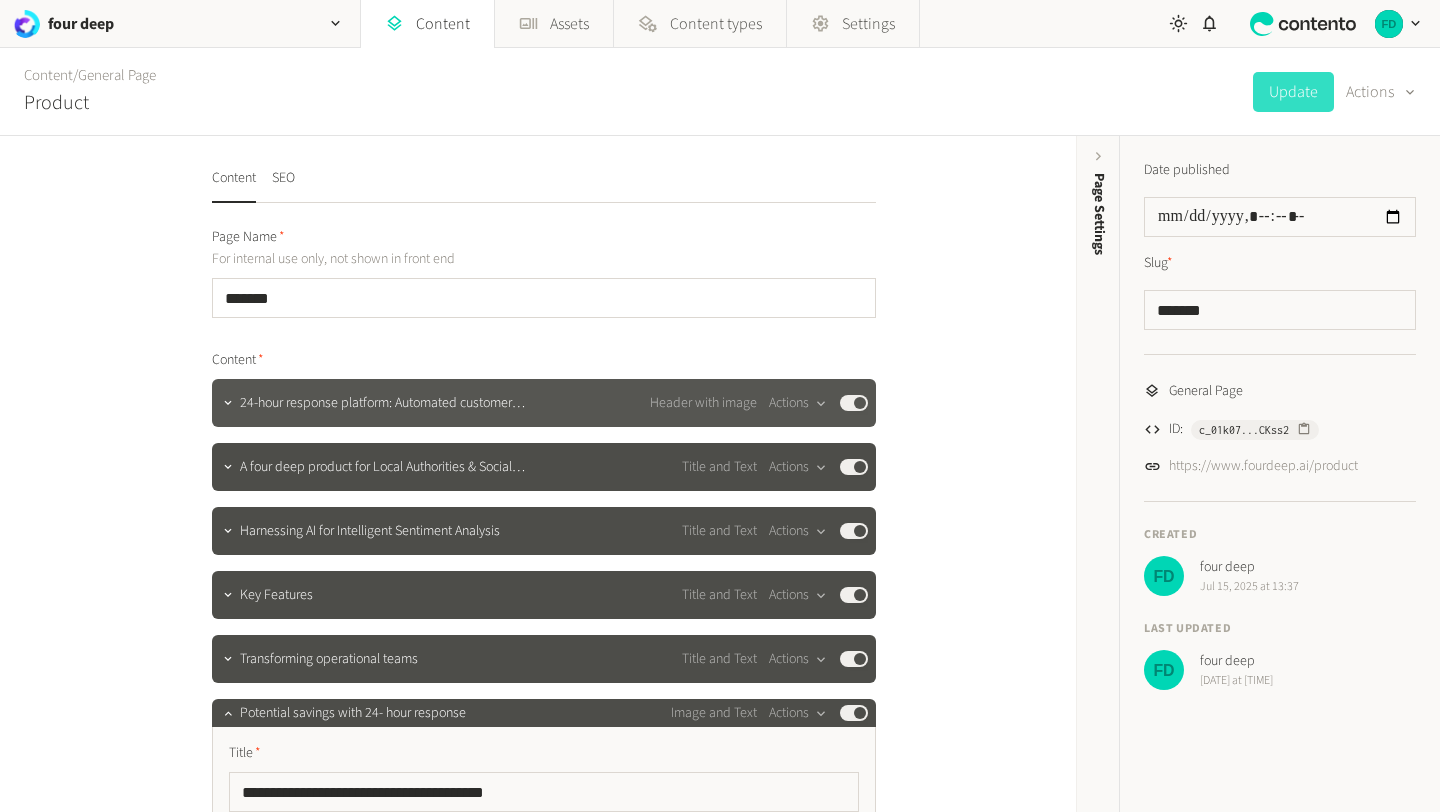 click on "24-hour response platform: Automated customer satisfaction m…" 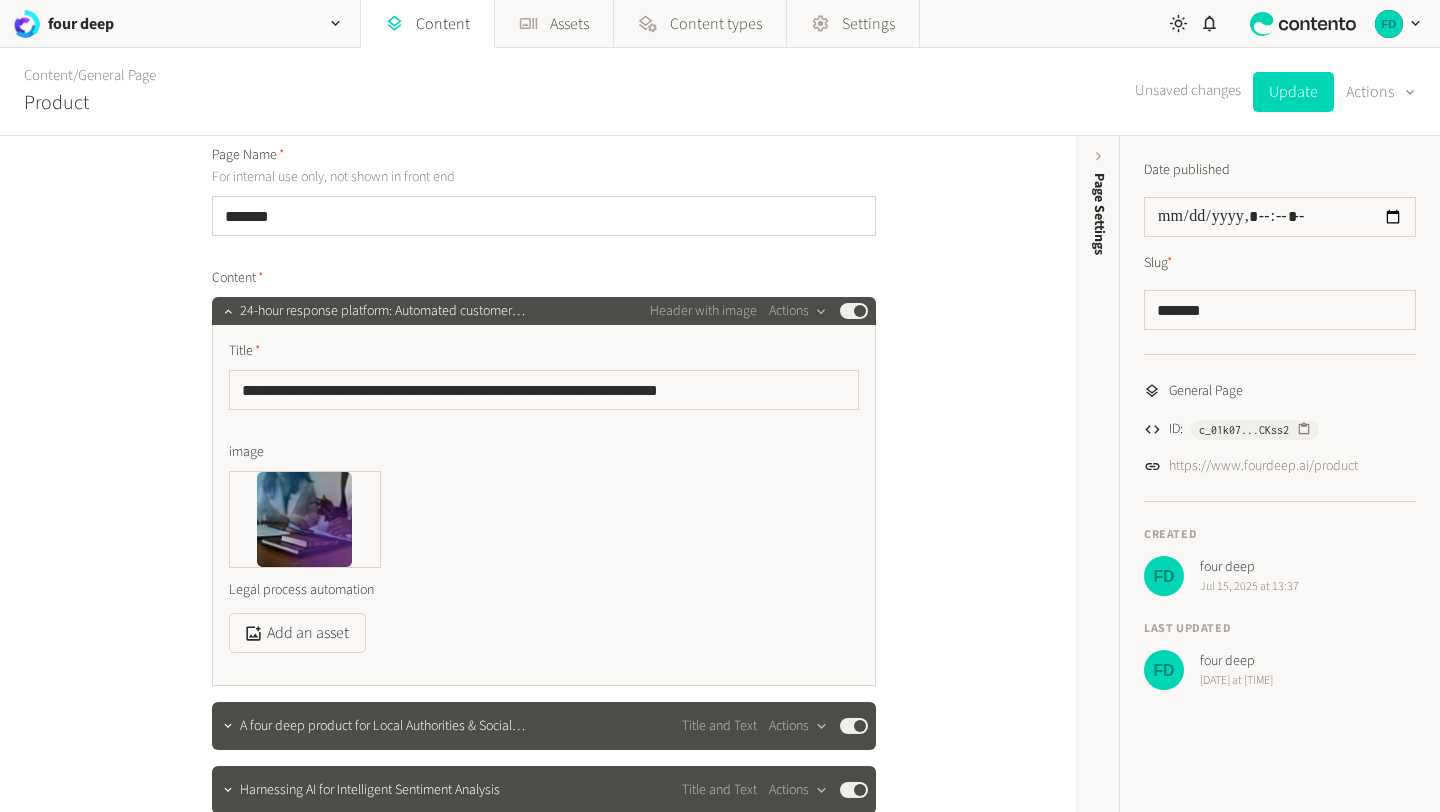 scroll, scrollTop: 100, scrollLeft: 0, axis: vertical 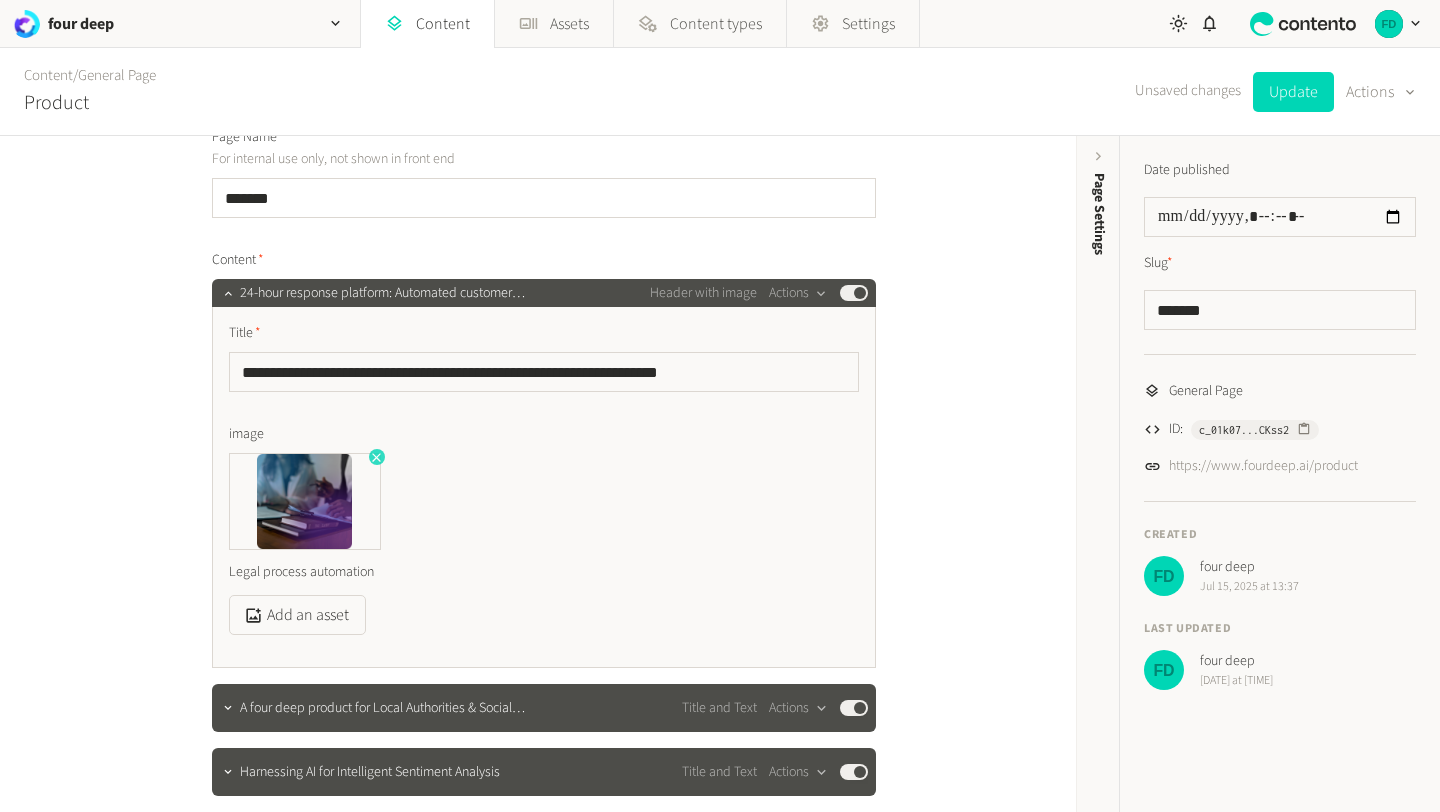 click 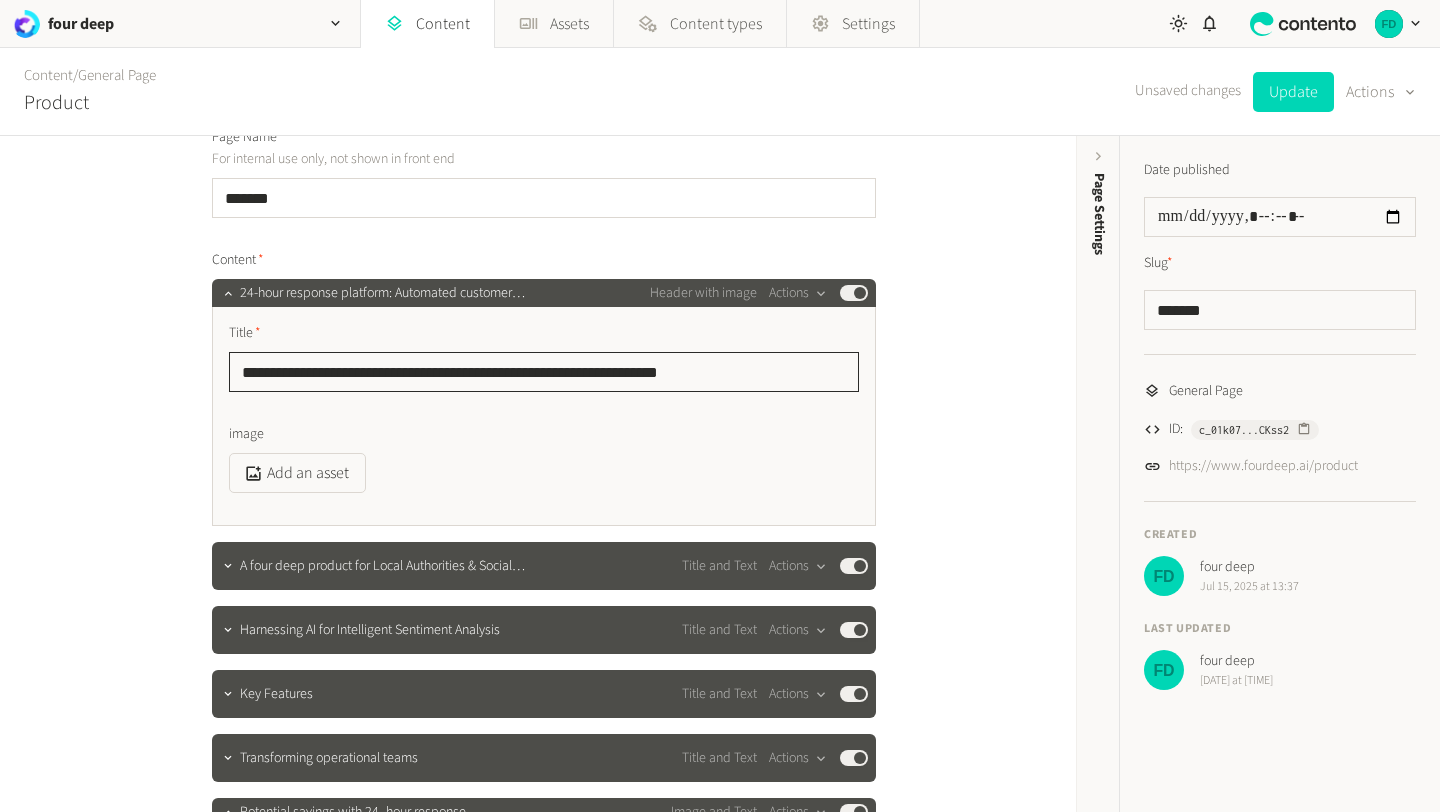 drag, startPoint x: 761, startPoint y: 378, endPoint x: 193, endPoint y: 372, distance: 568.0317 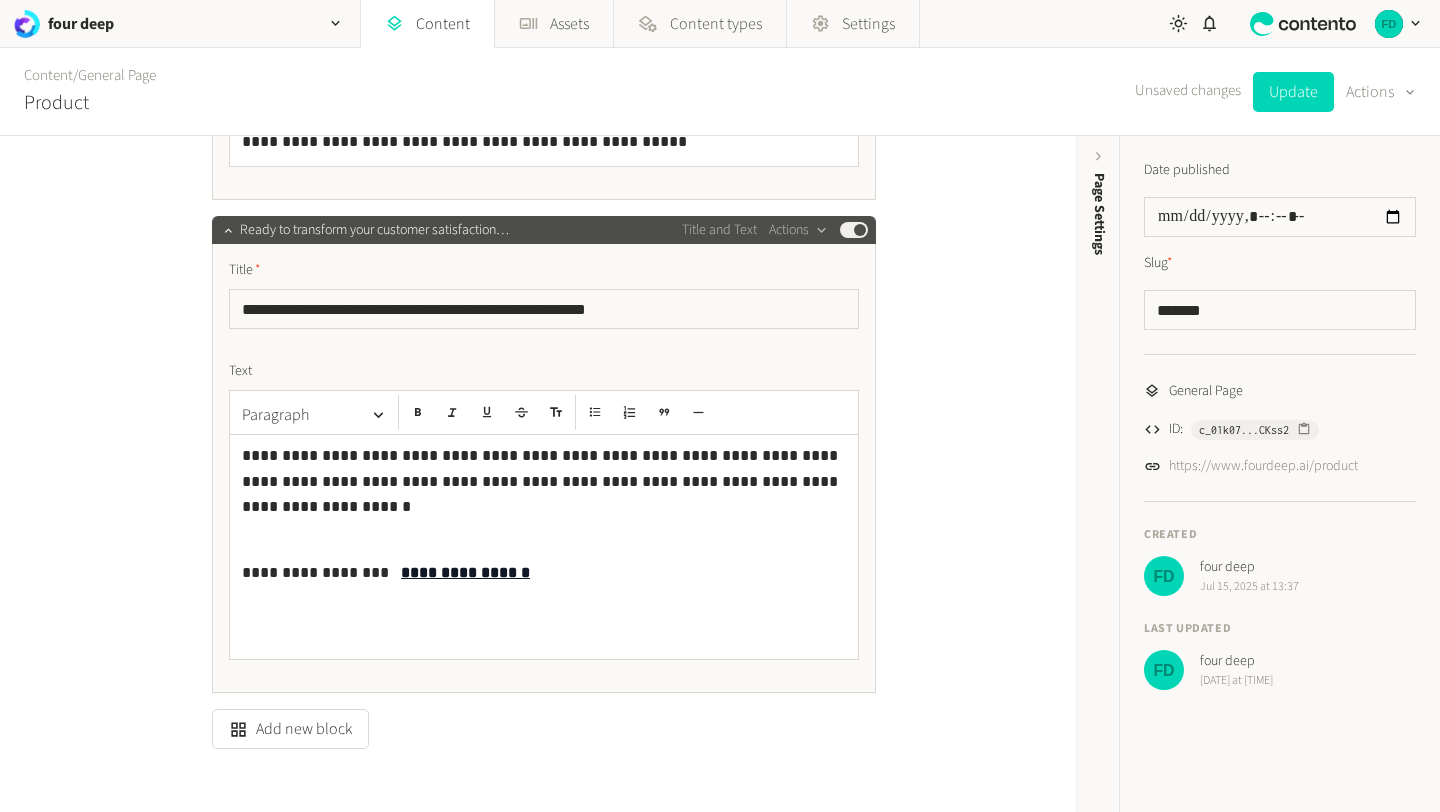 scroll, scrollTop: 2358, scrollLeft: 0, axis: vertical 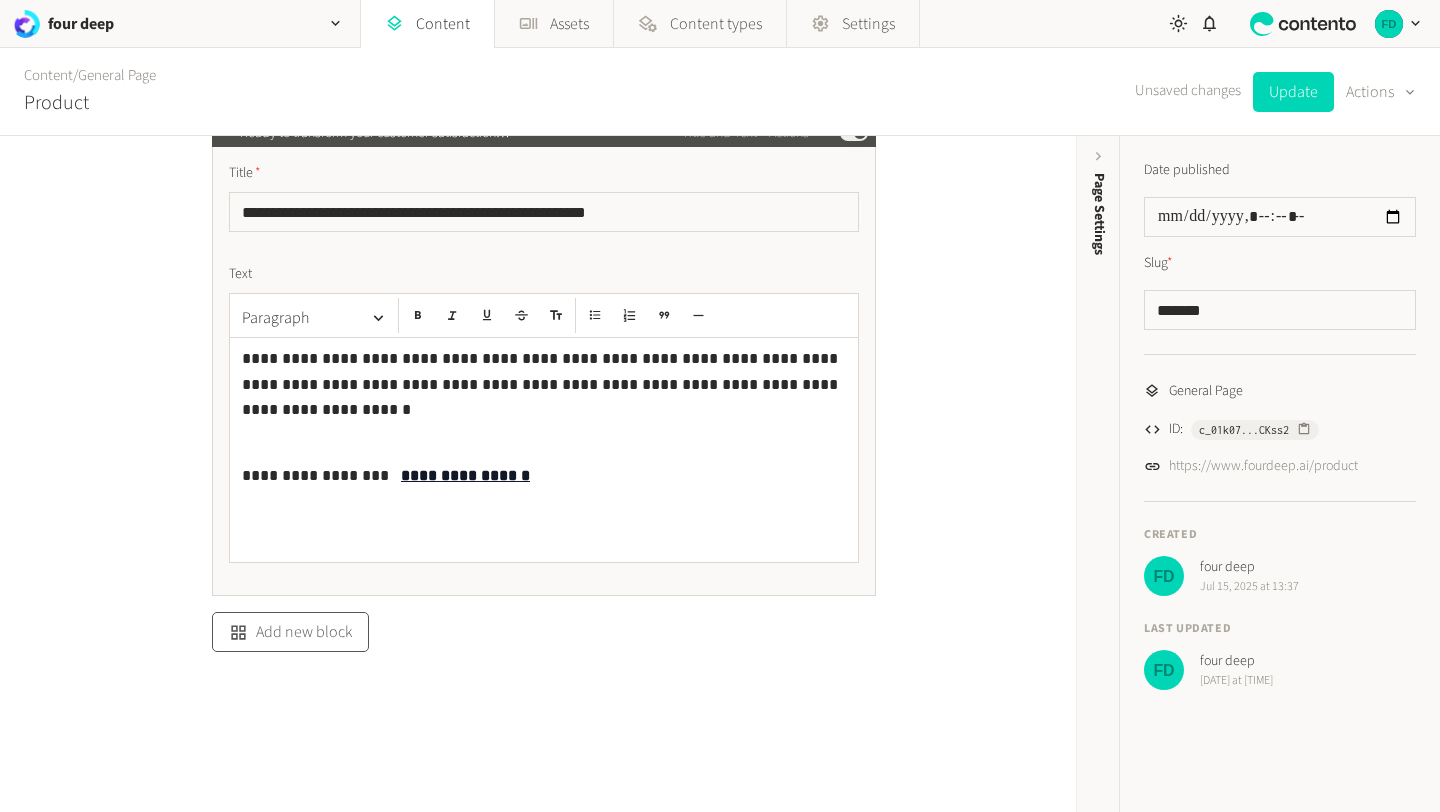 click on "Add new block" 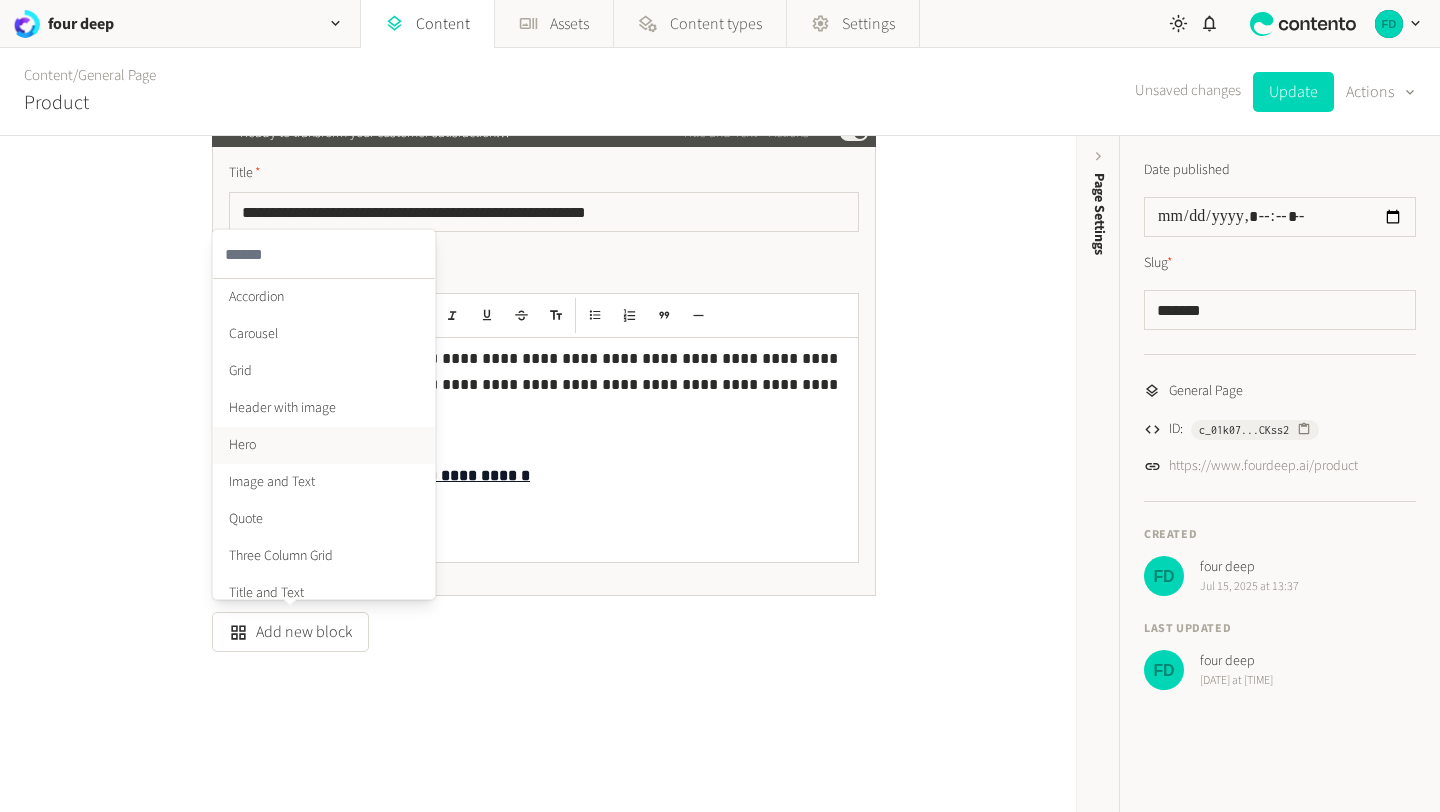 click on "Hero" 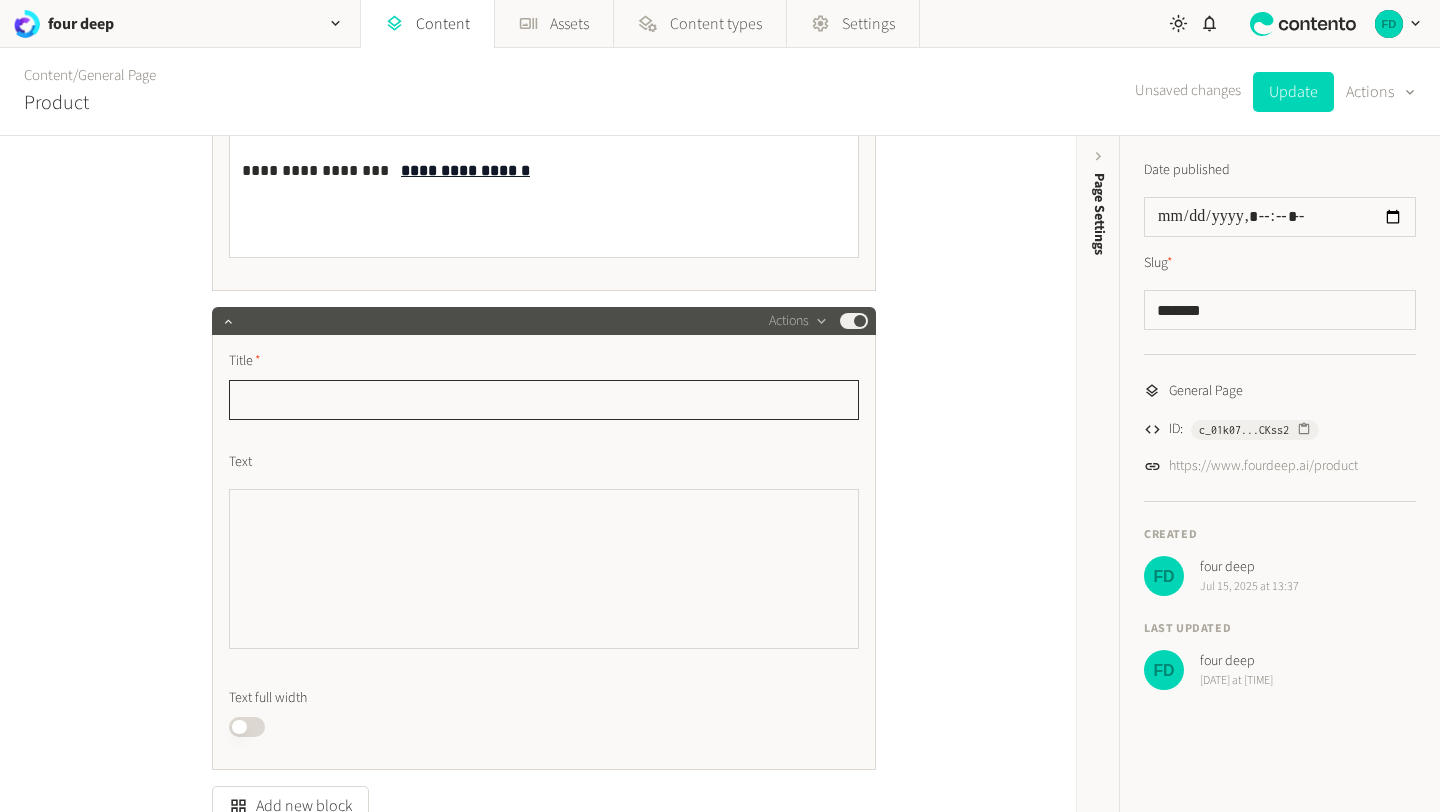 scroll, scrollTop: 2796, scrollLeft: 0, axis: vertical 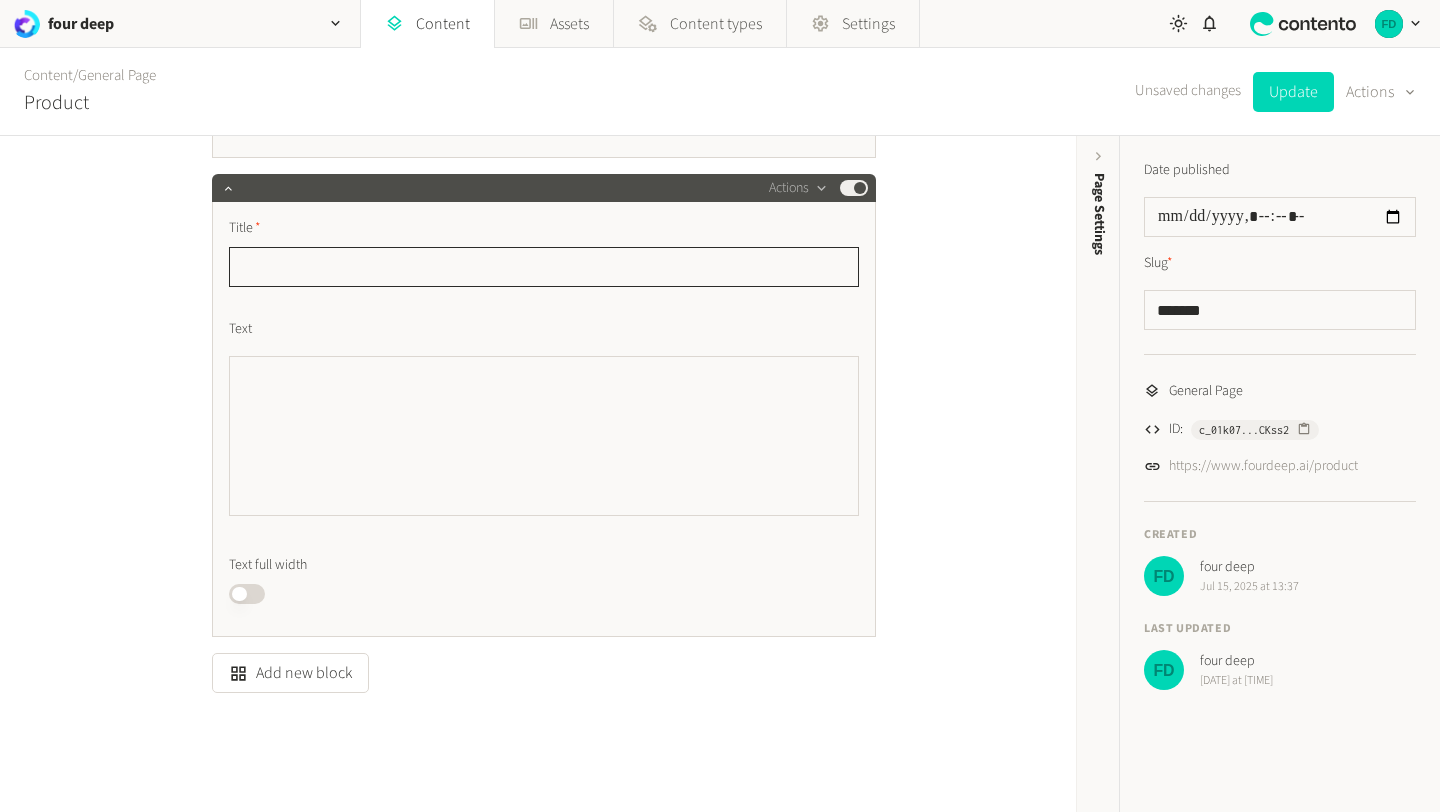paste on "**********" 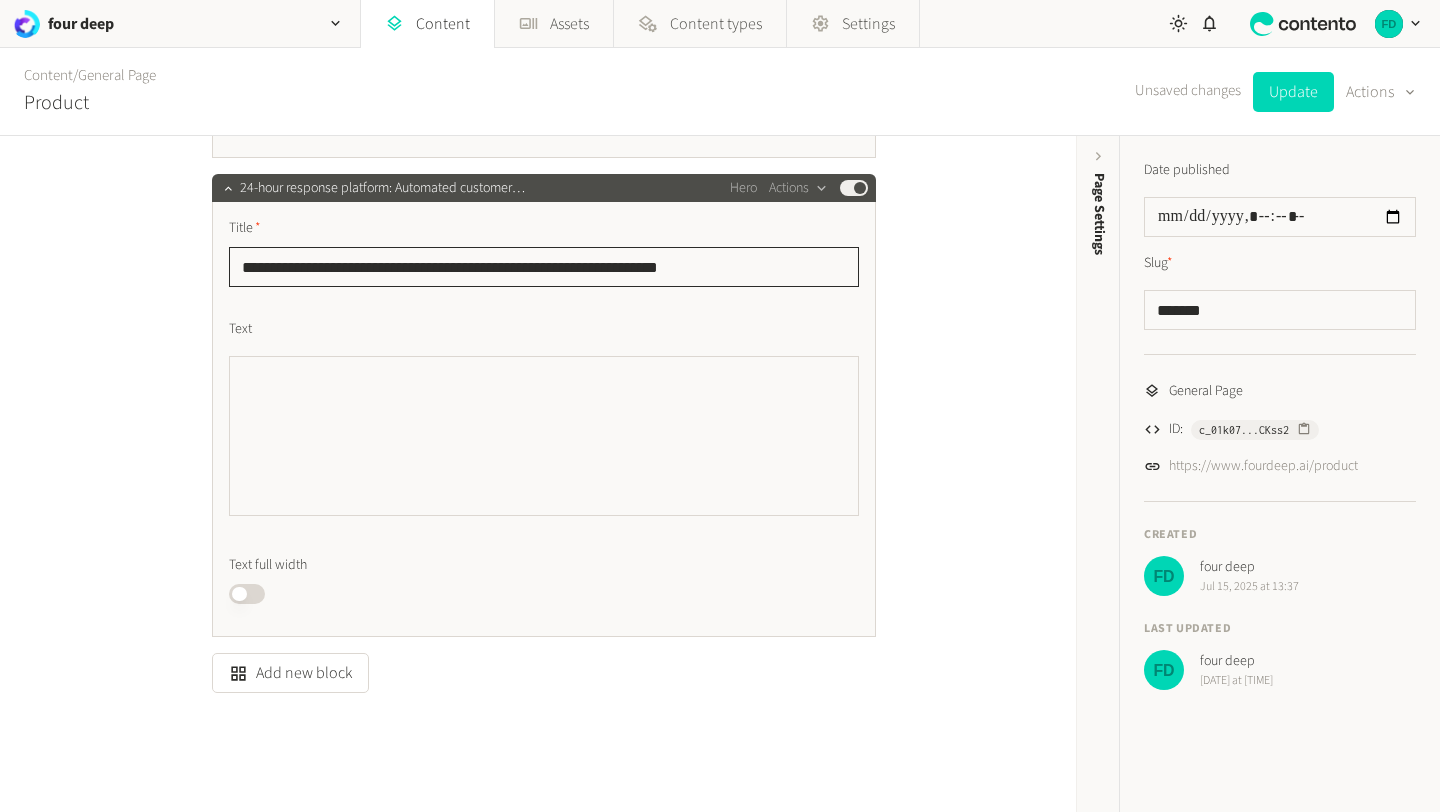 type on "**********" 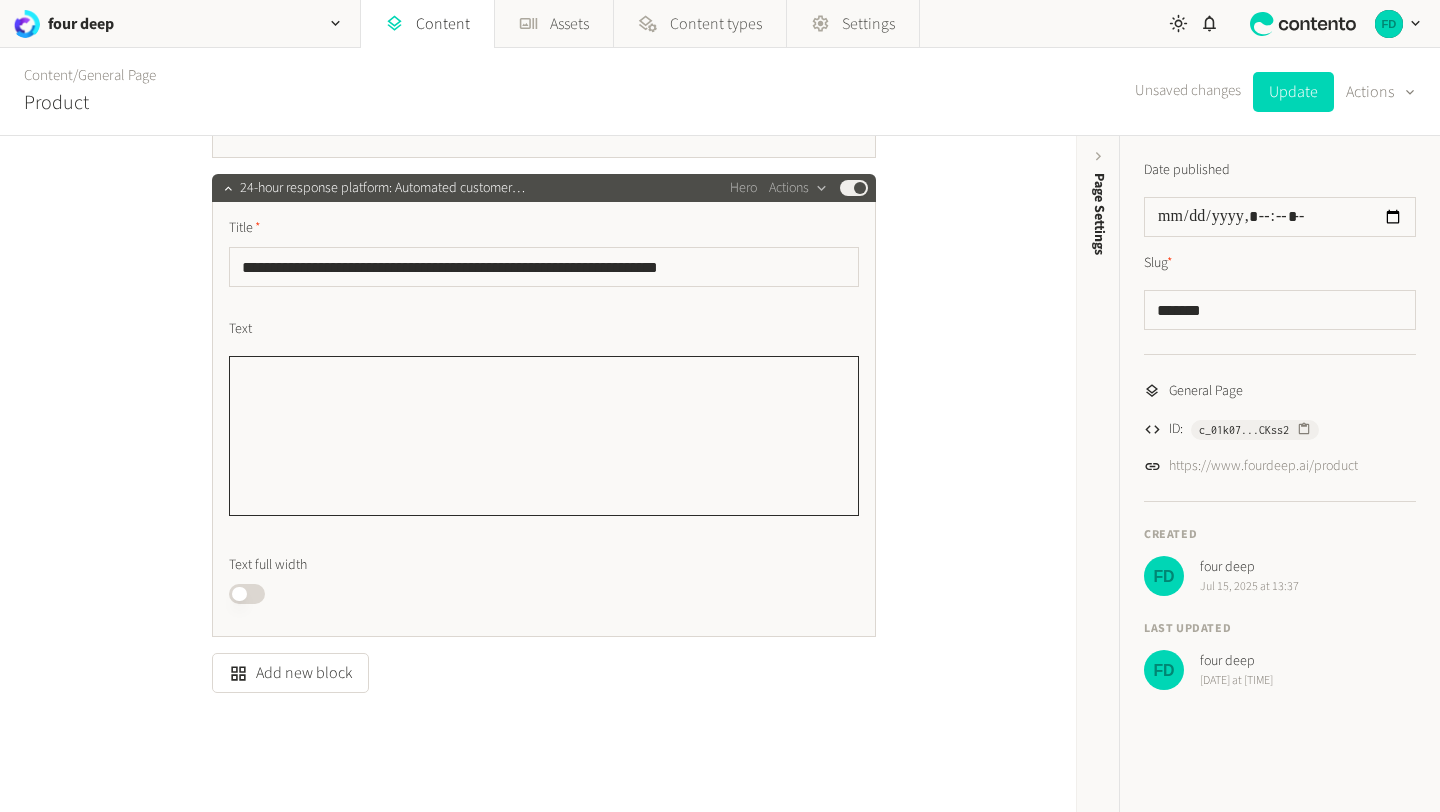 click on "Text" 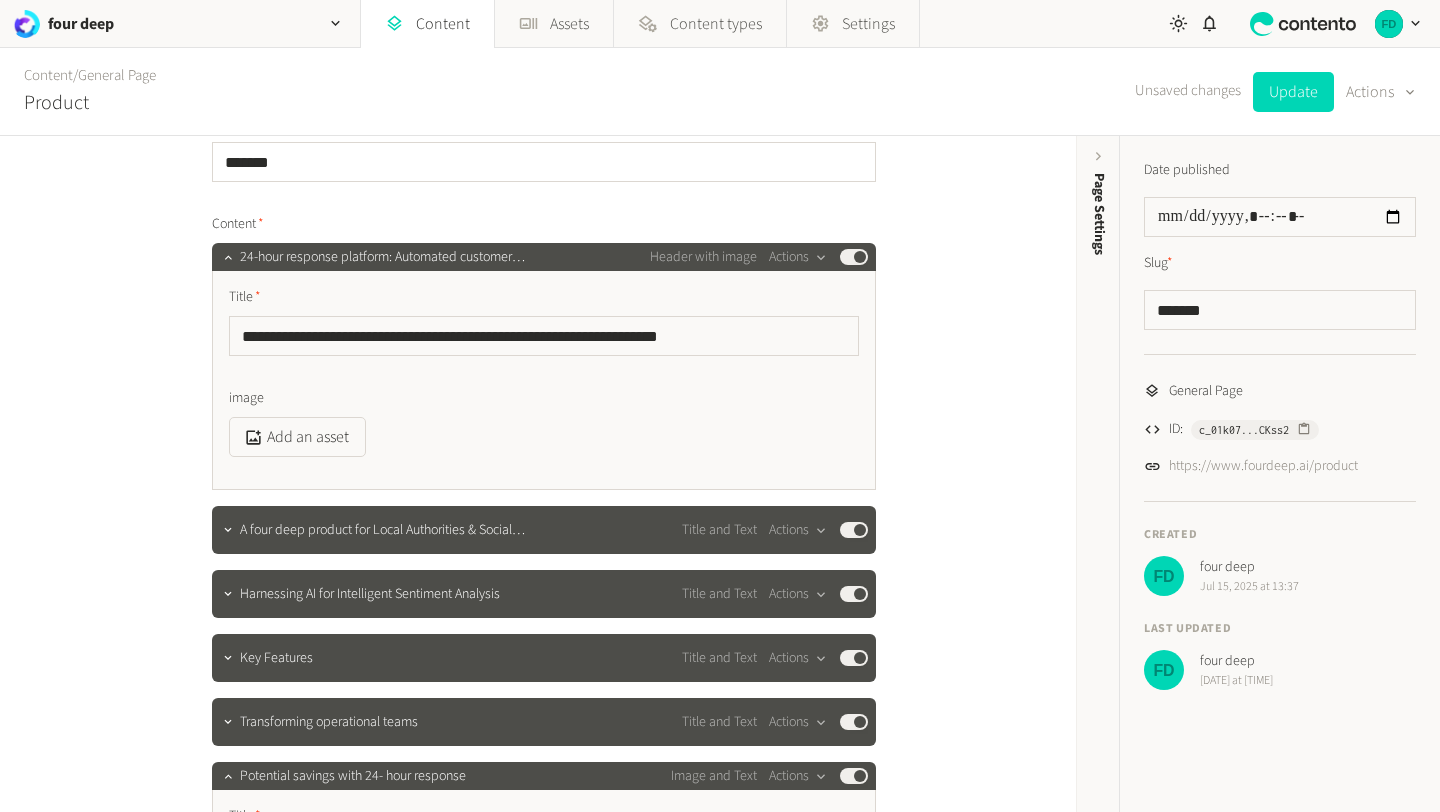 scroll, scrollTop: 307, scrollLeft: 0, axis: vertical 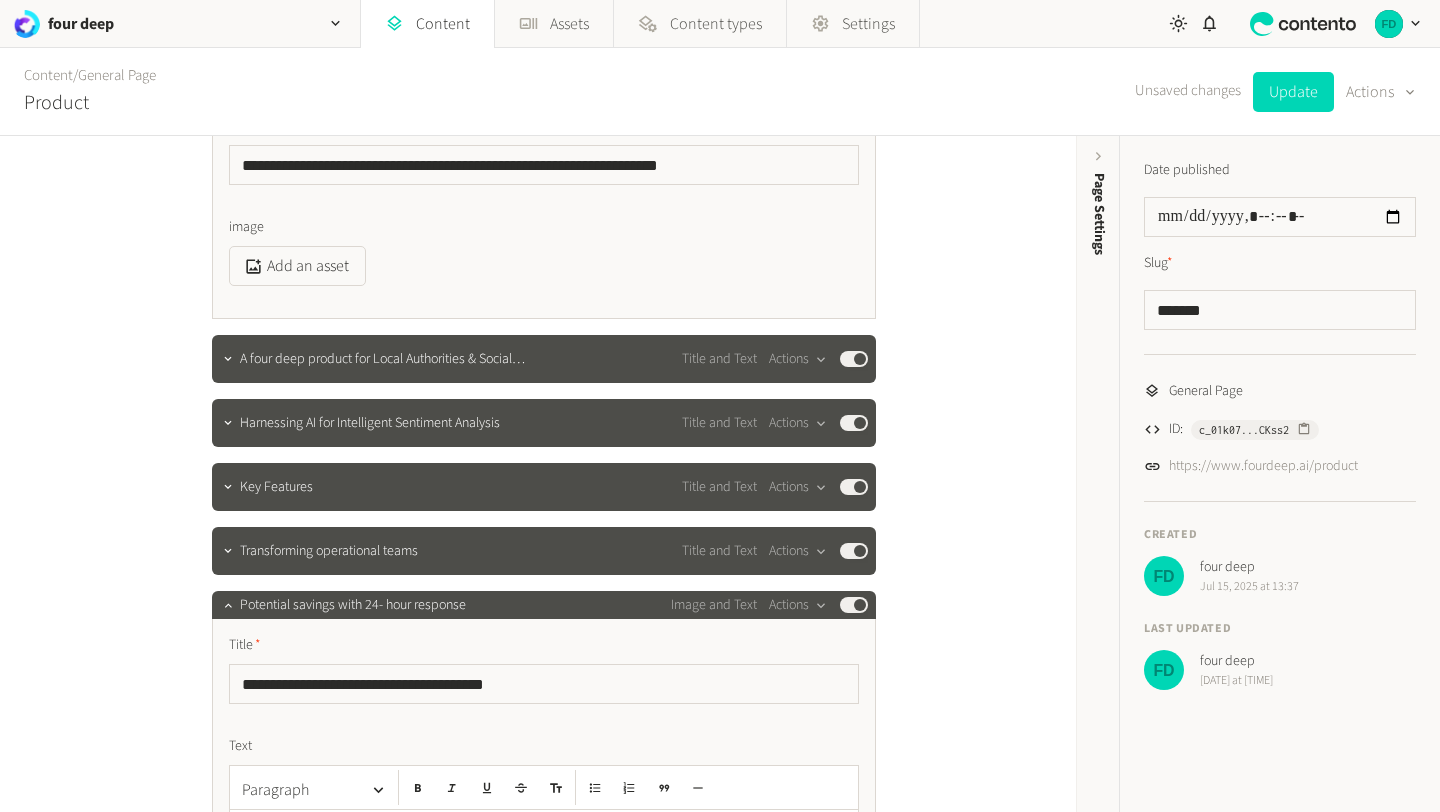 click on "Image 15 07 2025 At 14.27" 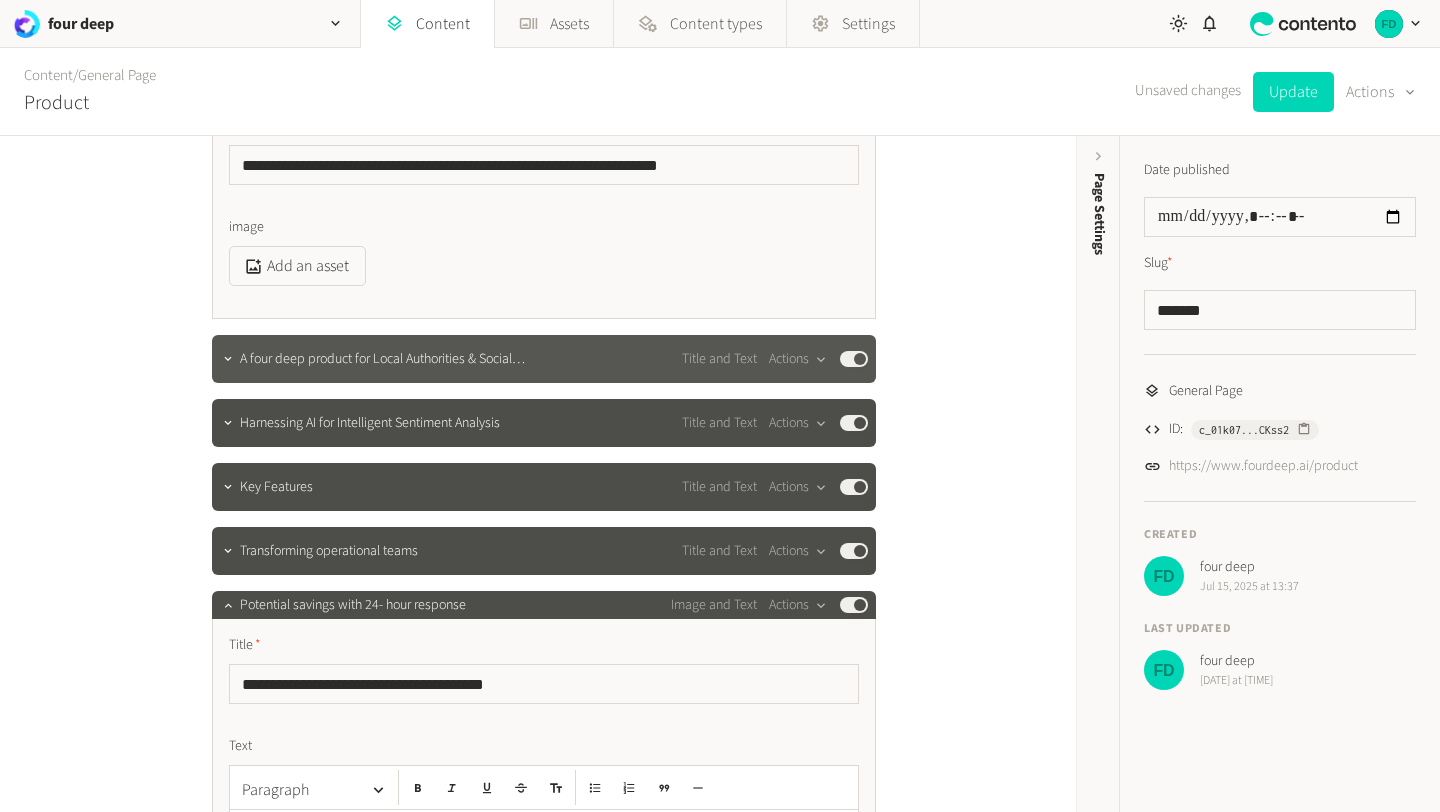 click on "A four deep product for Local Authorities & Social Housing P… Title and Text  Actions  Published" 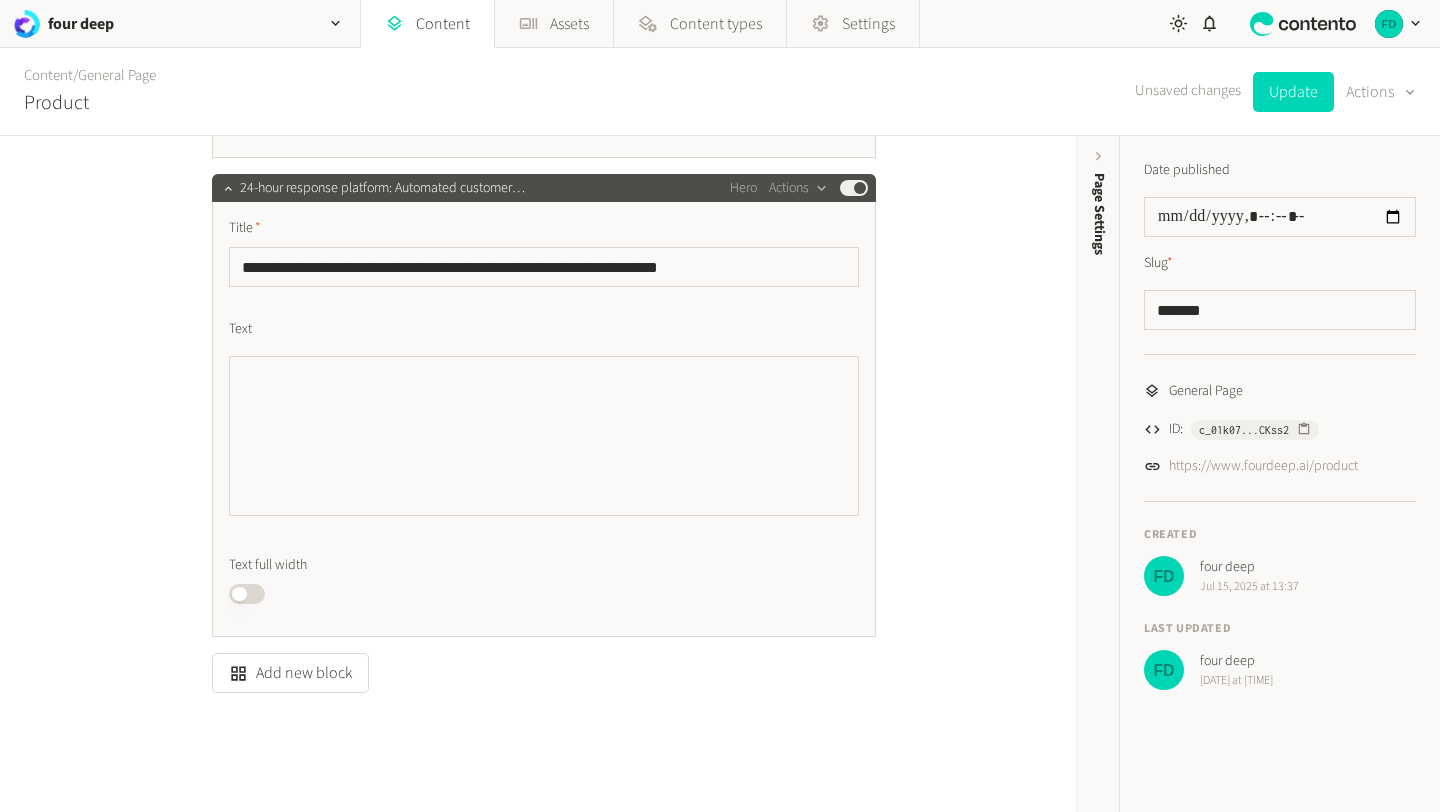 scroll, scrollTop: 3353, scrollLeft: 0, axis: vertical 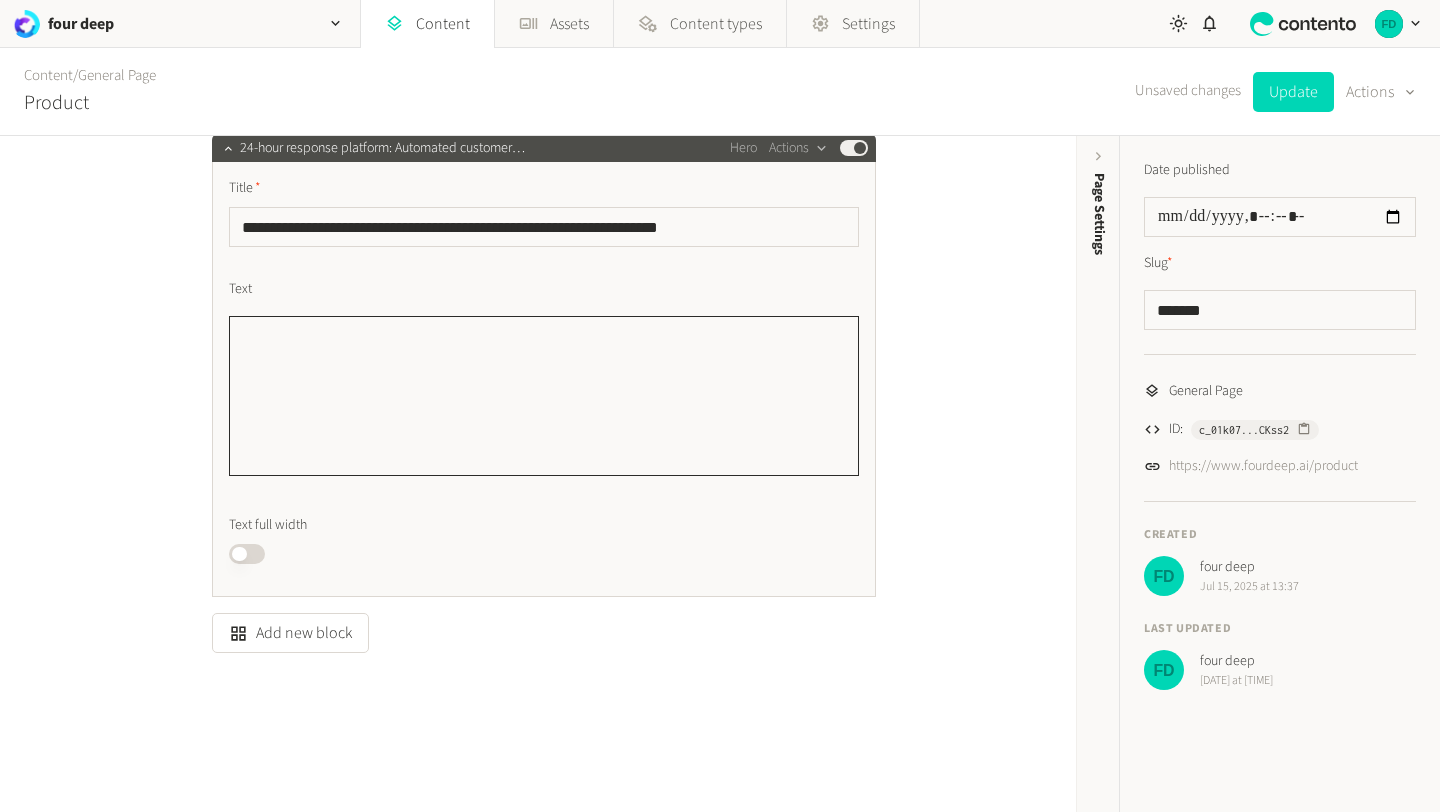 click on "Text" 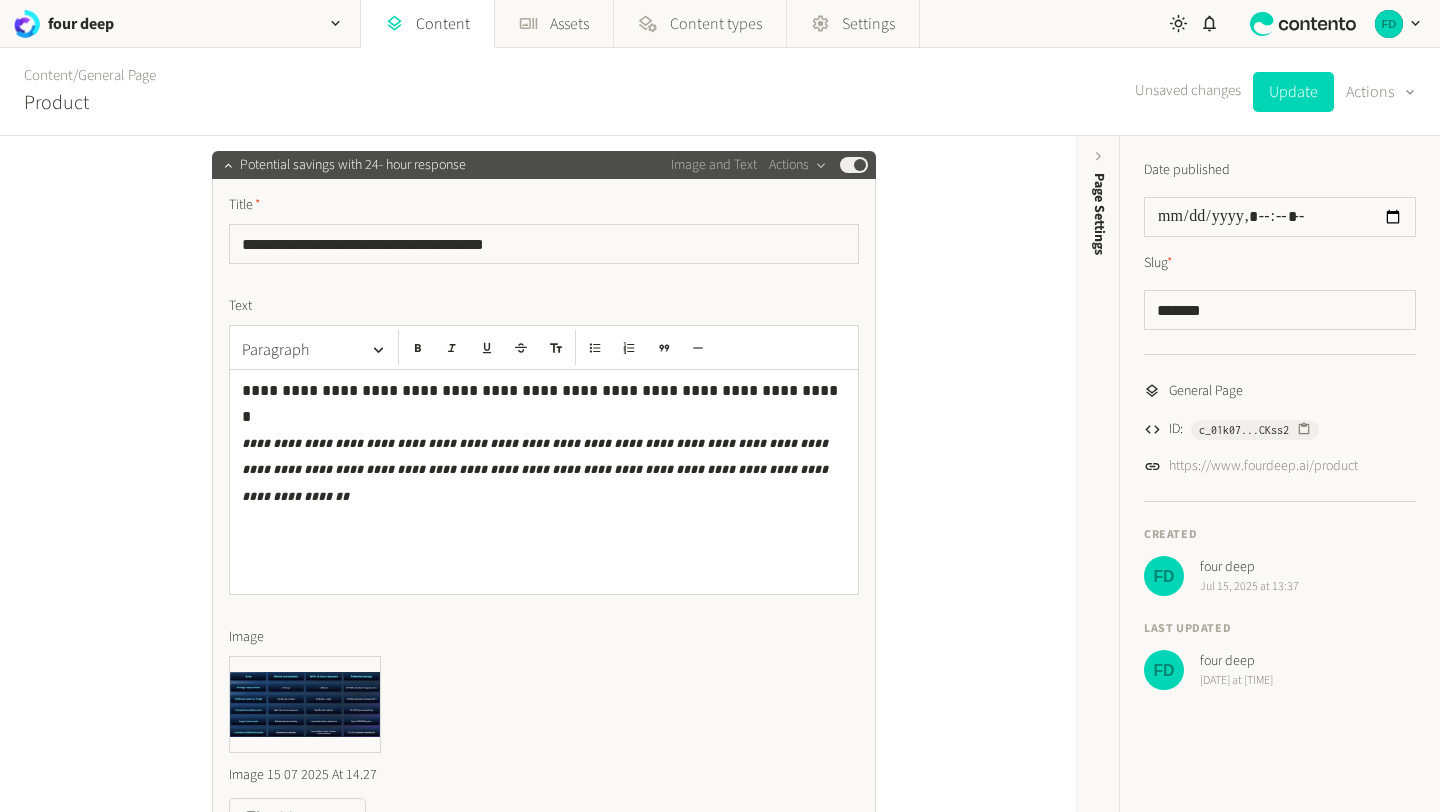 scroll, scrollTop: 0, scrollLeft: 0, axis: both 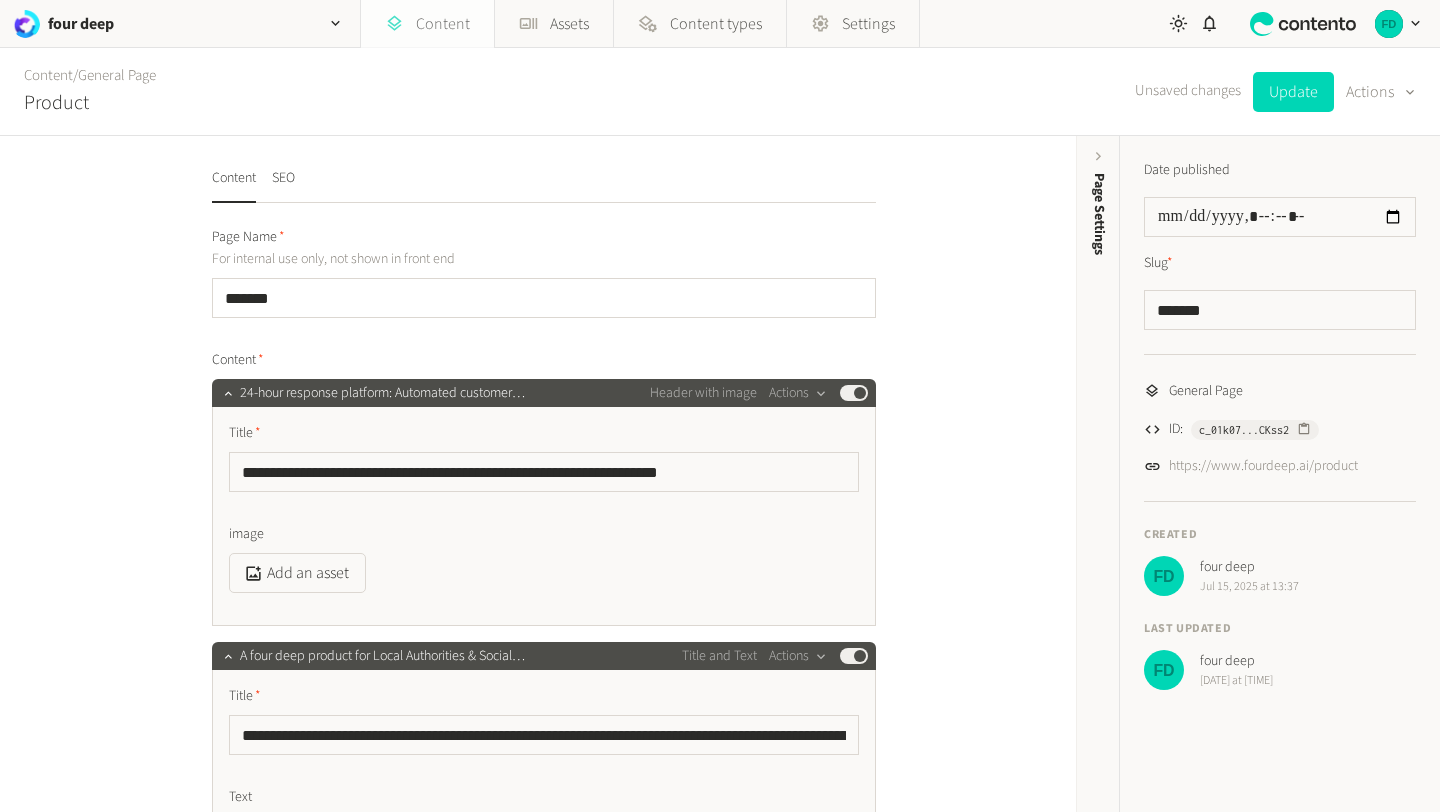 click on "Content" 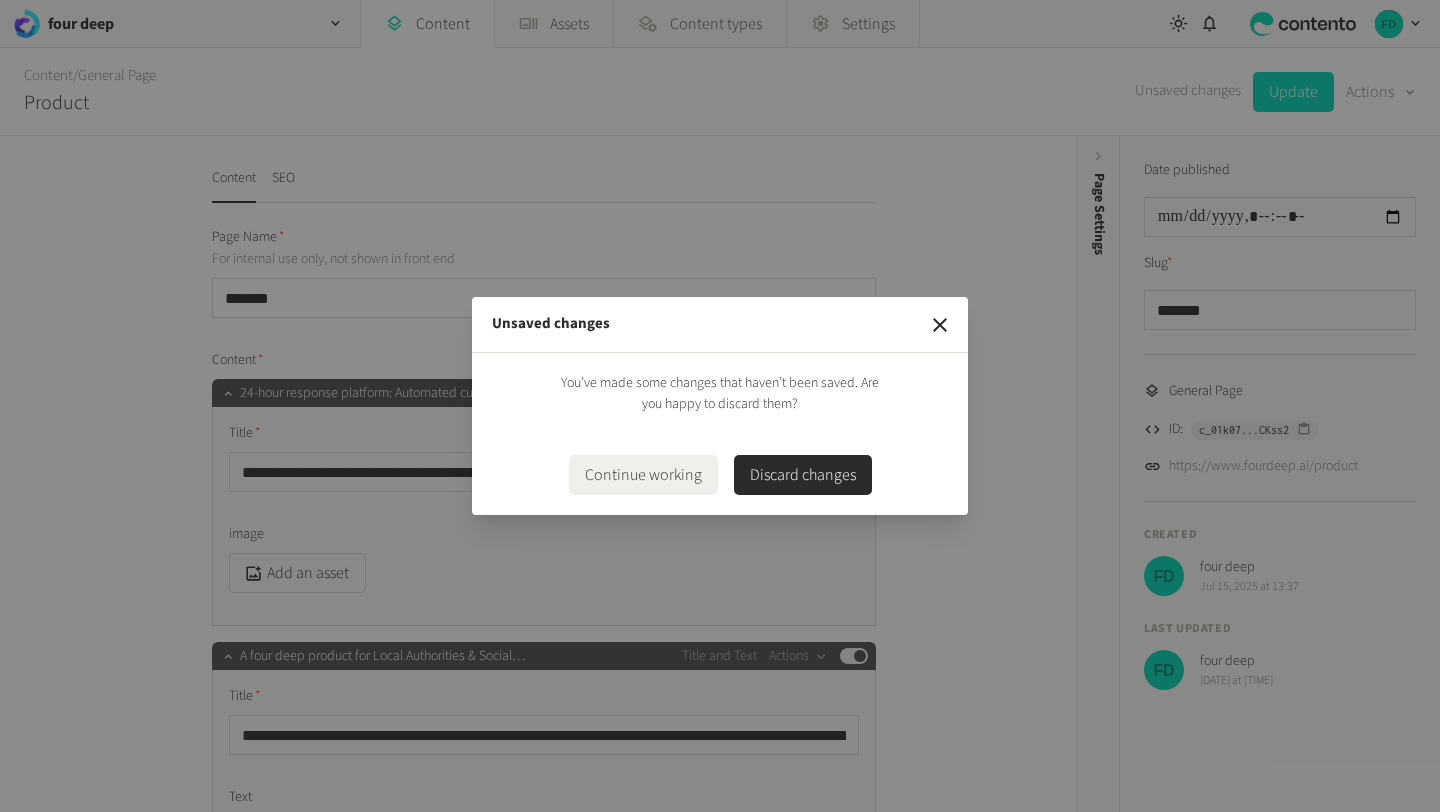 click on "Discard changes" at bounding box center [803, 475] 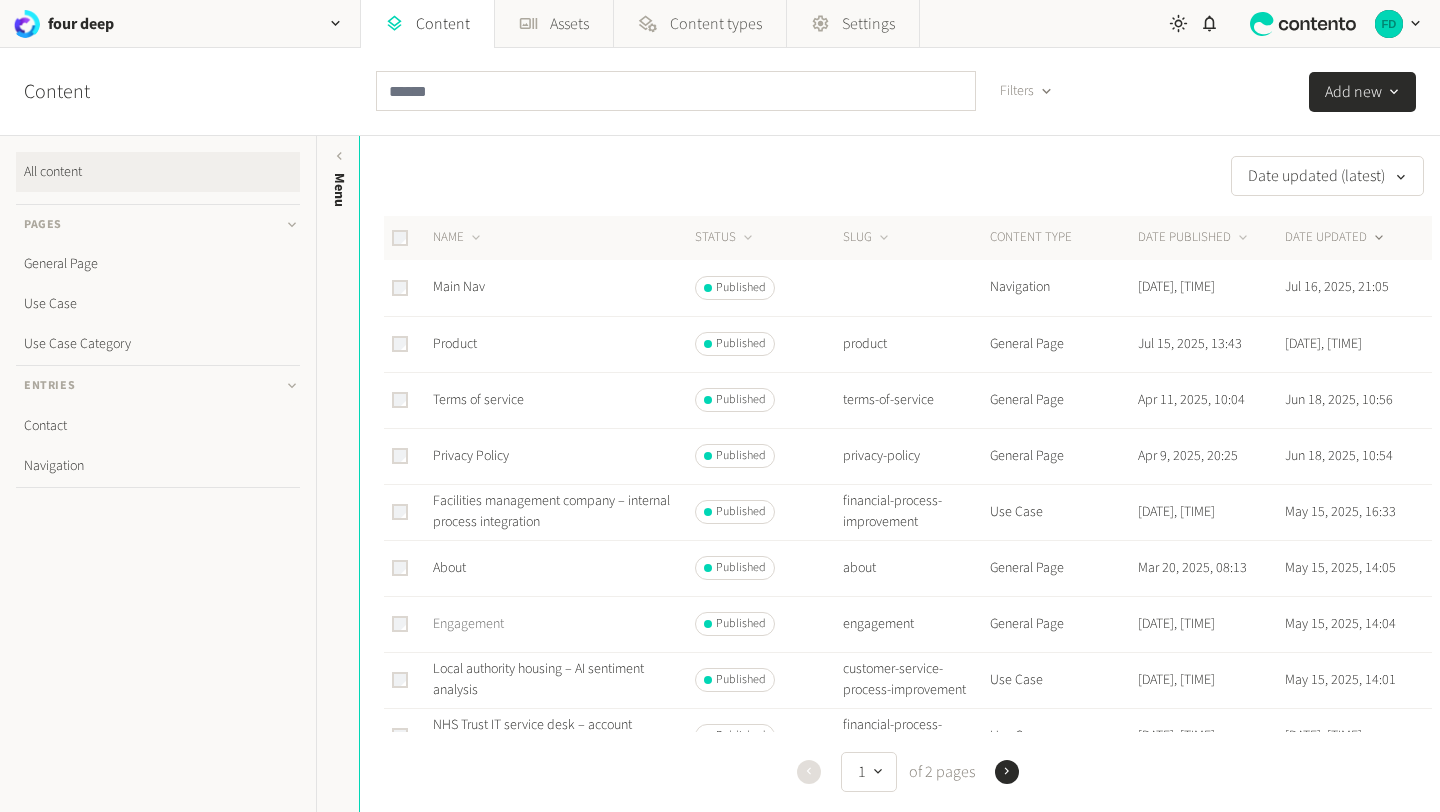 click on "Engagement" 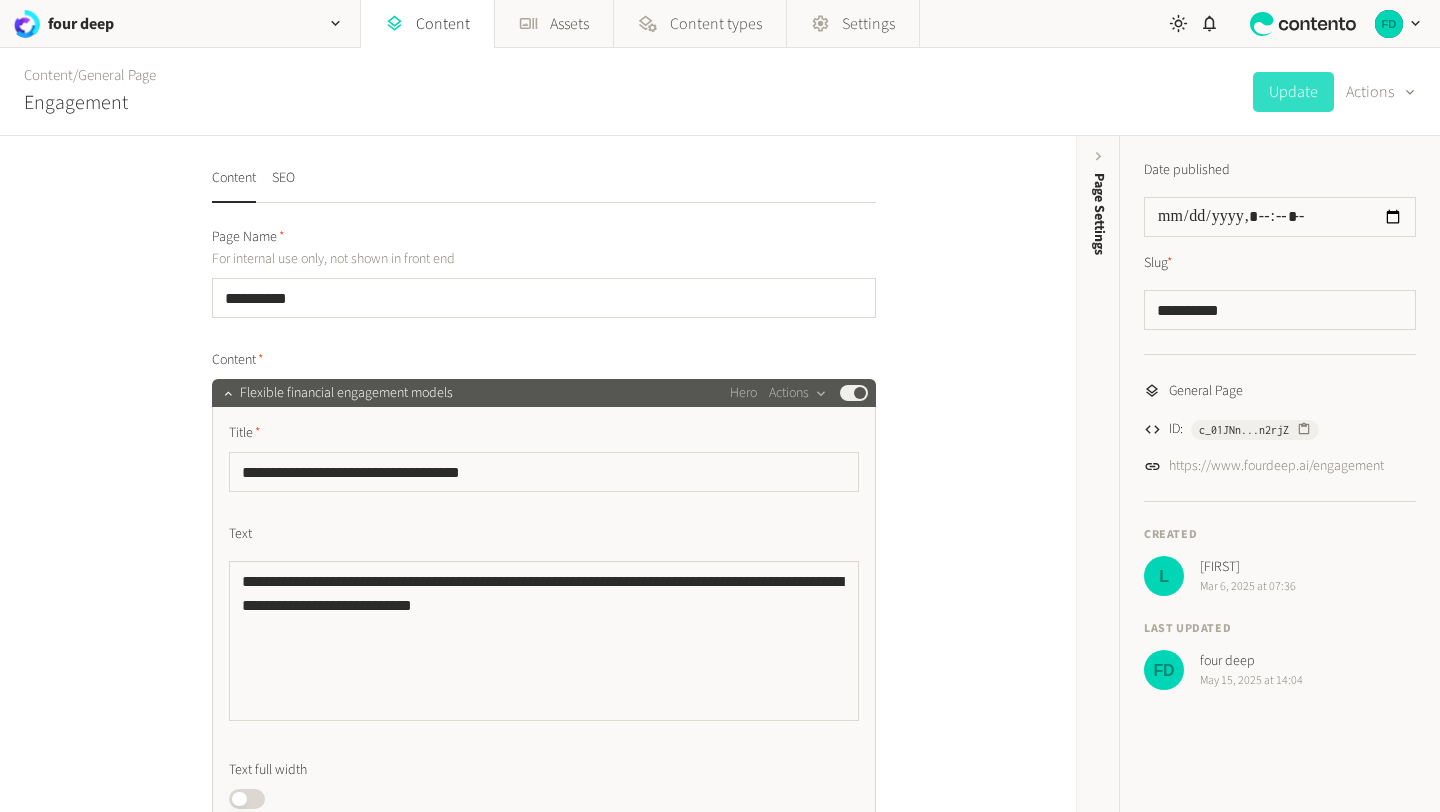 click on "Flexible financial engagement models" 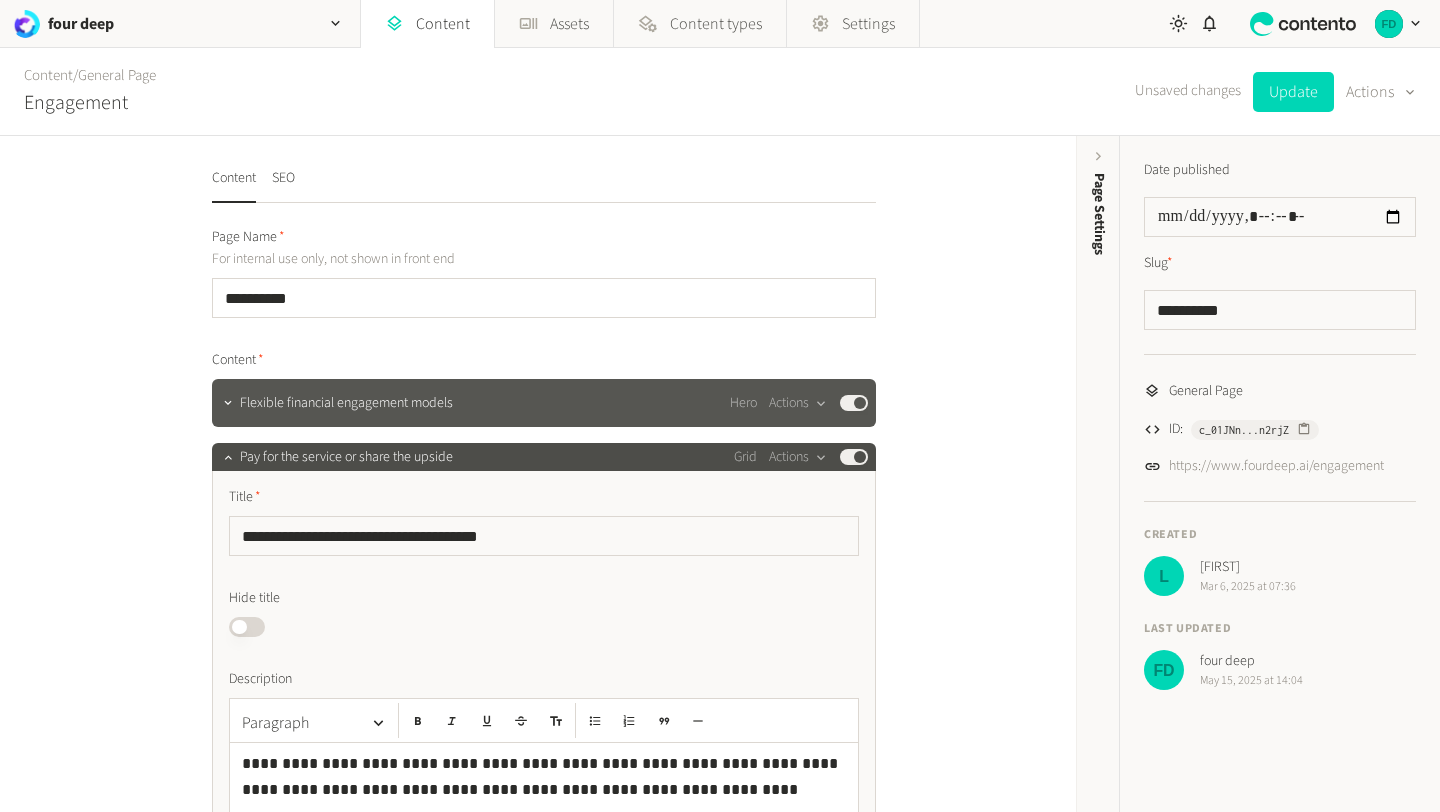 click on "Flexible financial engagement models" 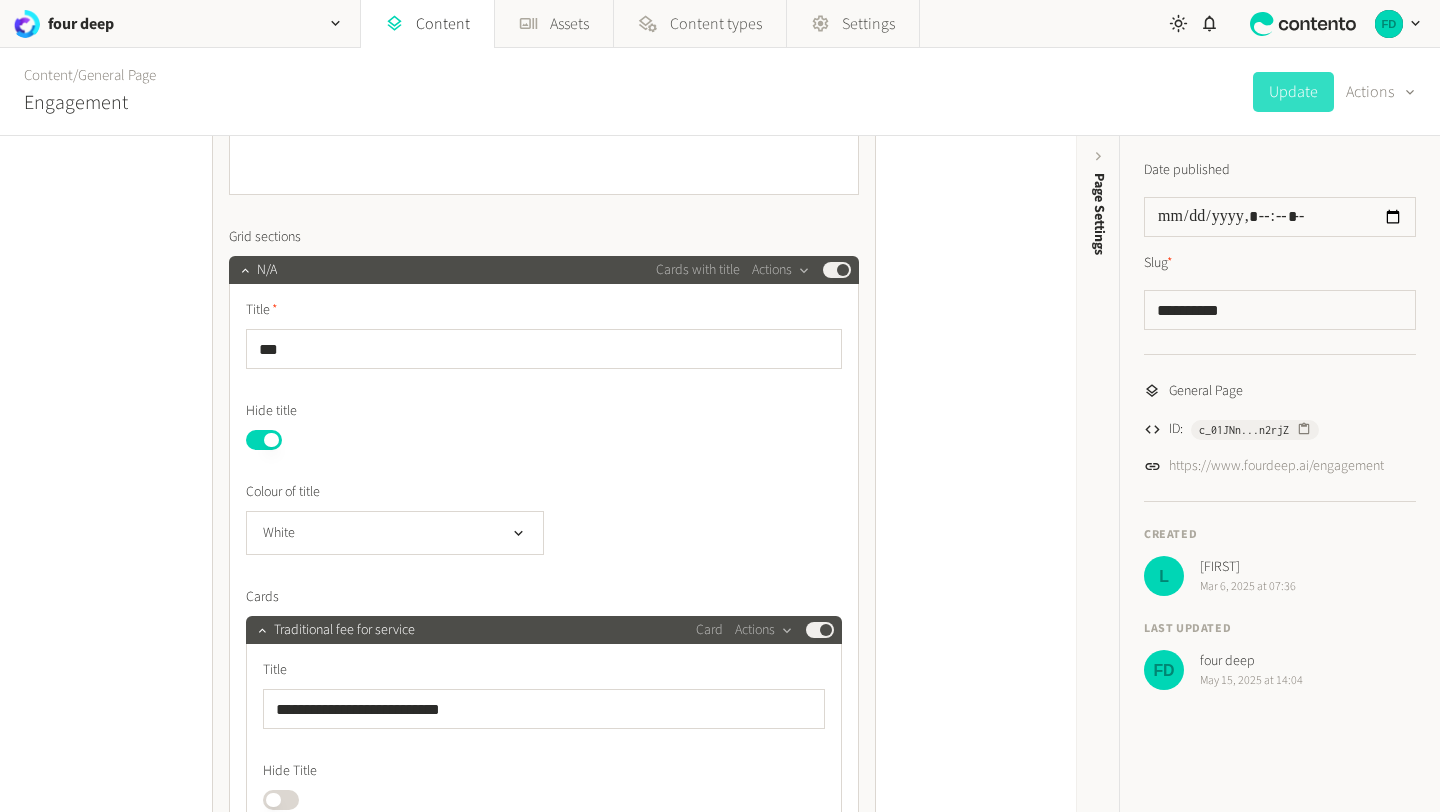 scroll, scrollTop: 1226, scrollLeft: 0, axis: vertical 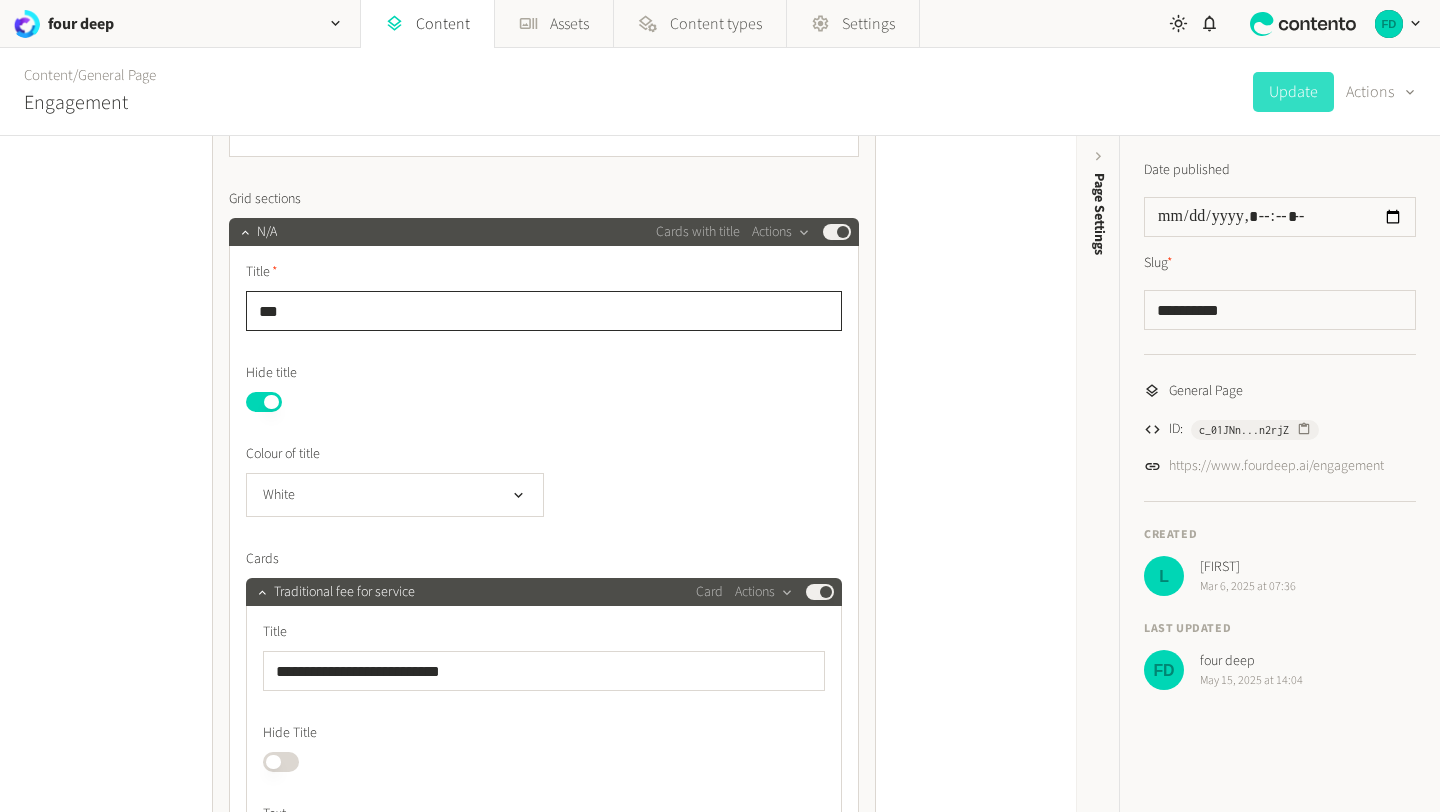click on "***" 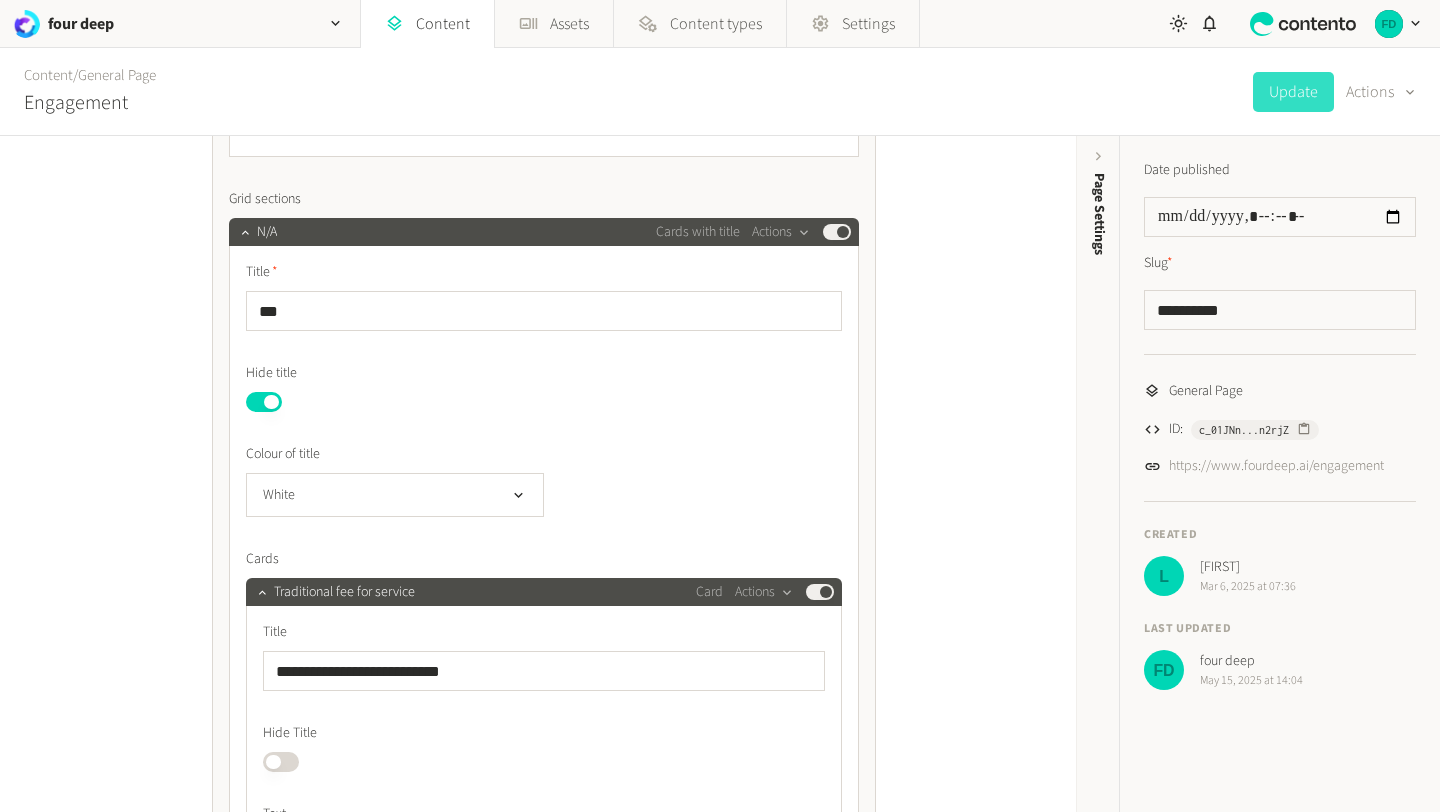 click on "**********" 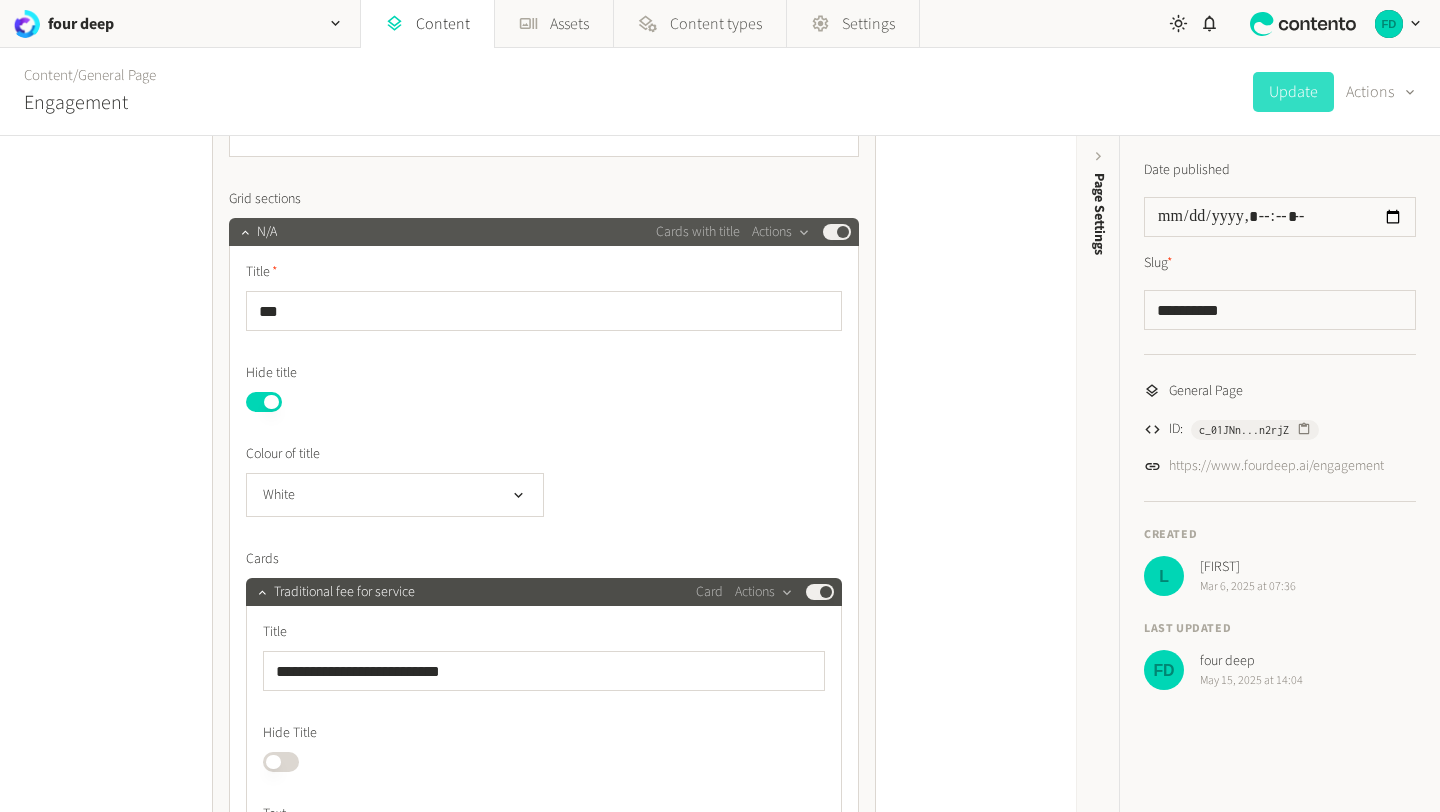 click on "N/A Cards with title  Actions  Published" 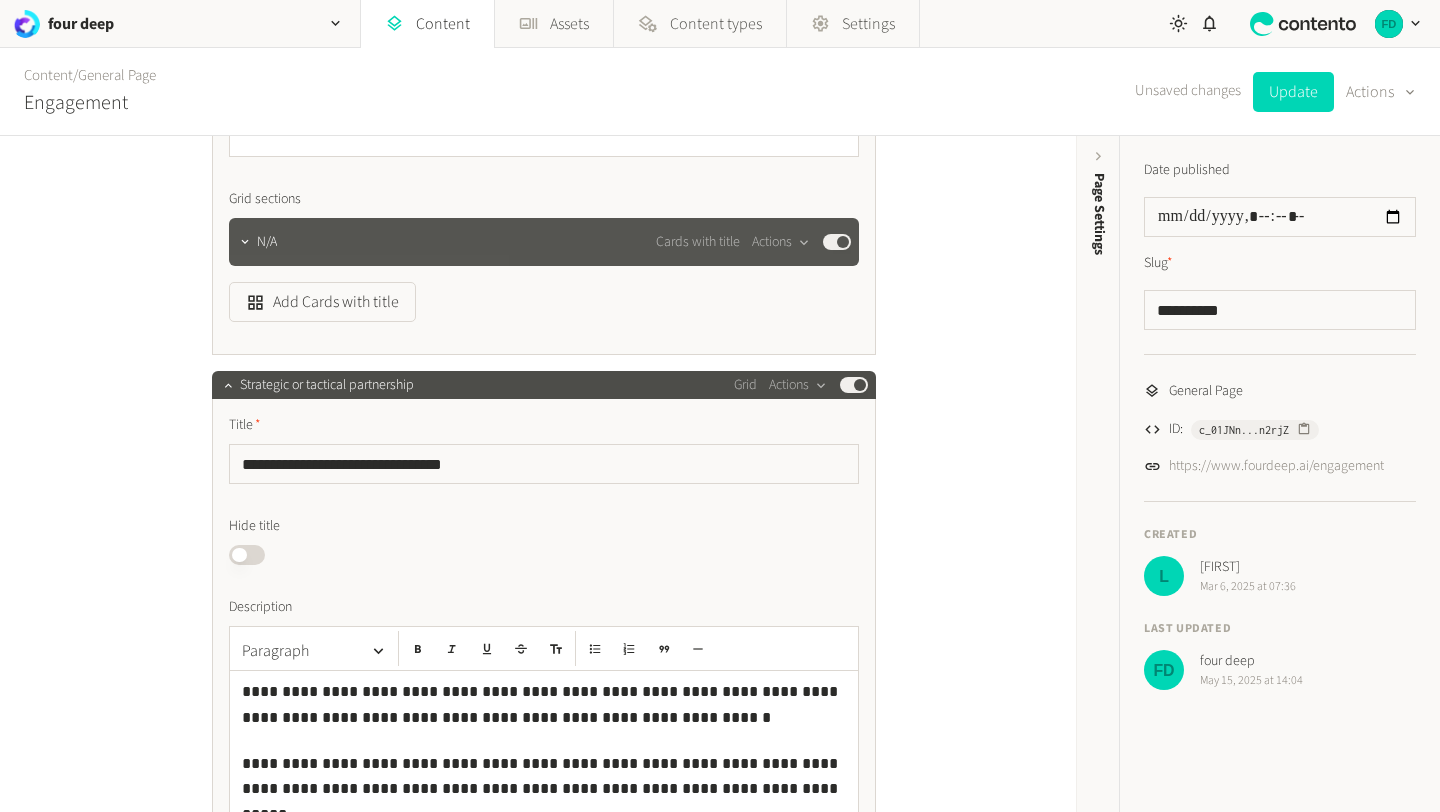 click on "N/A Cards with title  Actions  Published" 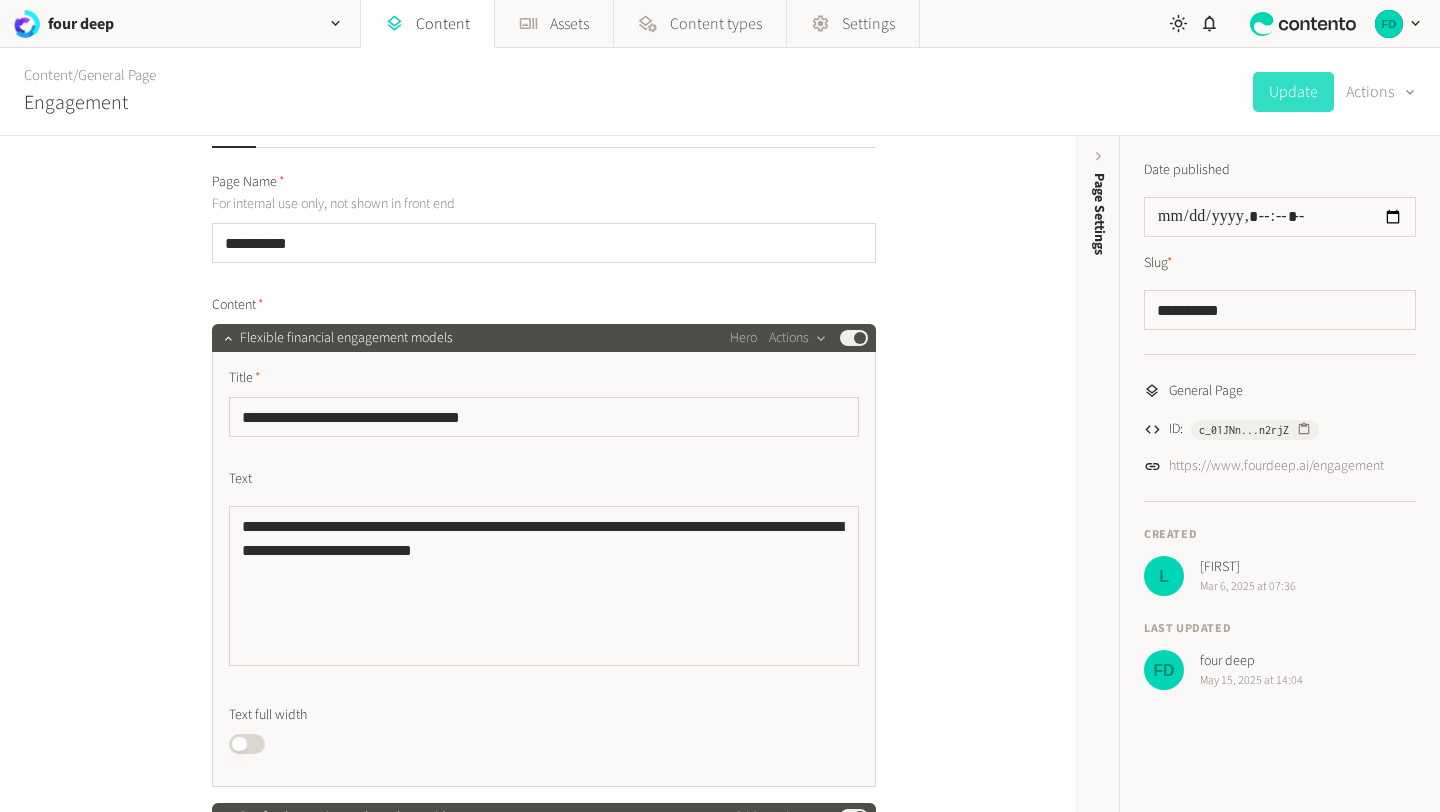 scroll, scrollTop: 59, scrollLeft: 0, axis: vertical 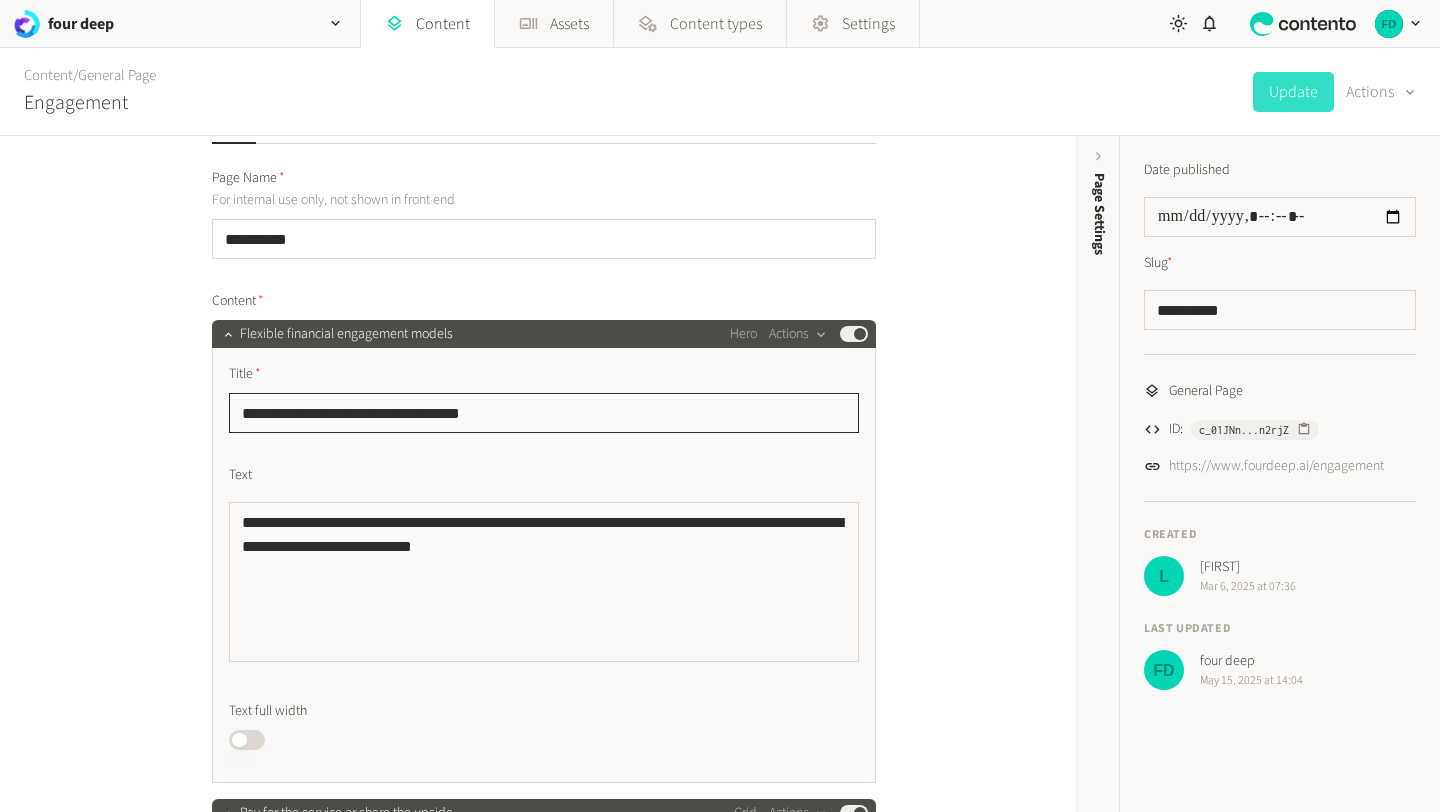 click on "**********" 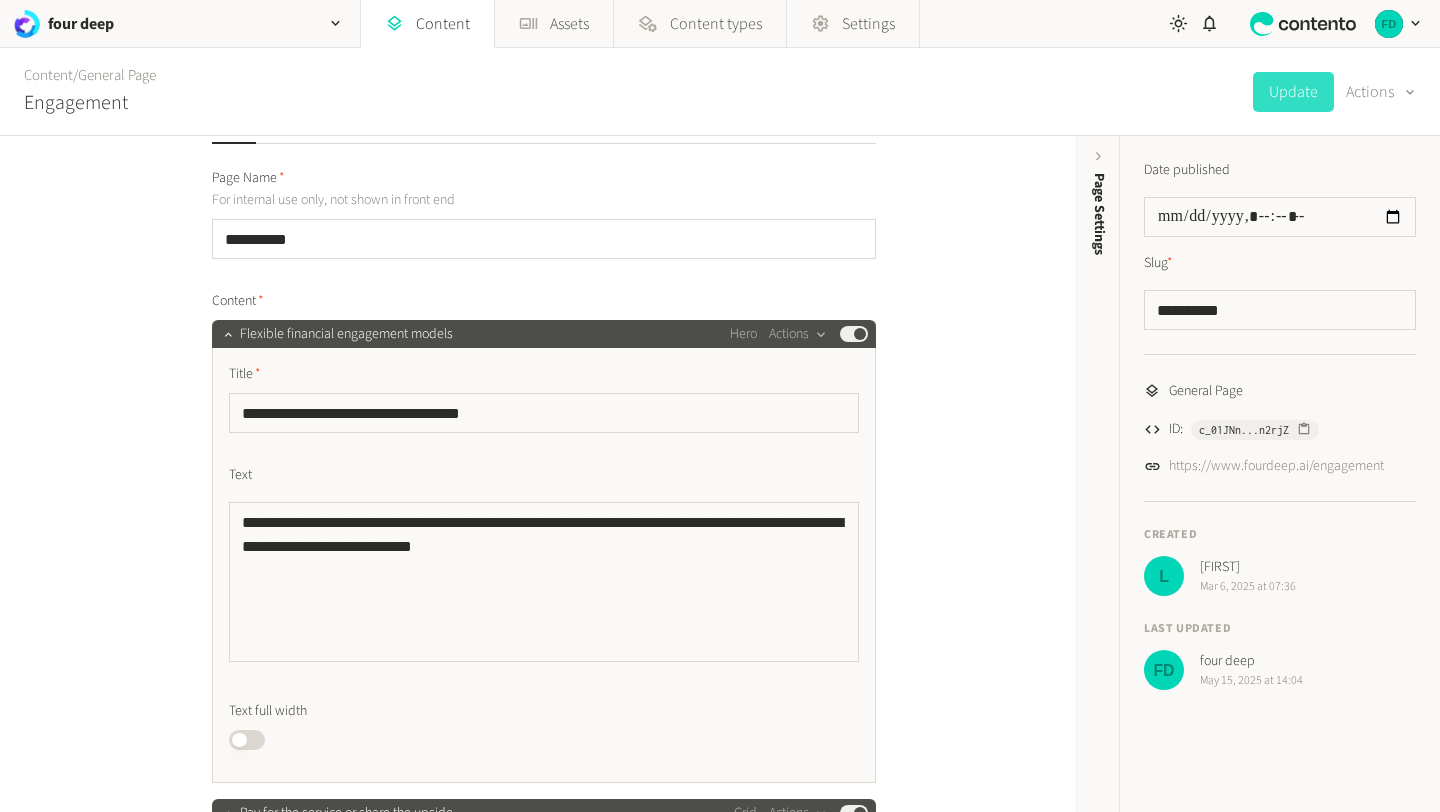 click on "Text" 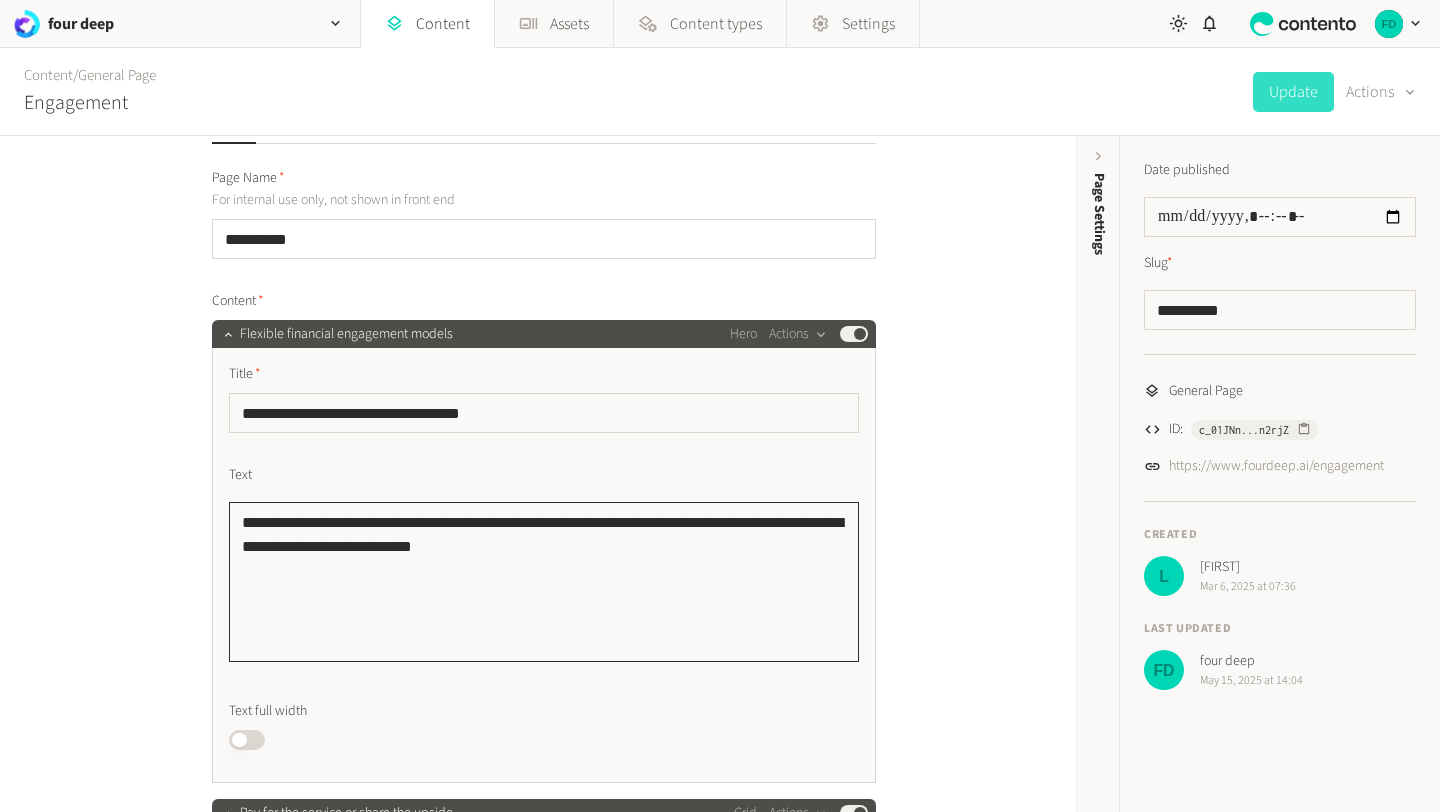 click on "**********" 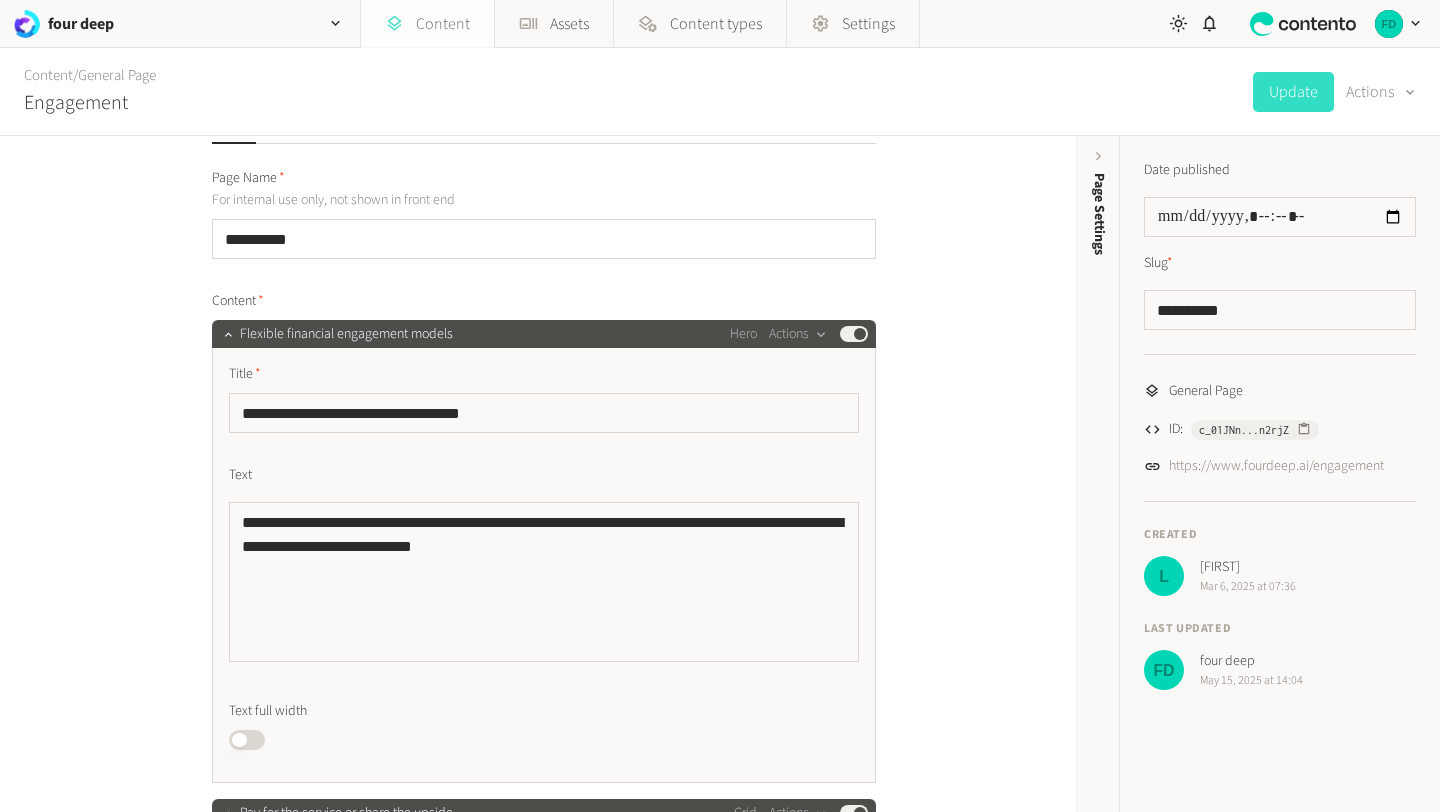 click on "Content" 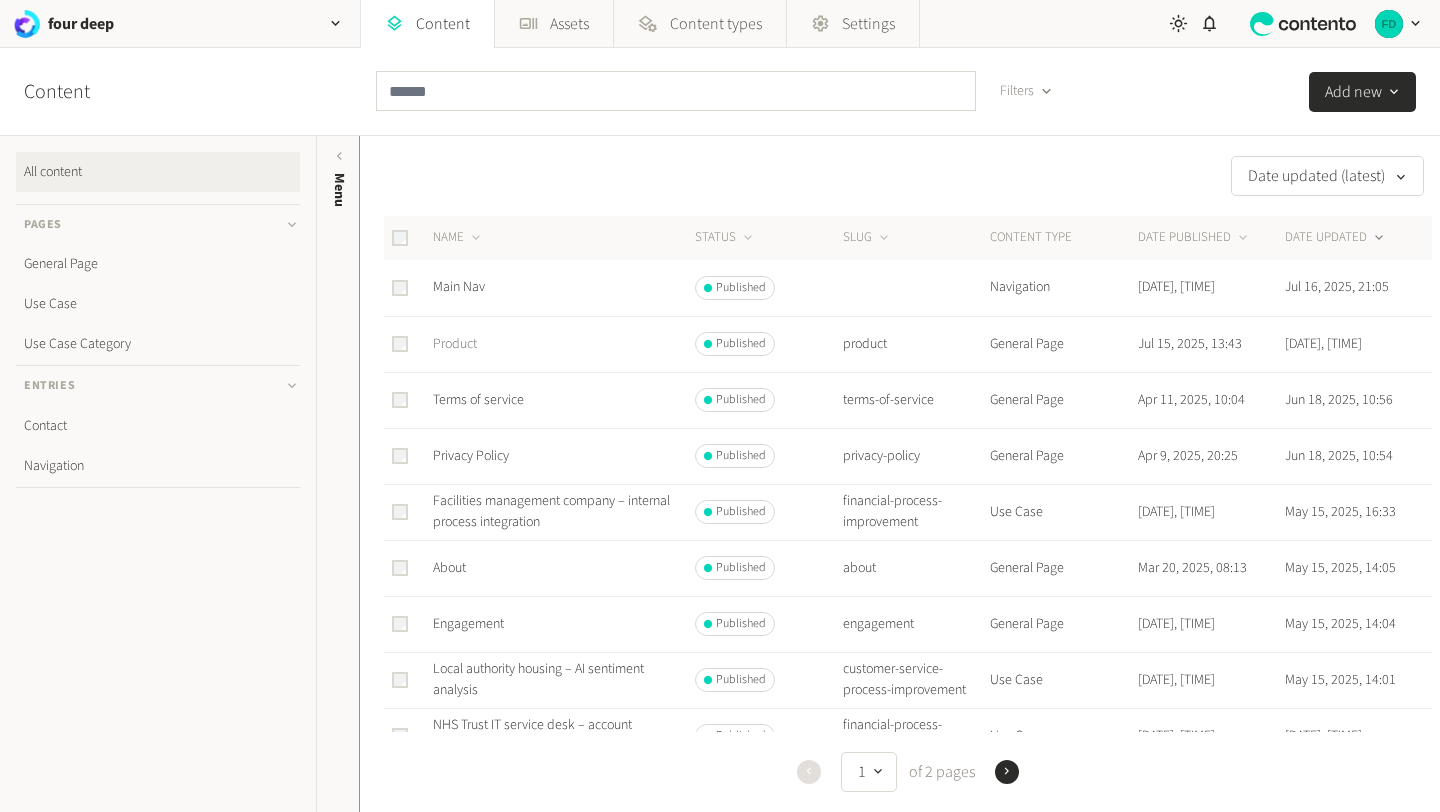 click on "Product" 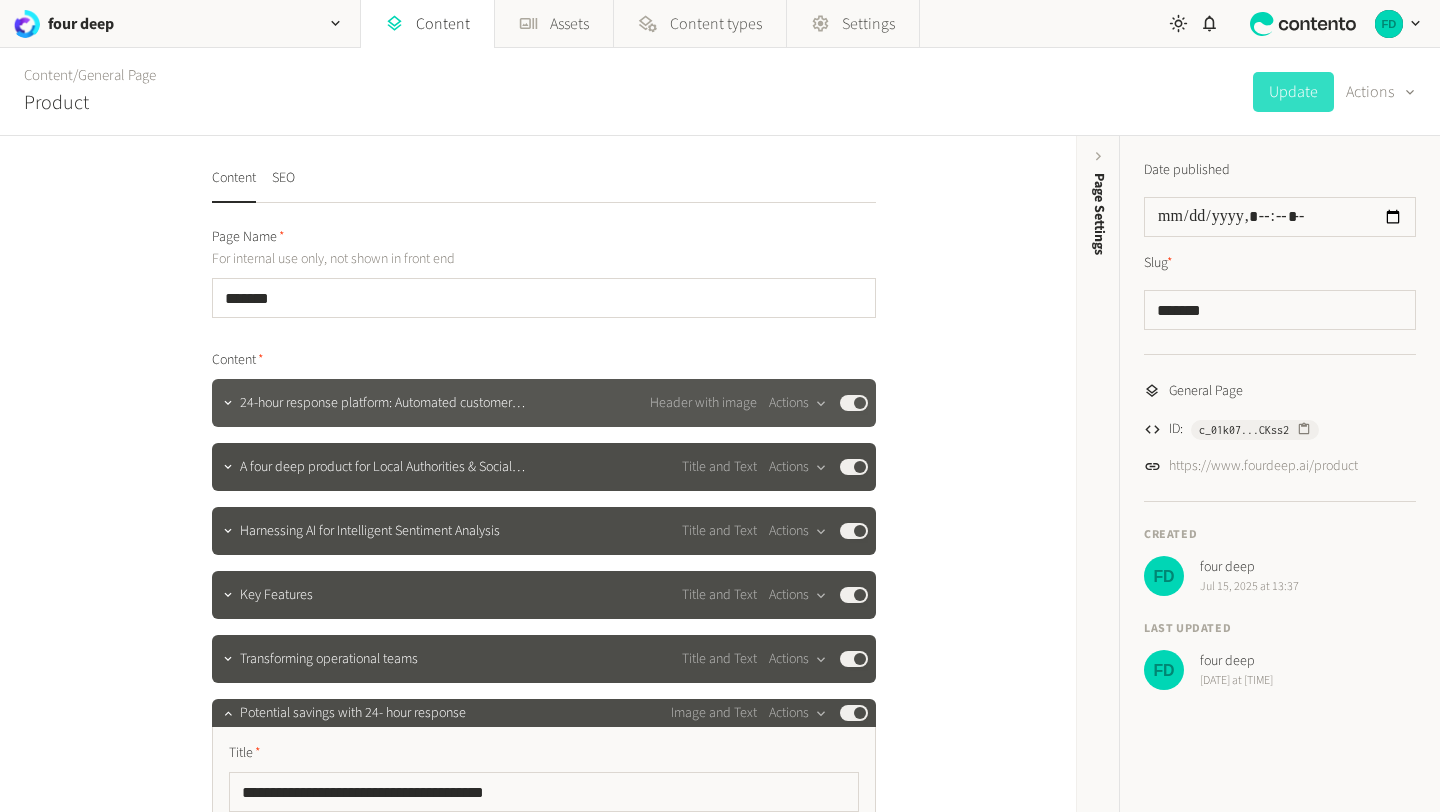 click on "24-hour response platform: Automated customer satisfaction m…" 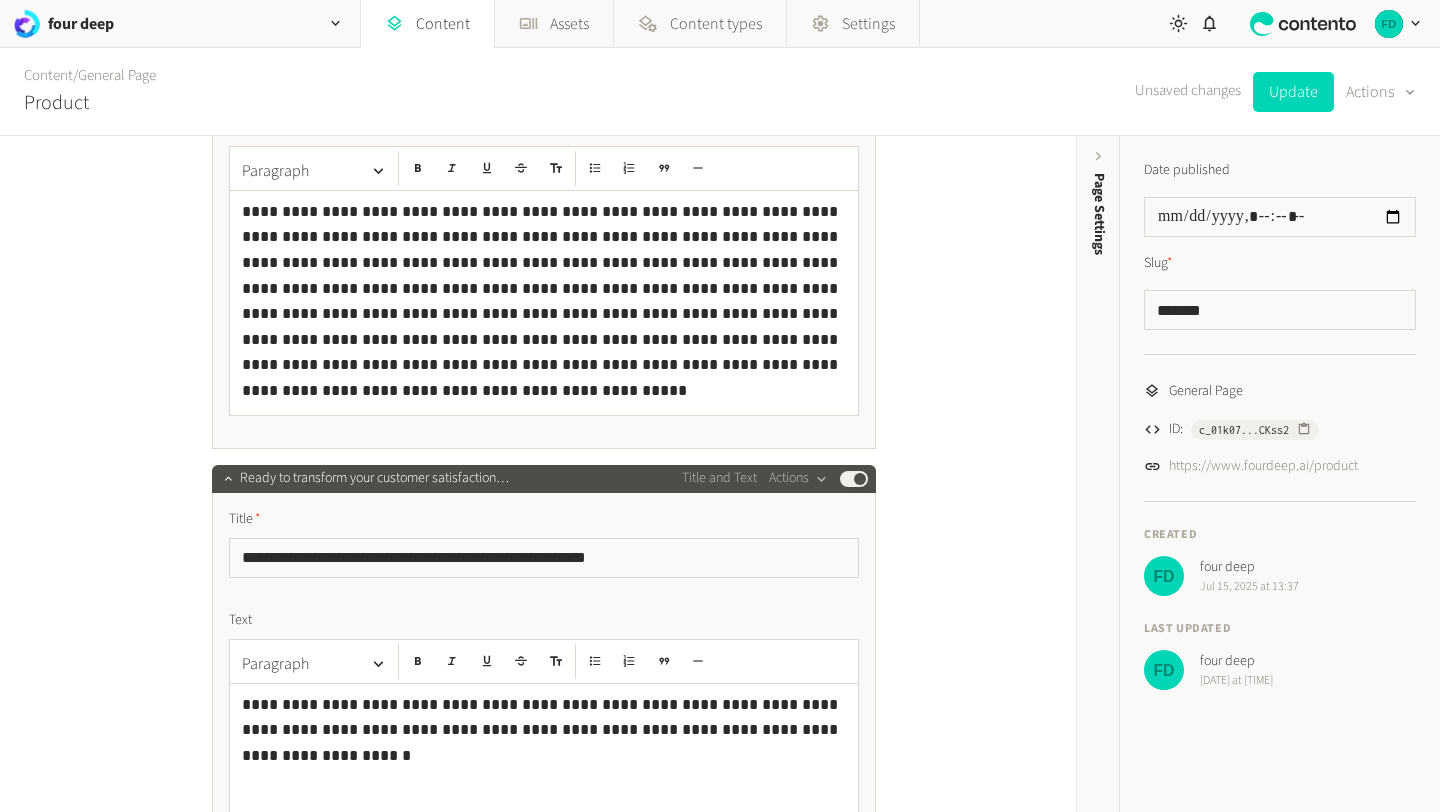 scroll, scrollTop: 2500, scrollLeft: 0, axis: vertical 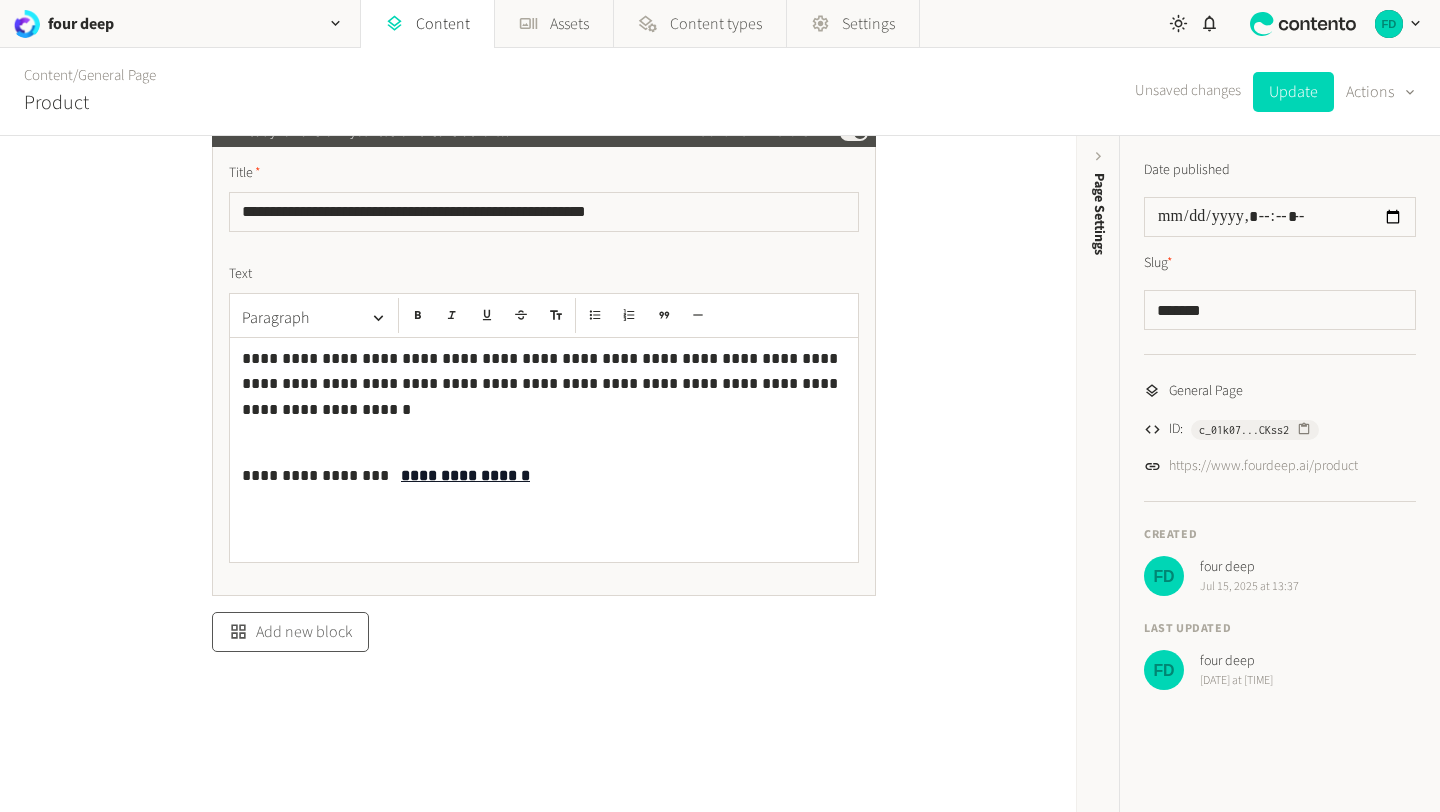 click on "Add new block" 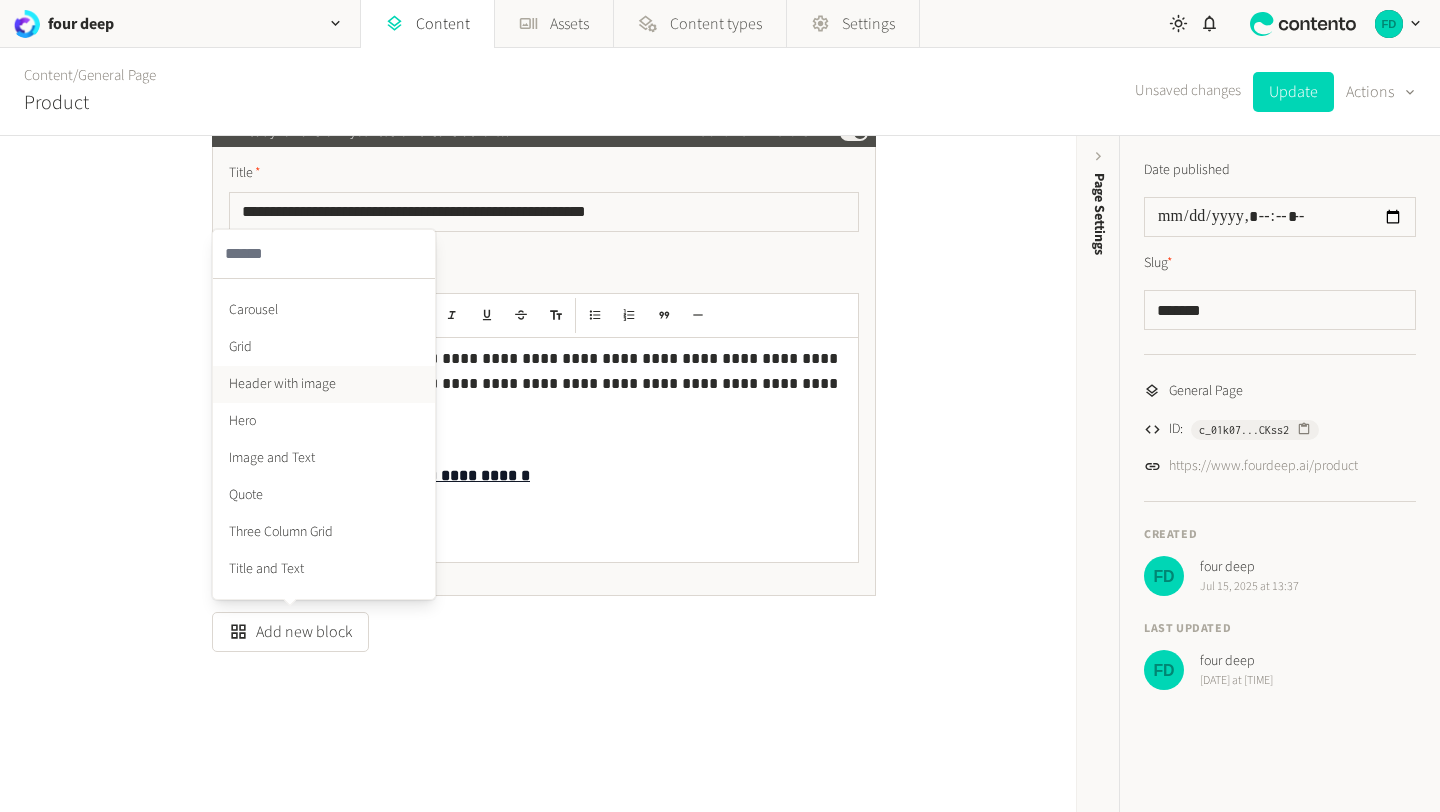 scroll, scrollTop: 50, scrollLeft: 0, axis: vertical 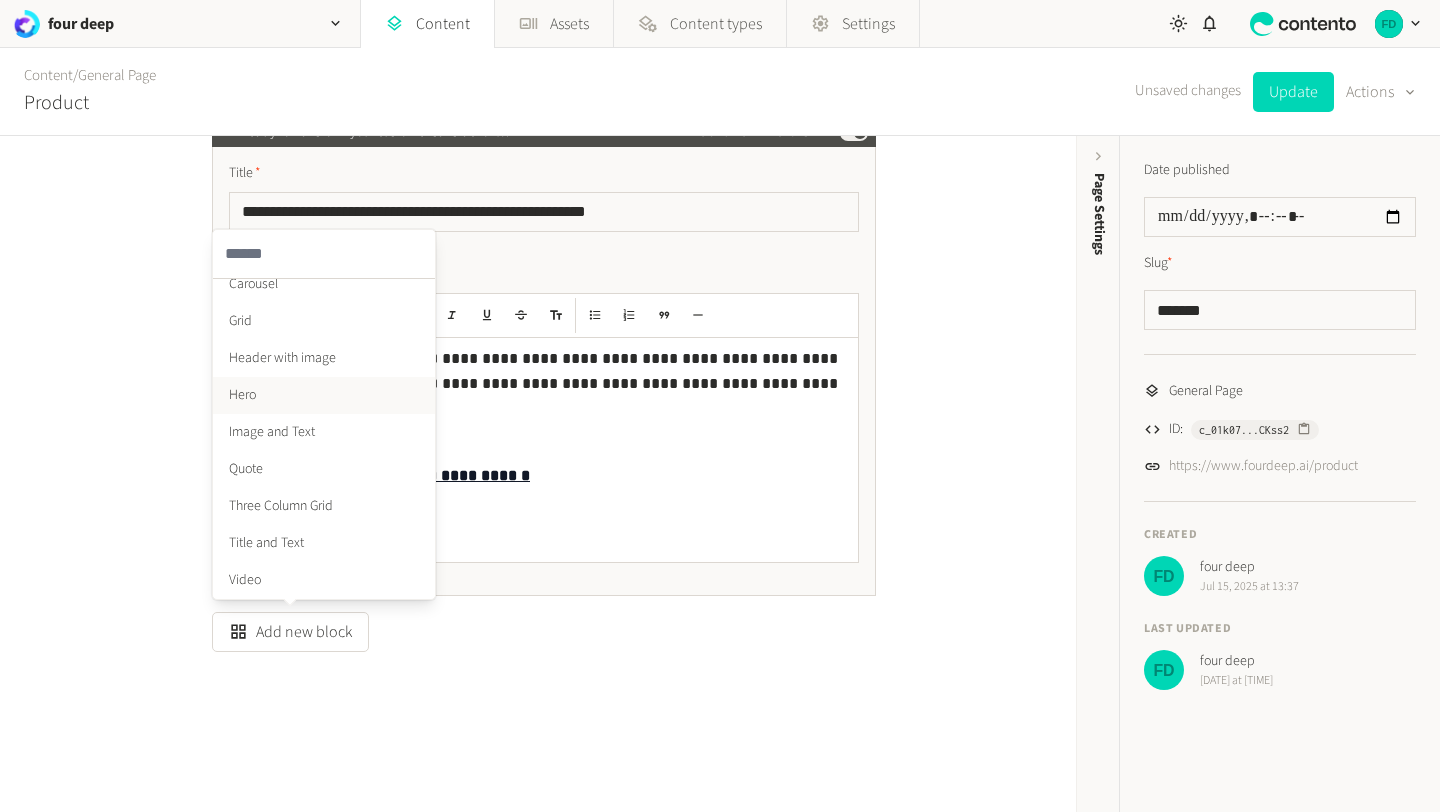 click on "Hero" 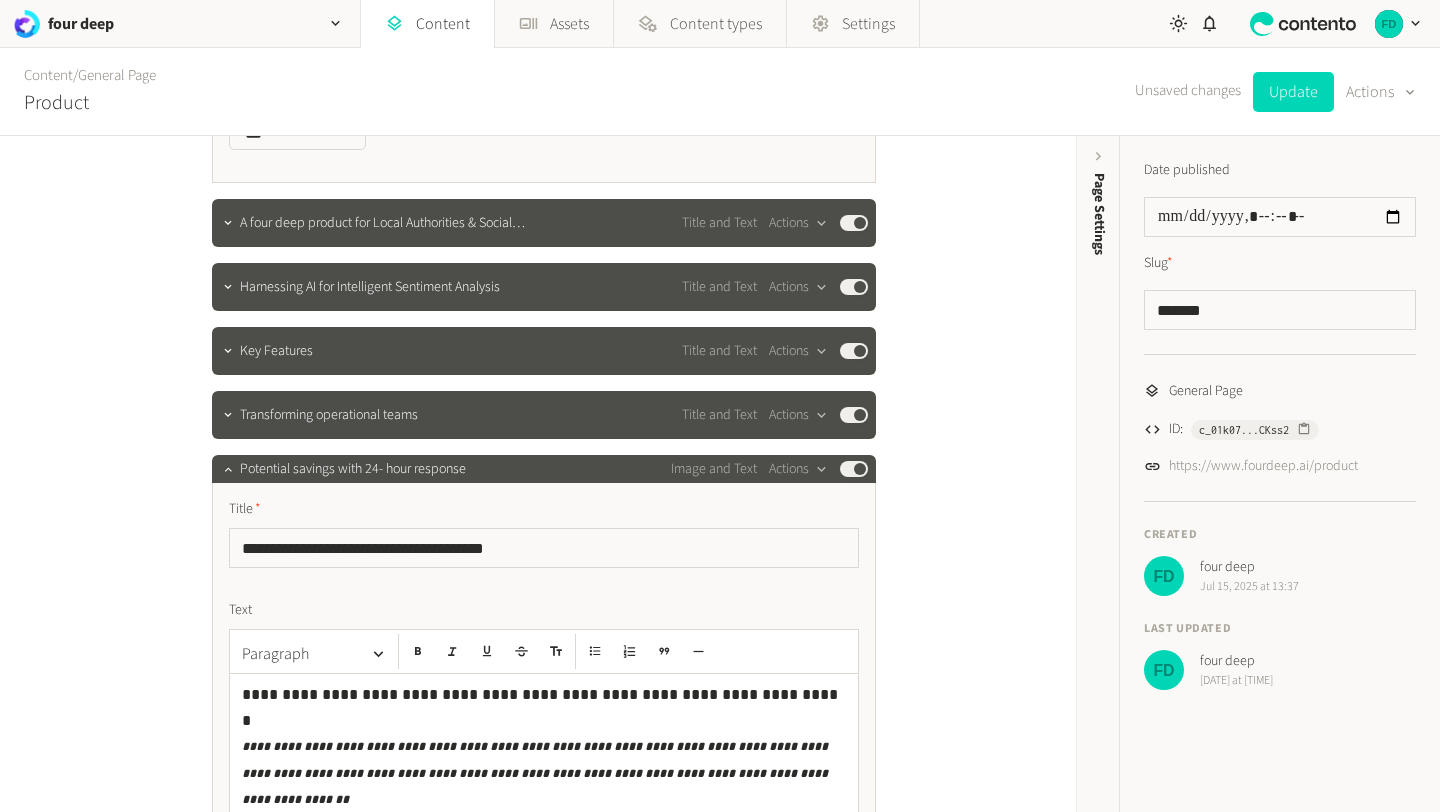 scroll, scrollTop: 0, scrollLeft: 0, axis: both 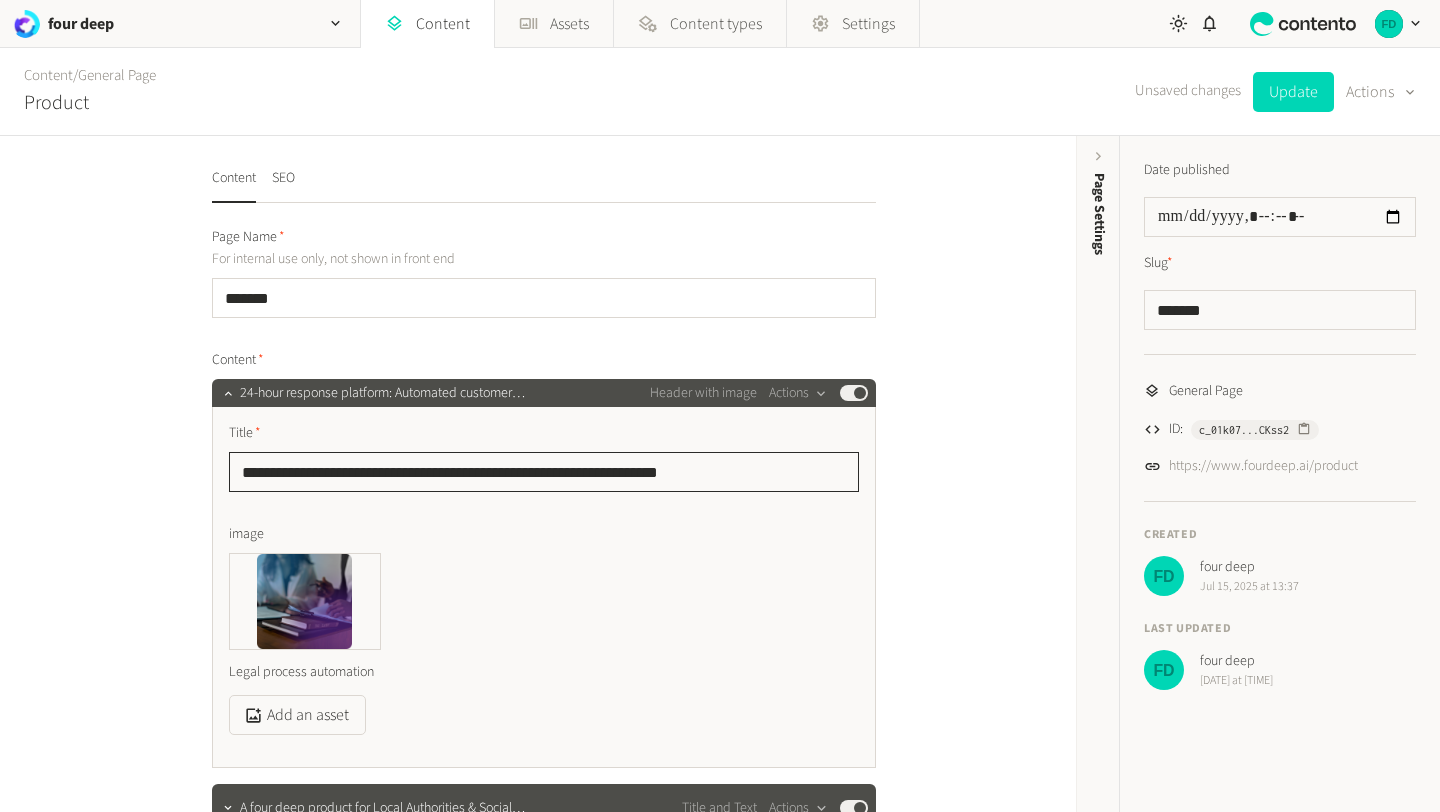 drag, startPoint x: 753, startPoint y: 463, endPoint x: 162, endPoint y: 469, distance: 591.03046 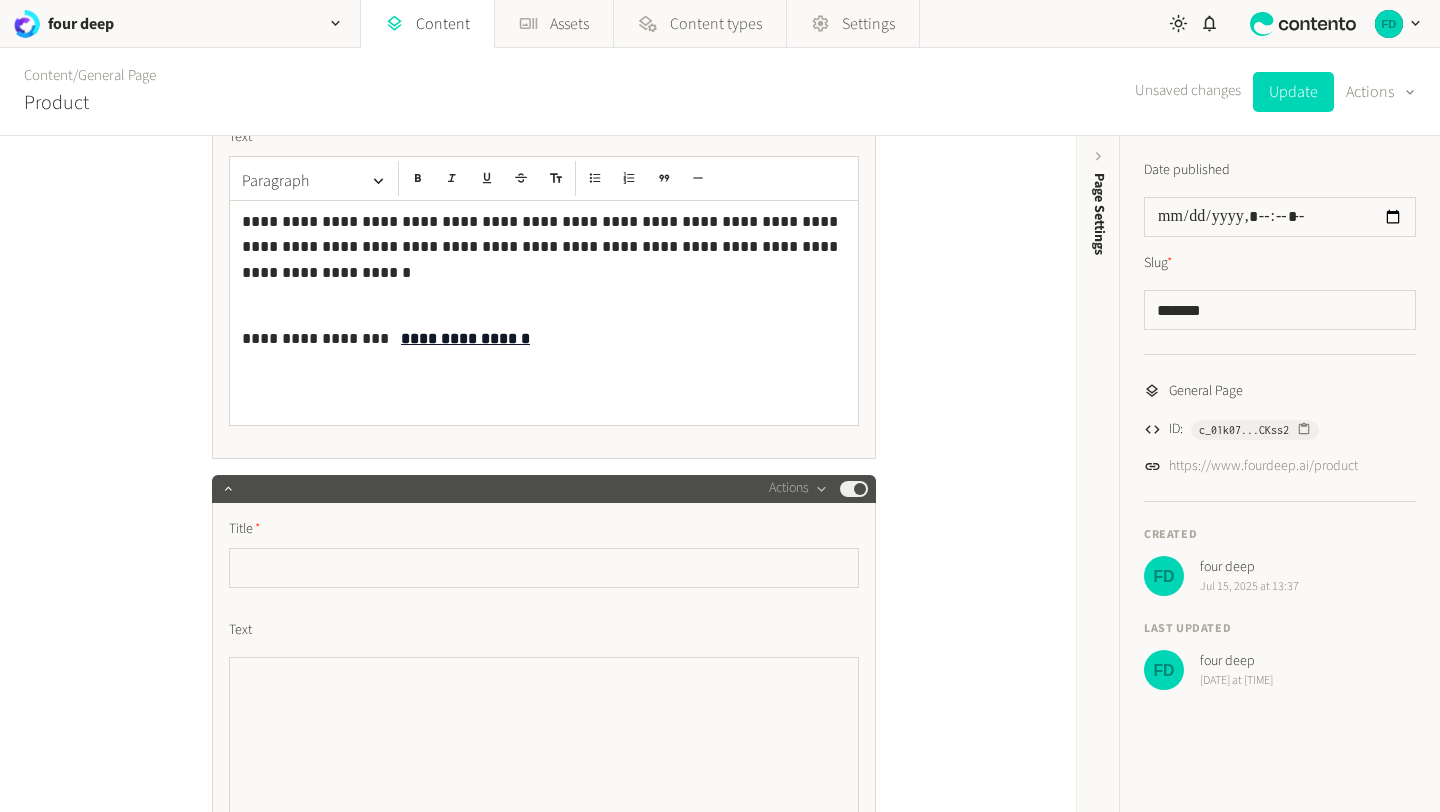 scroll, scrollTop: 2978, scrollLeft: 0, axis: vertical 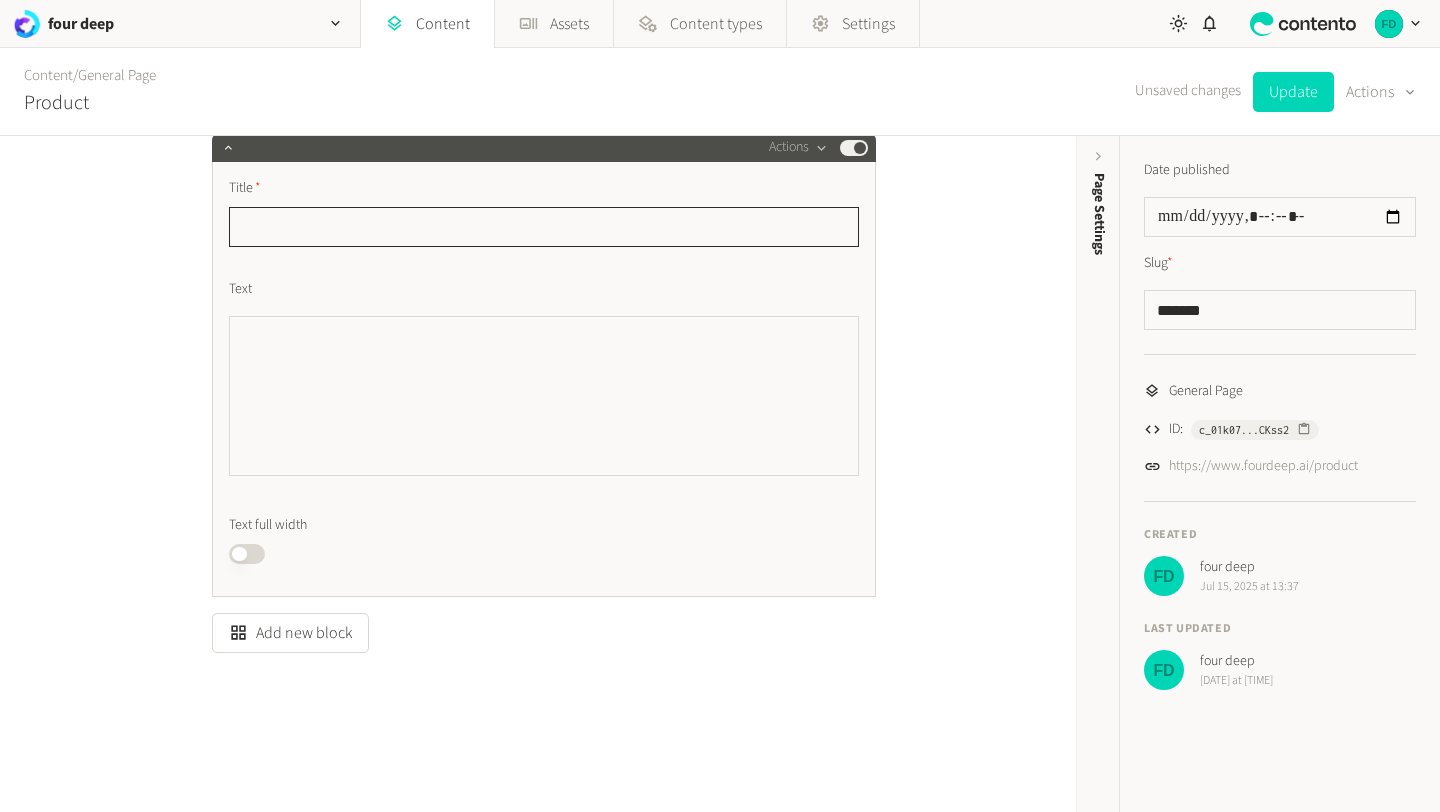 click 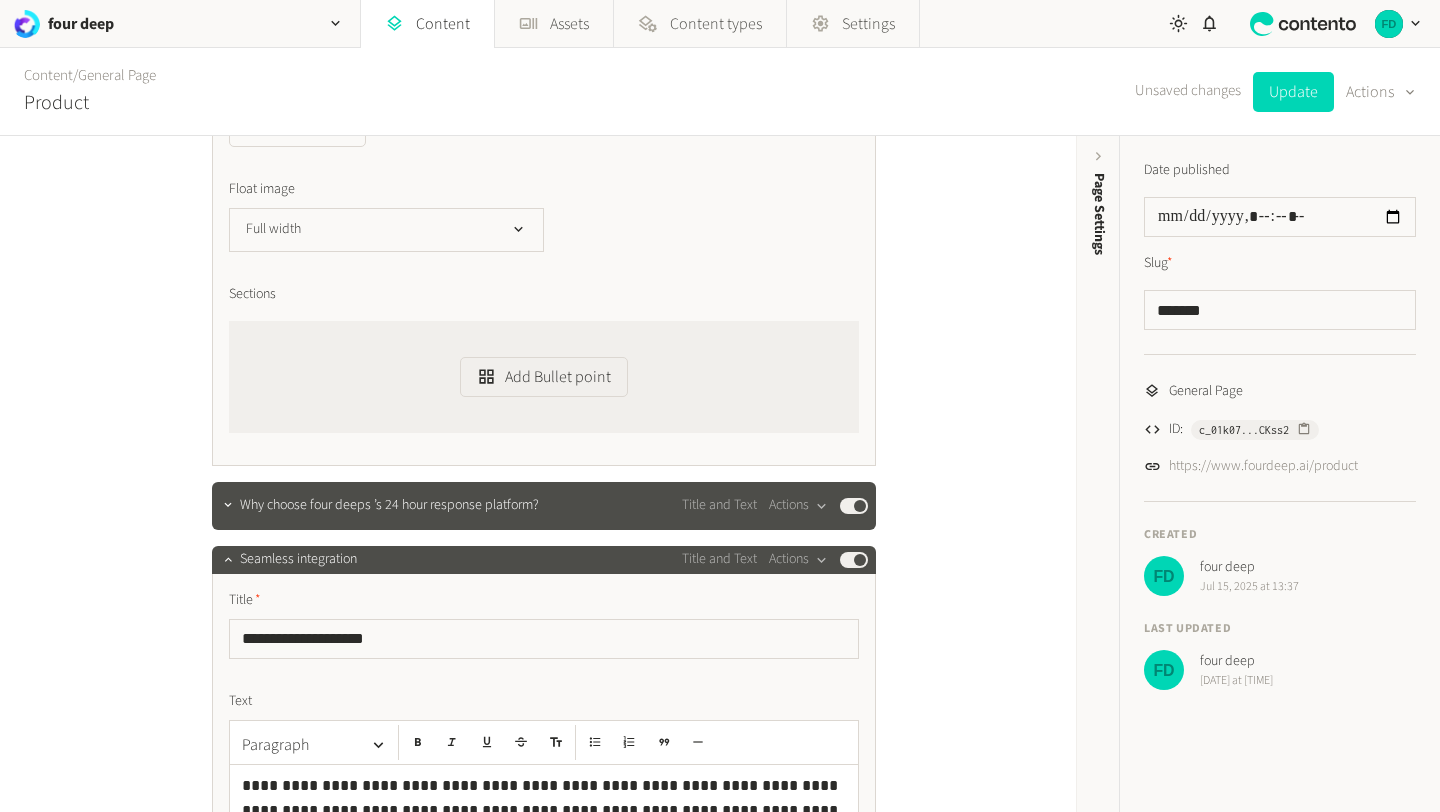 scroll, scrollTop: 17, scrollLeft: 0, axis: vertical 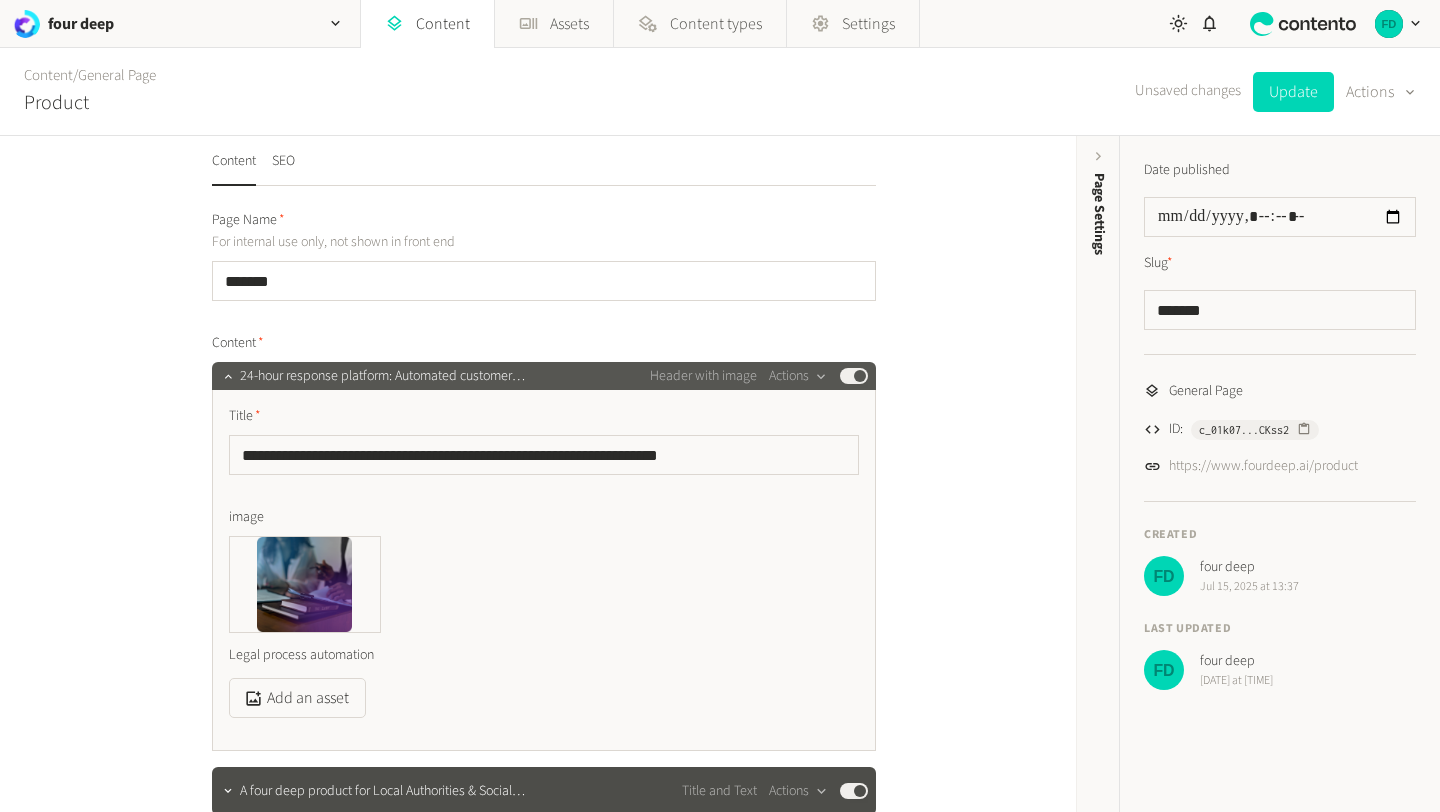 type on "**********" 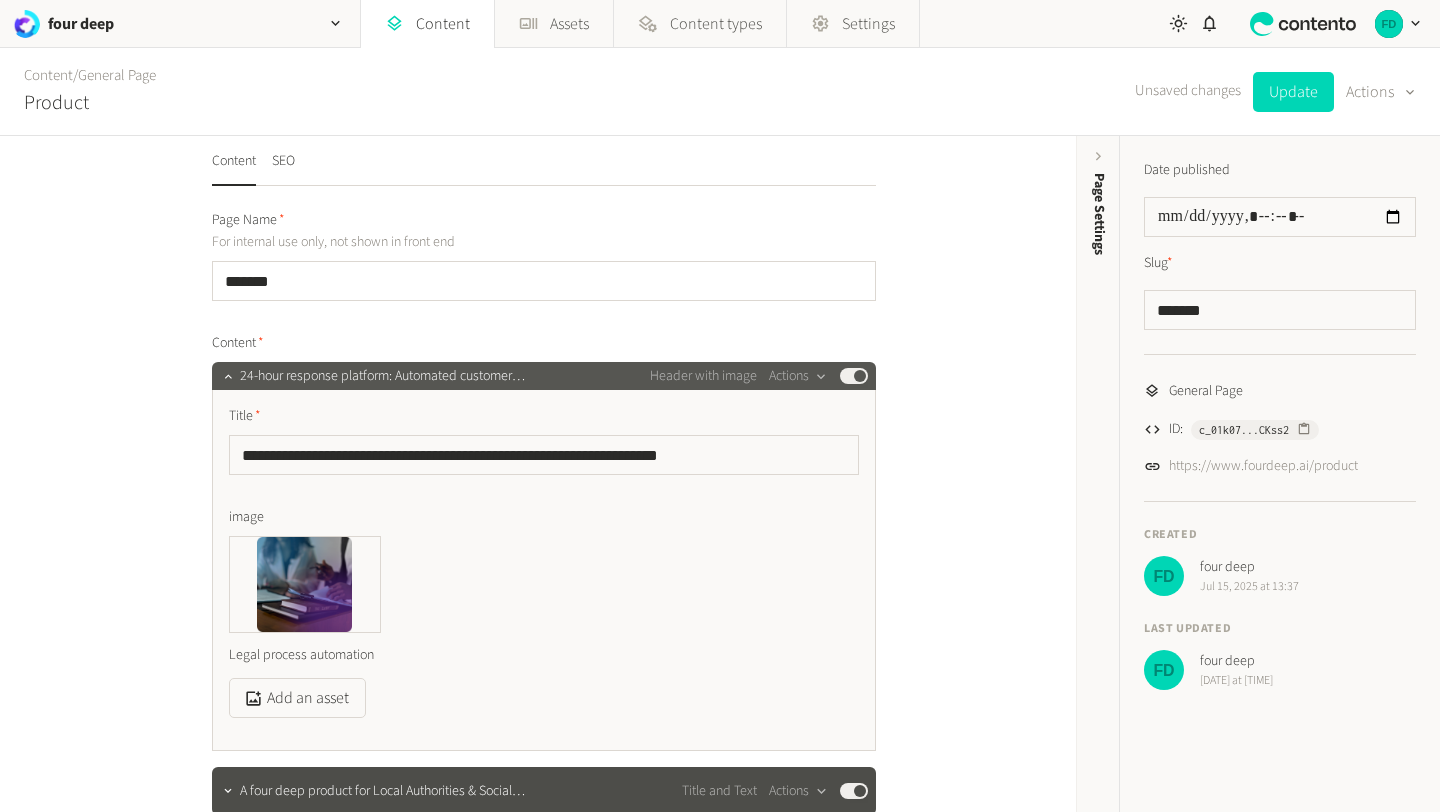 click on "24-hour response platform: Automated customer satisfaction m…" 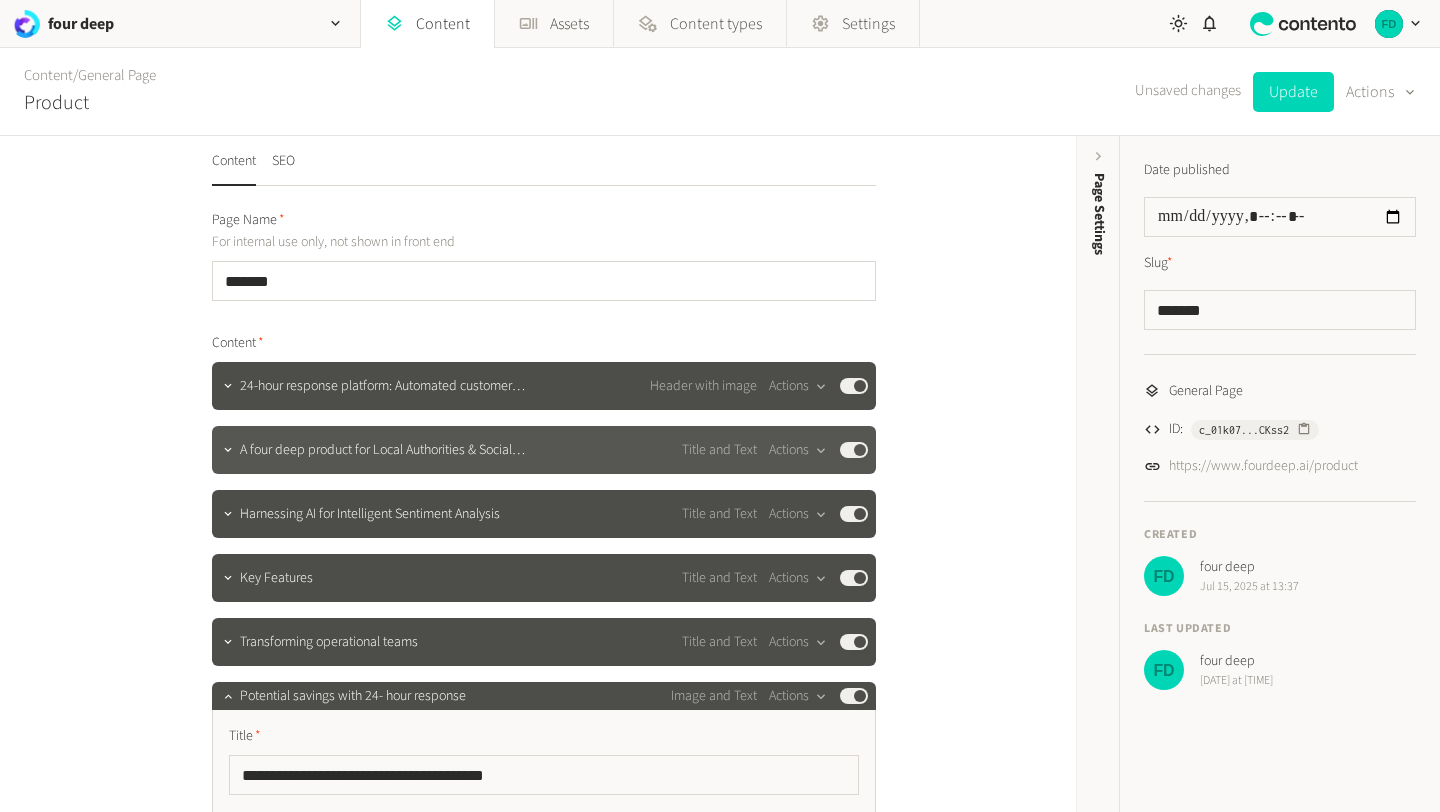 click on "A four deep product for Local Authorities & Social Housing P… Title and Text  Actions  Published" 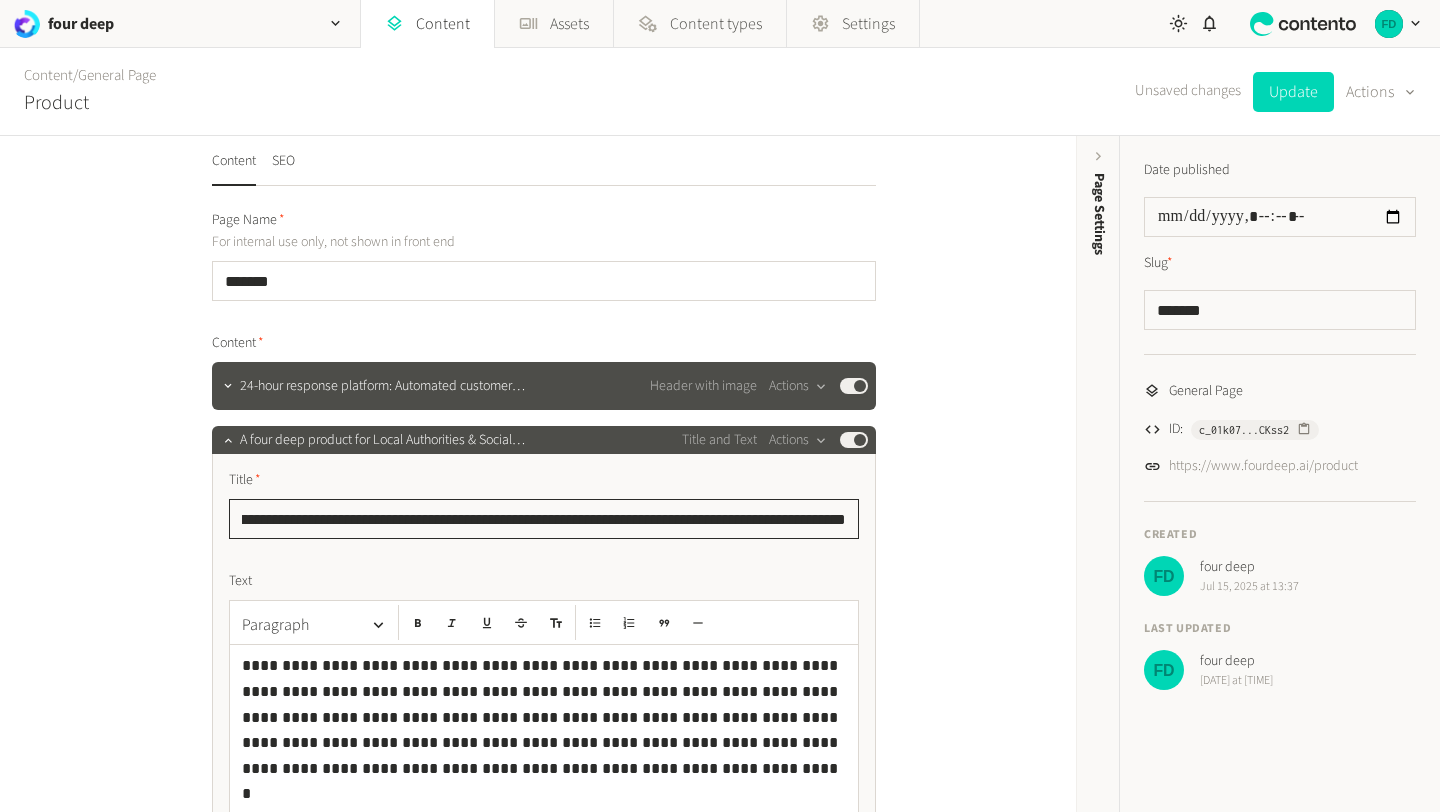 scroll, scrollTop: 0, scrollLeft: 240, axis: horizontal 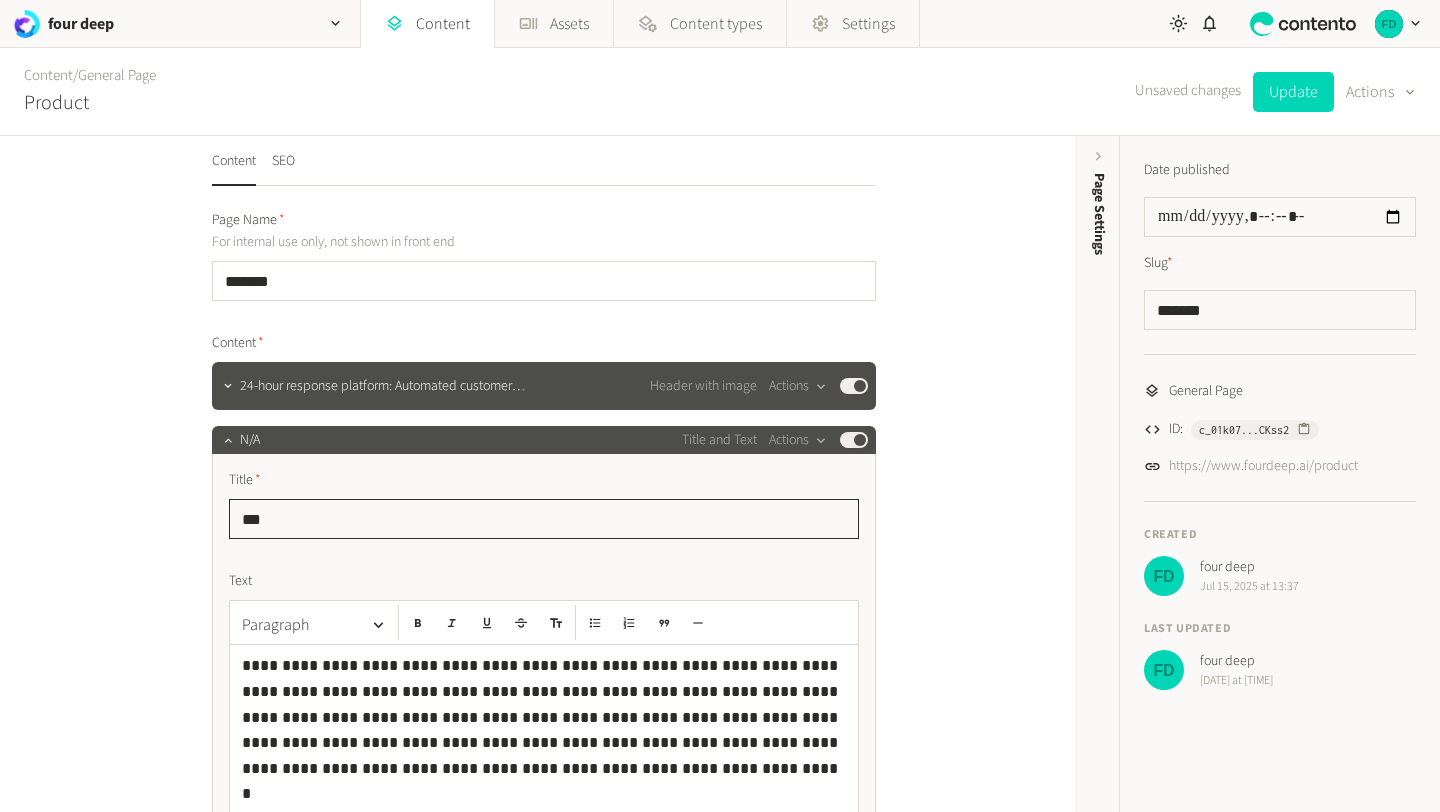 type on "***" 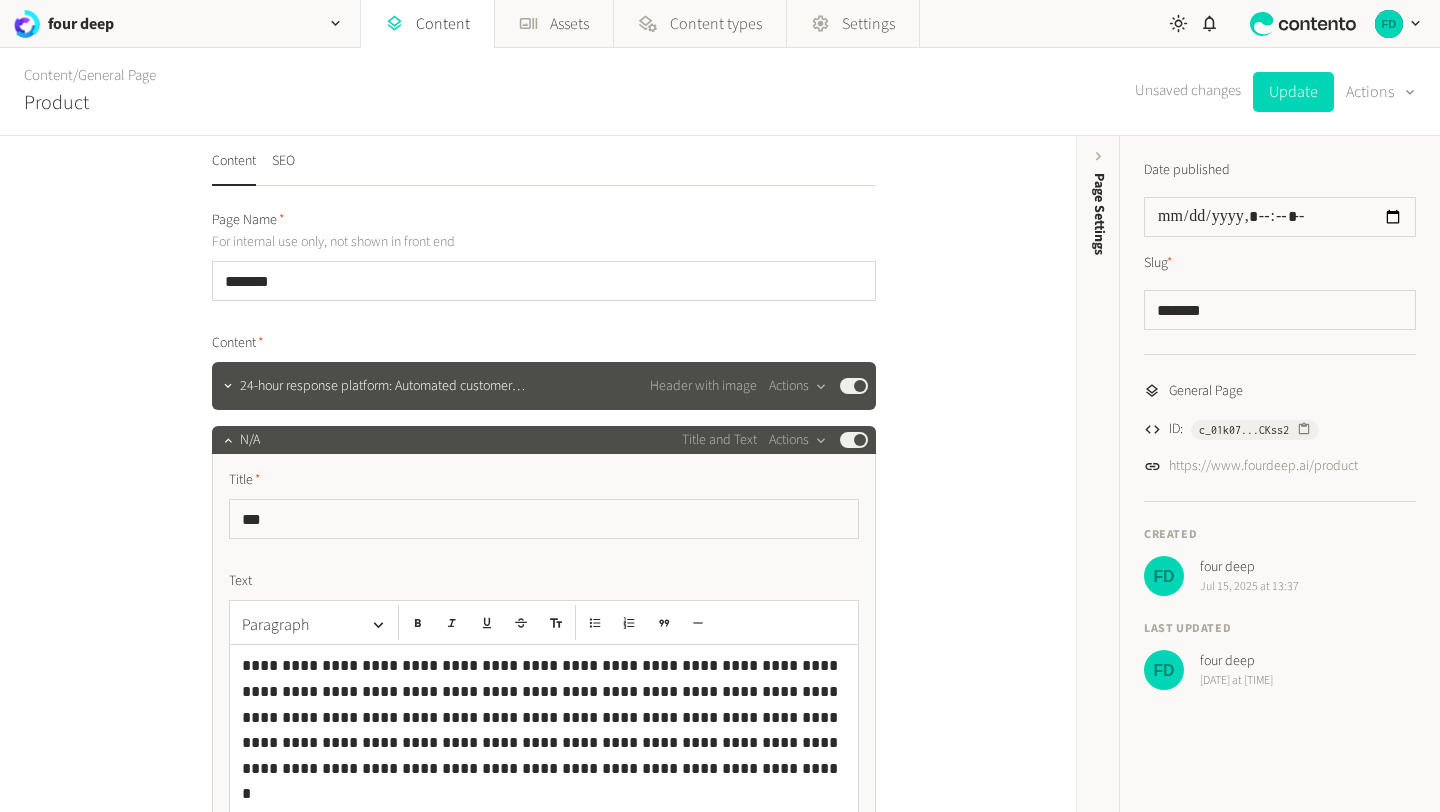 click on "**********" 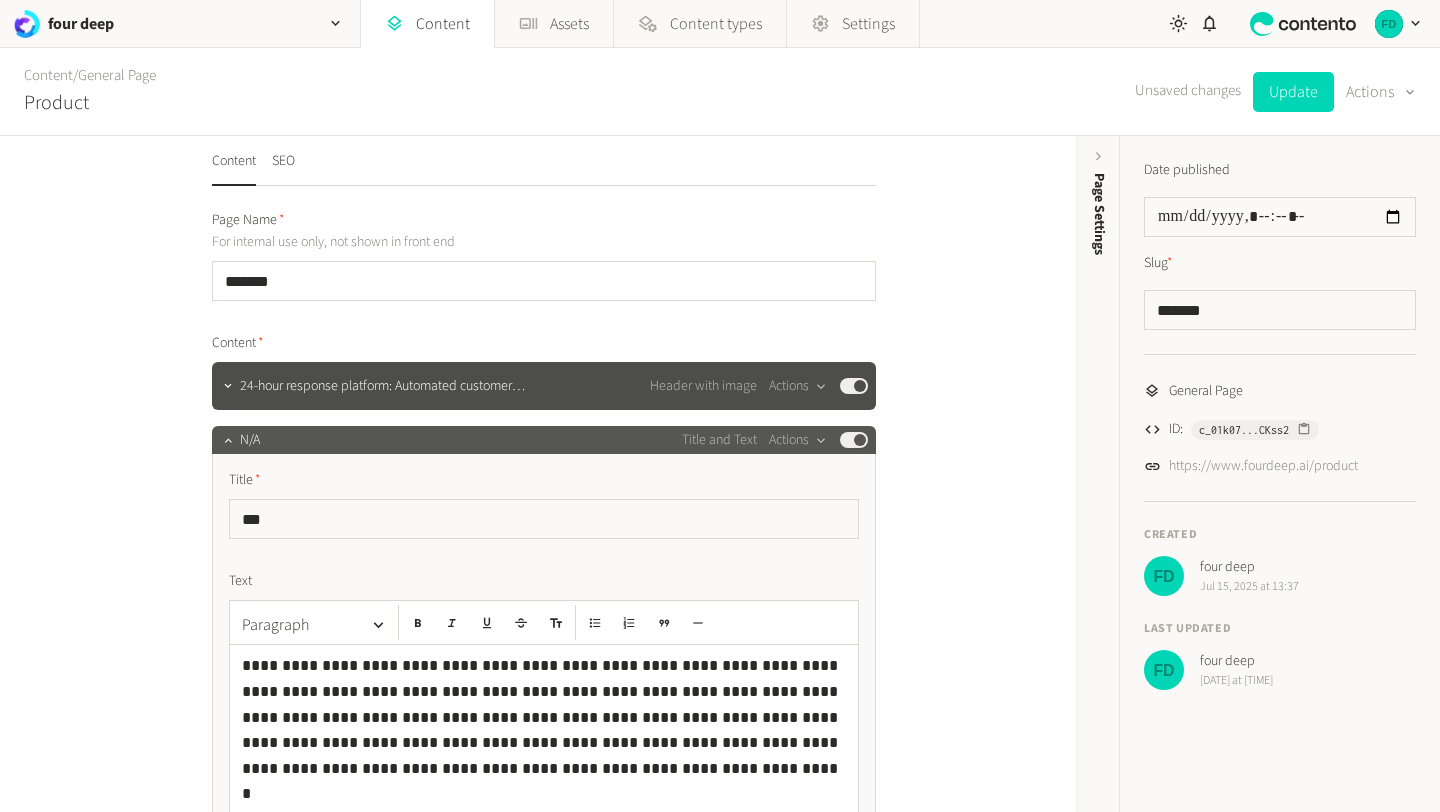 click on "N/A" 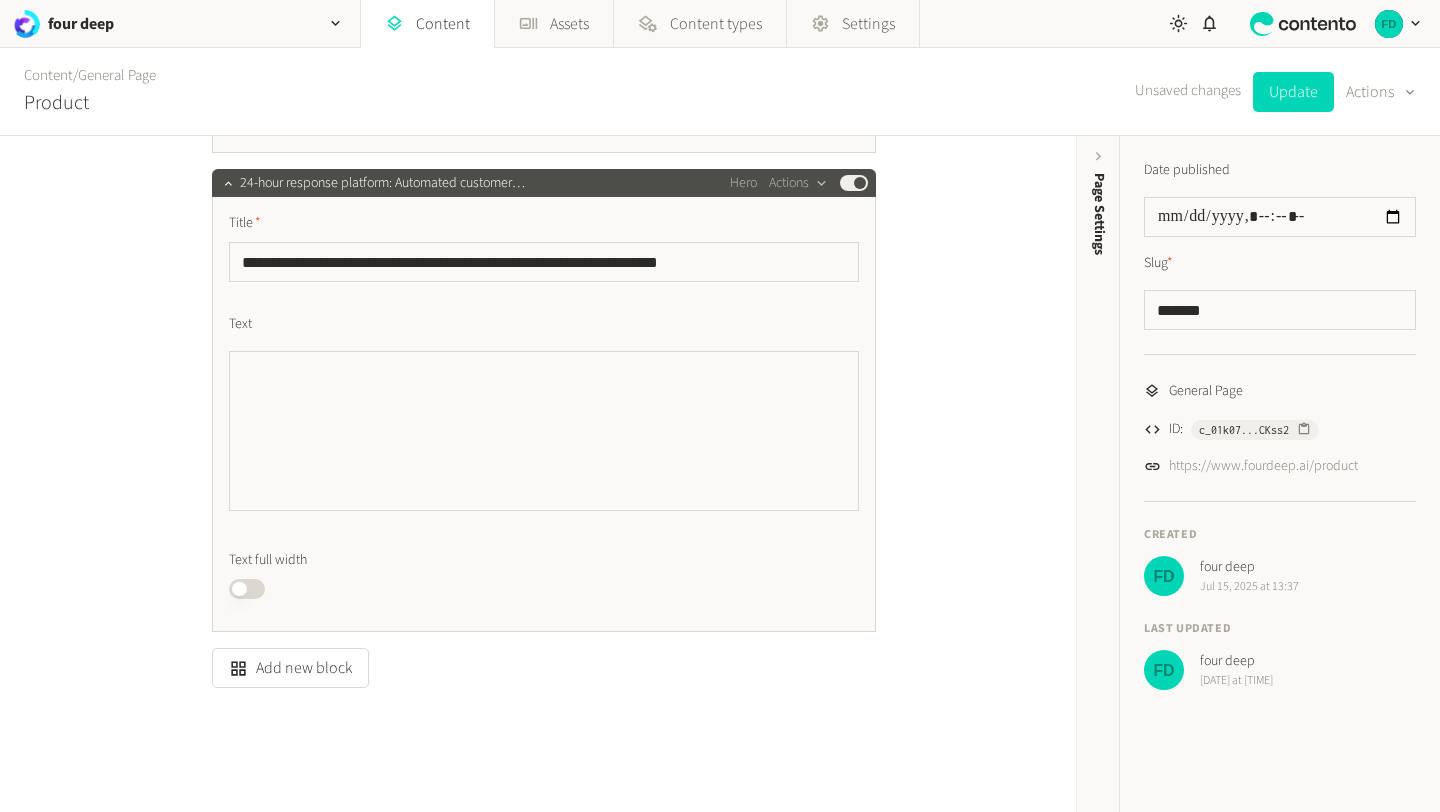 scroll, scrollTop: 2637, scrollLeft: 0, axis: vertical 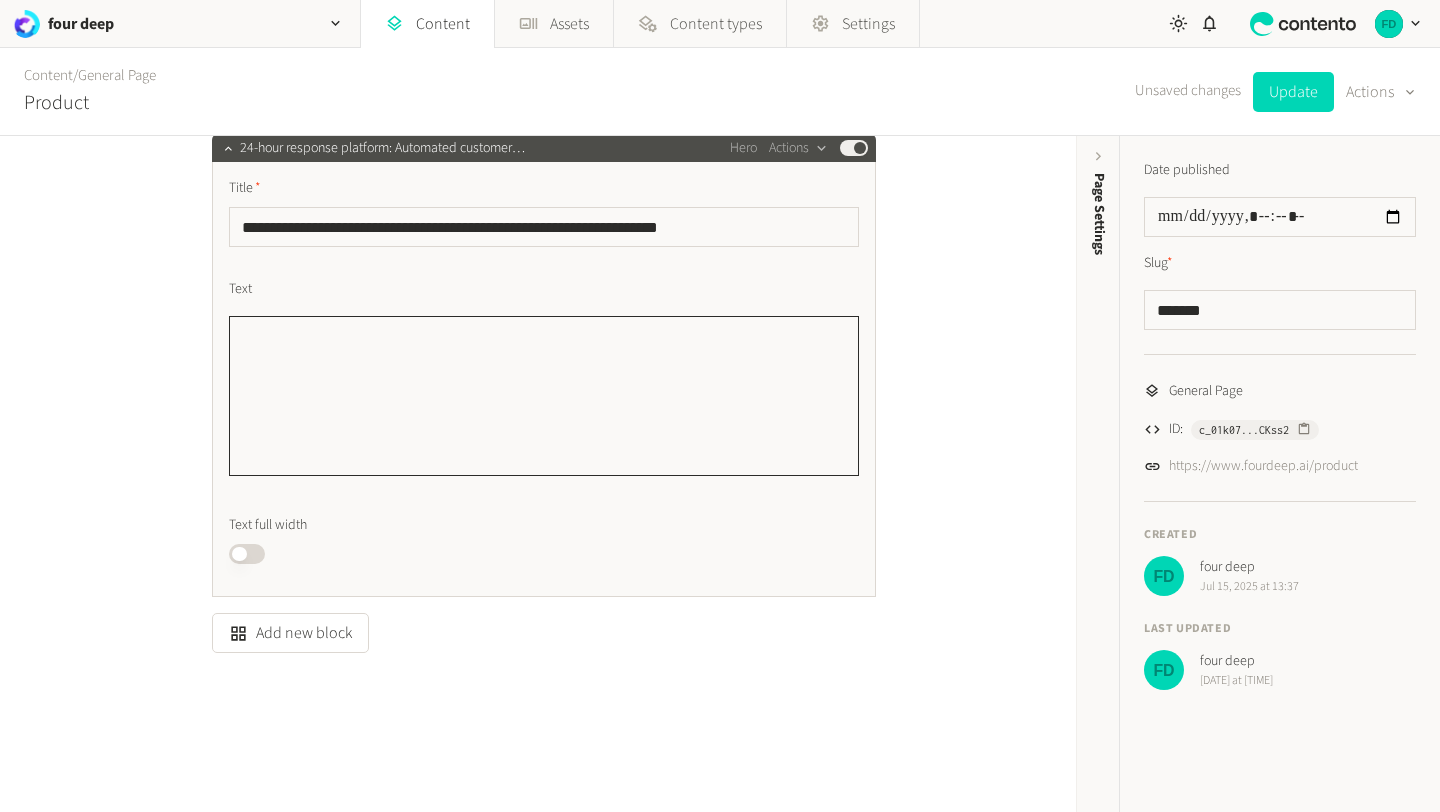 click on "Text" 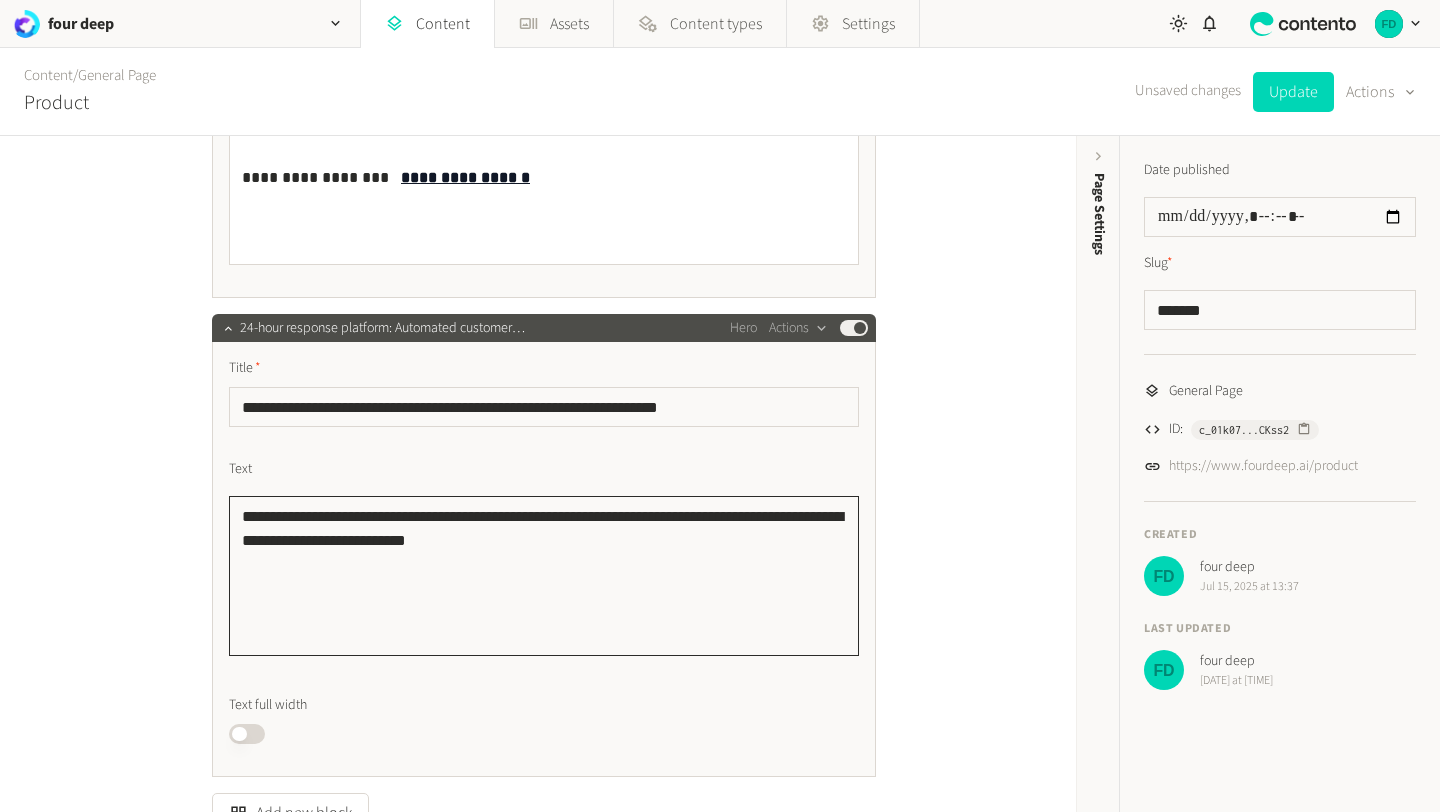 scroll, scrollTop: 2454, scrollLeft: 0, axis: vertical 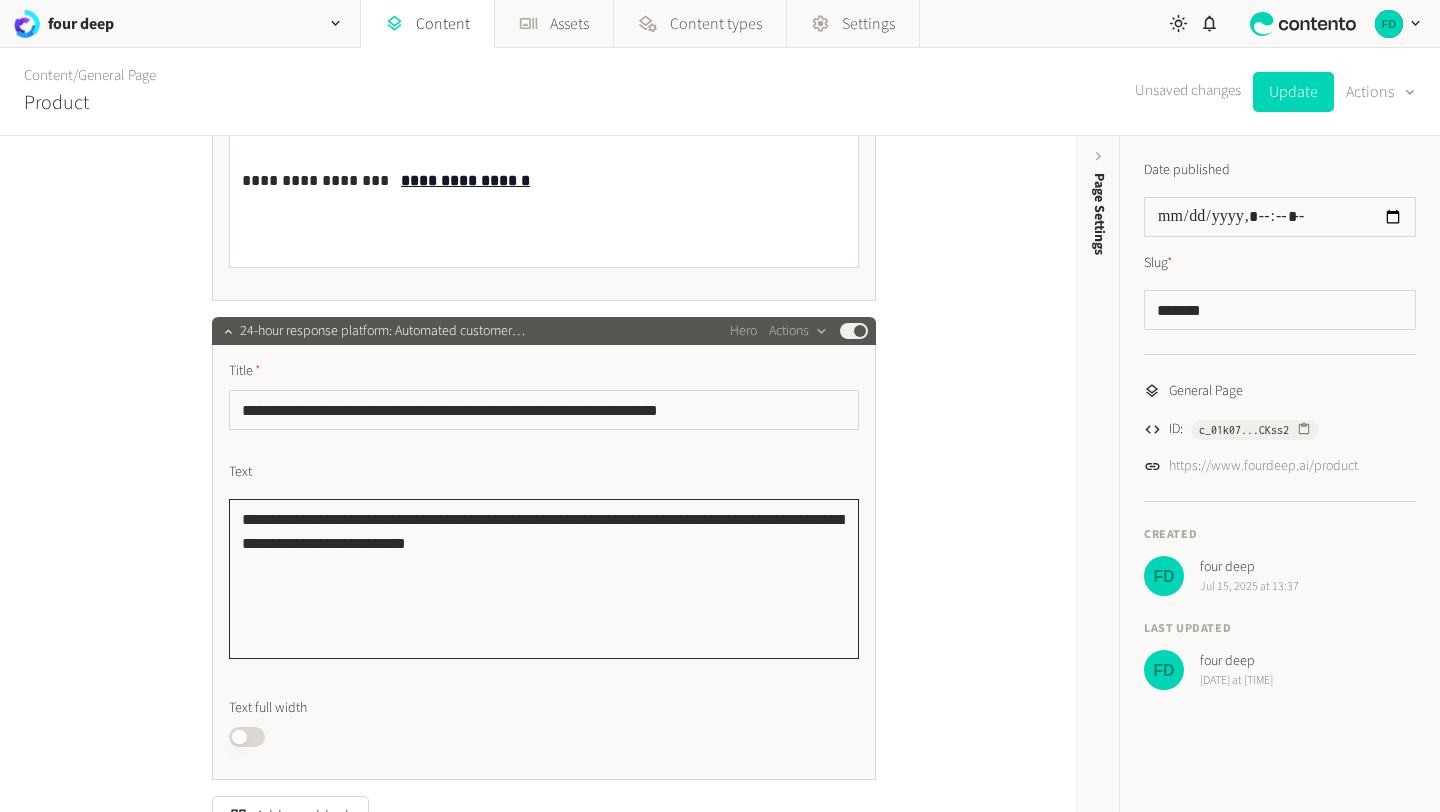 type on "**********" 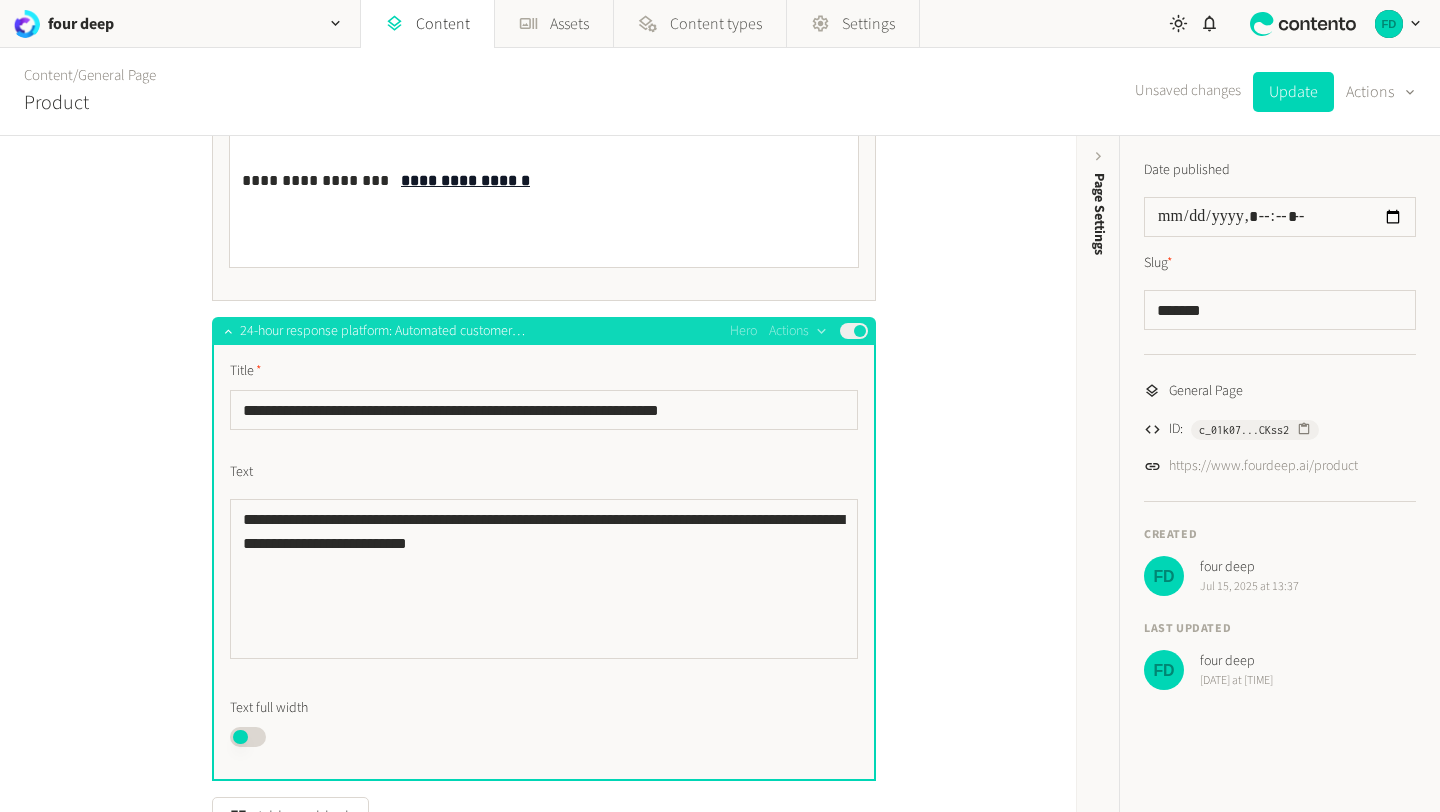 type 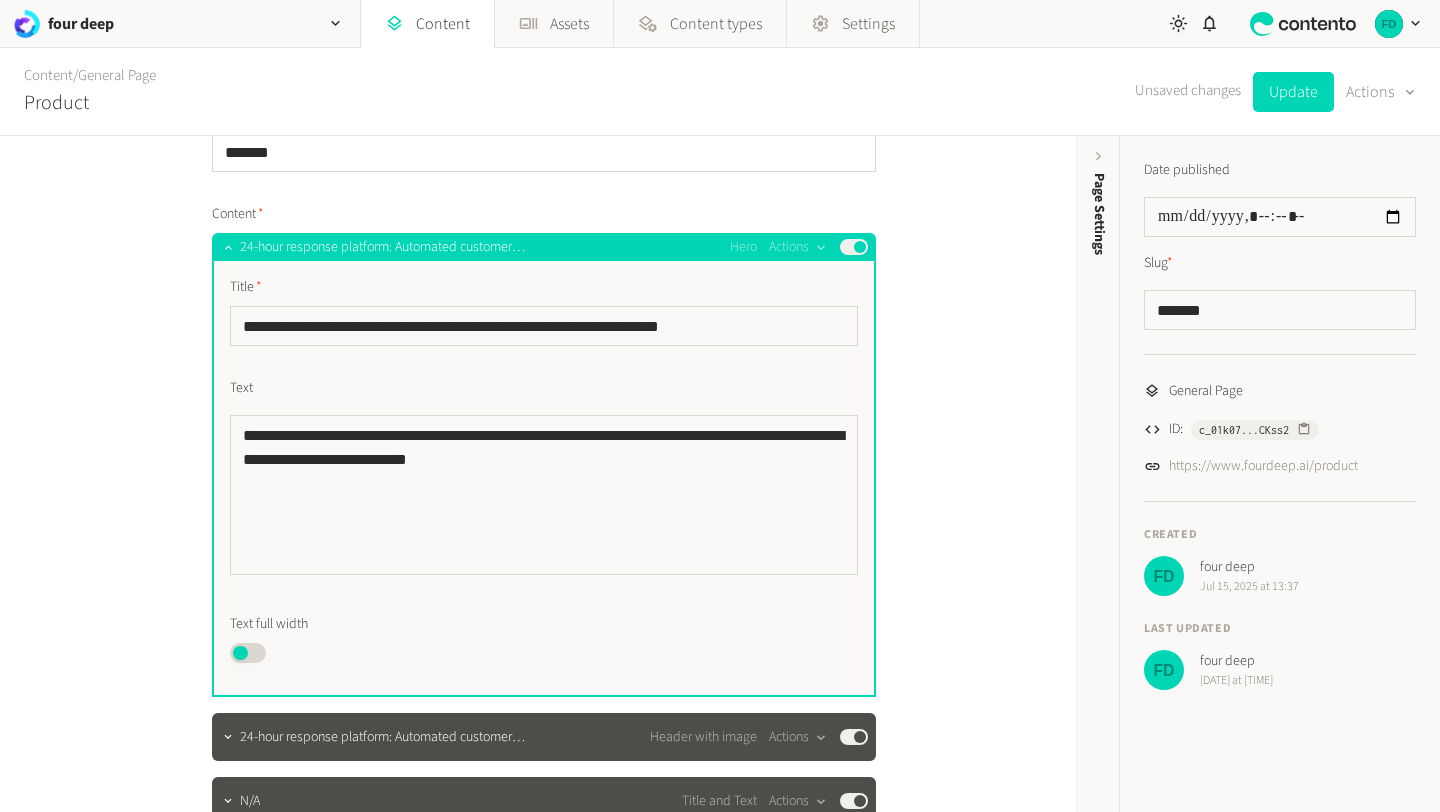 scroll, scrollTop: 115, scrollLeft: 0, axis: vertical 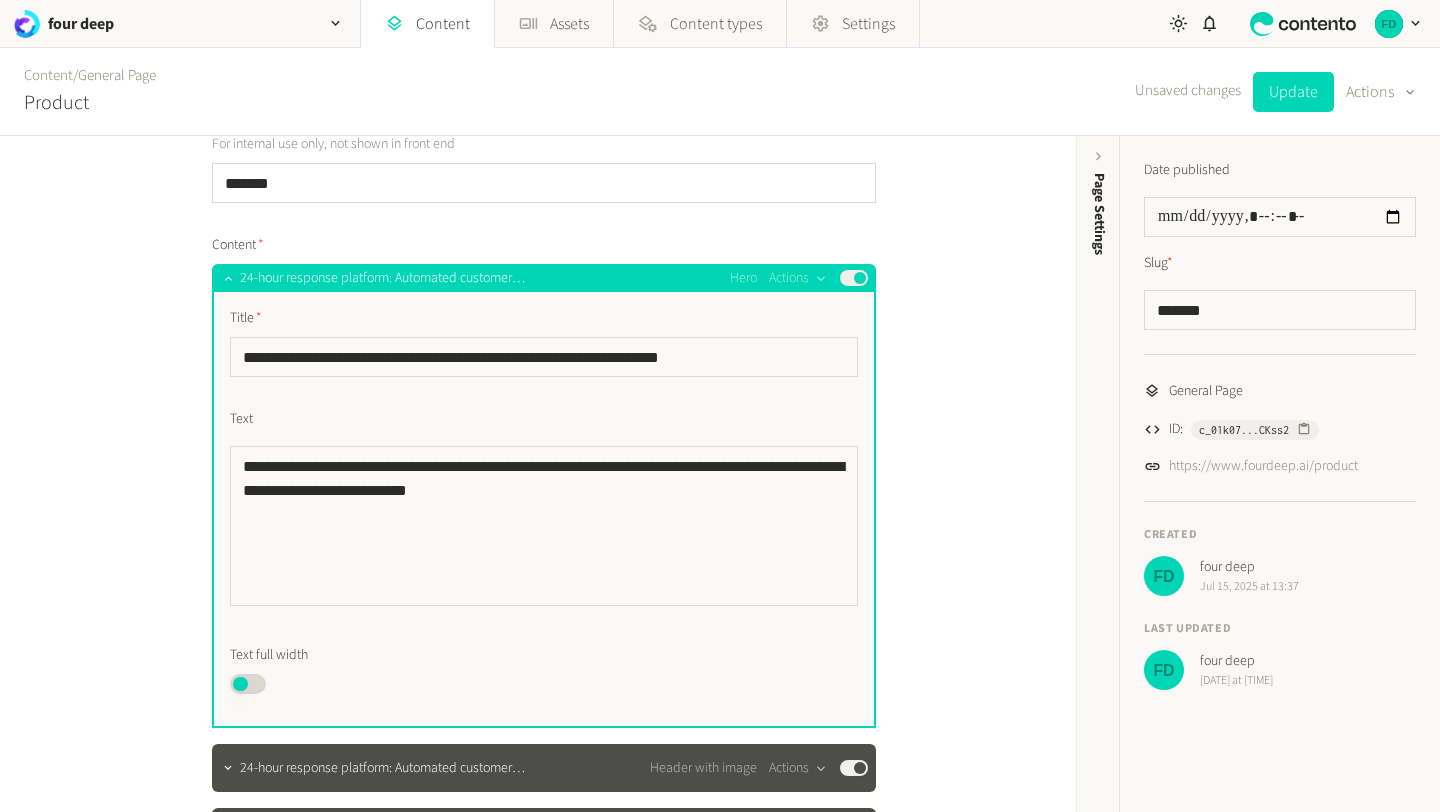 drag, startPoint x: 521, startPoint y: 341, endPoint x: 514, endPoint y: 403, distance: 62.39391 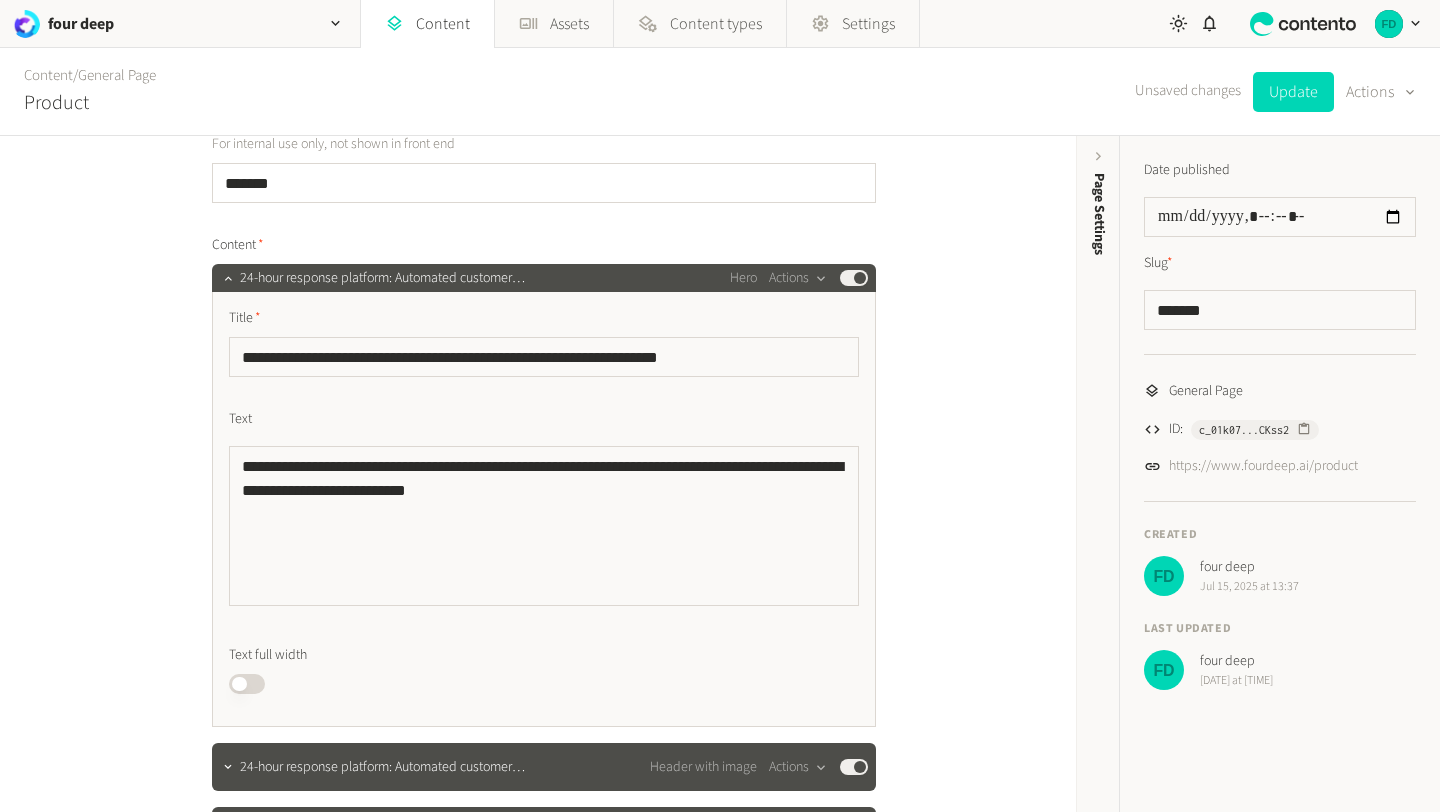 scroll, scrollTop: 315, scrollLeft: 0, axis: vertical 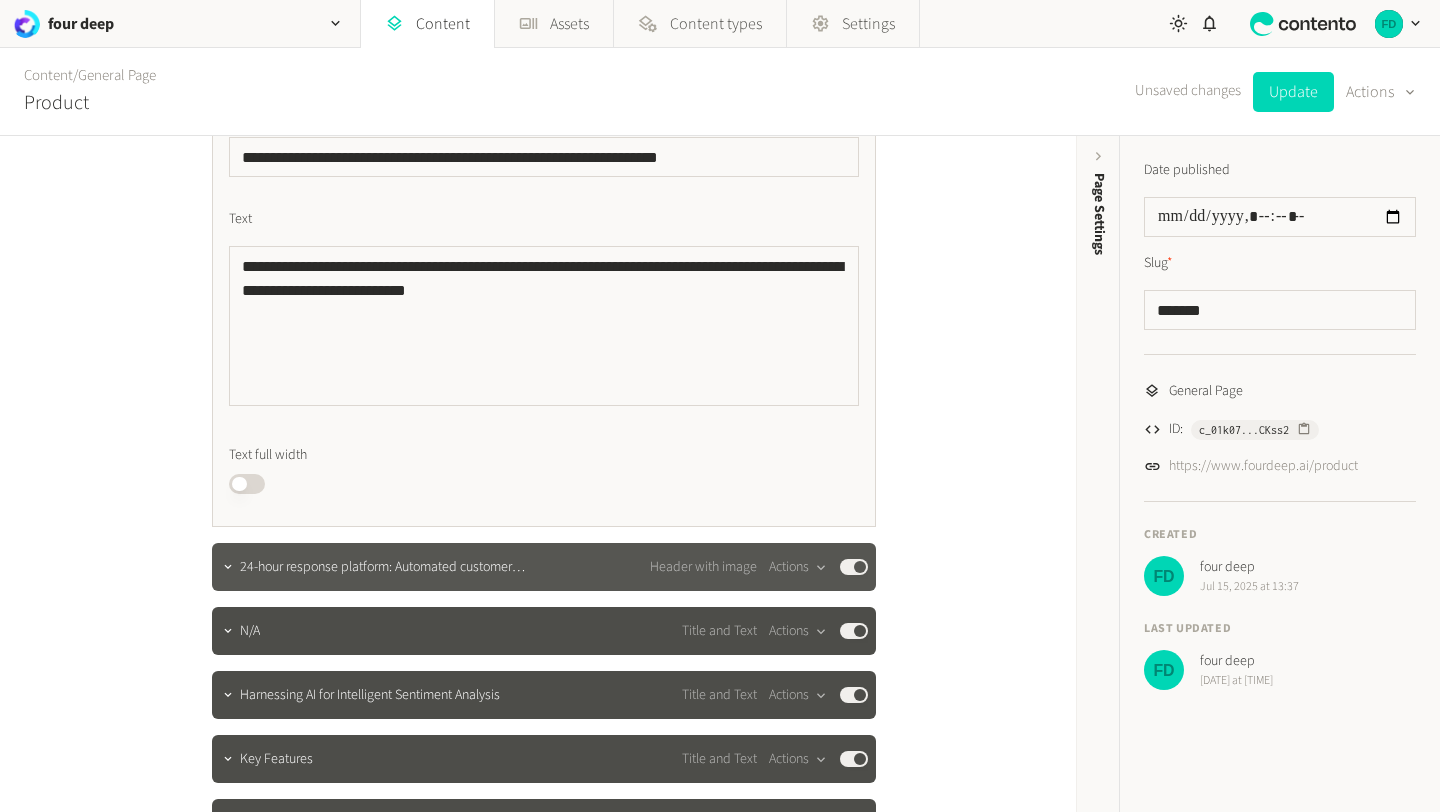 click on "24-hour response platform: Automated customer satisfaction m…" 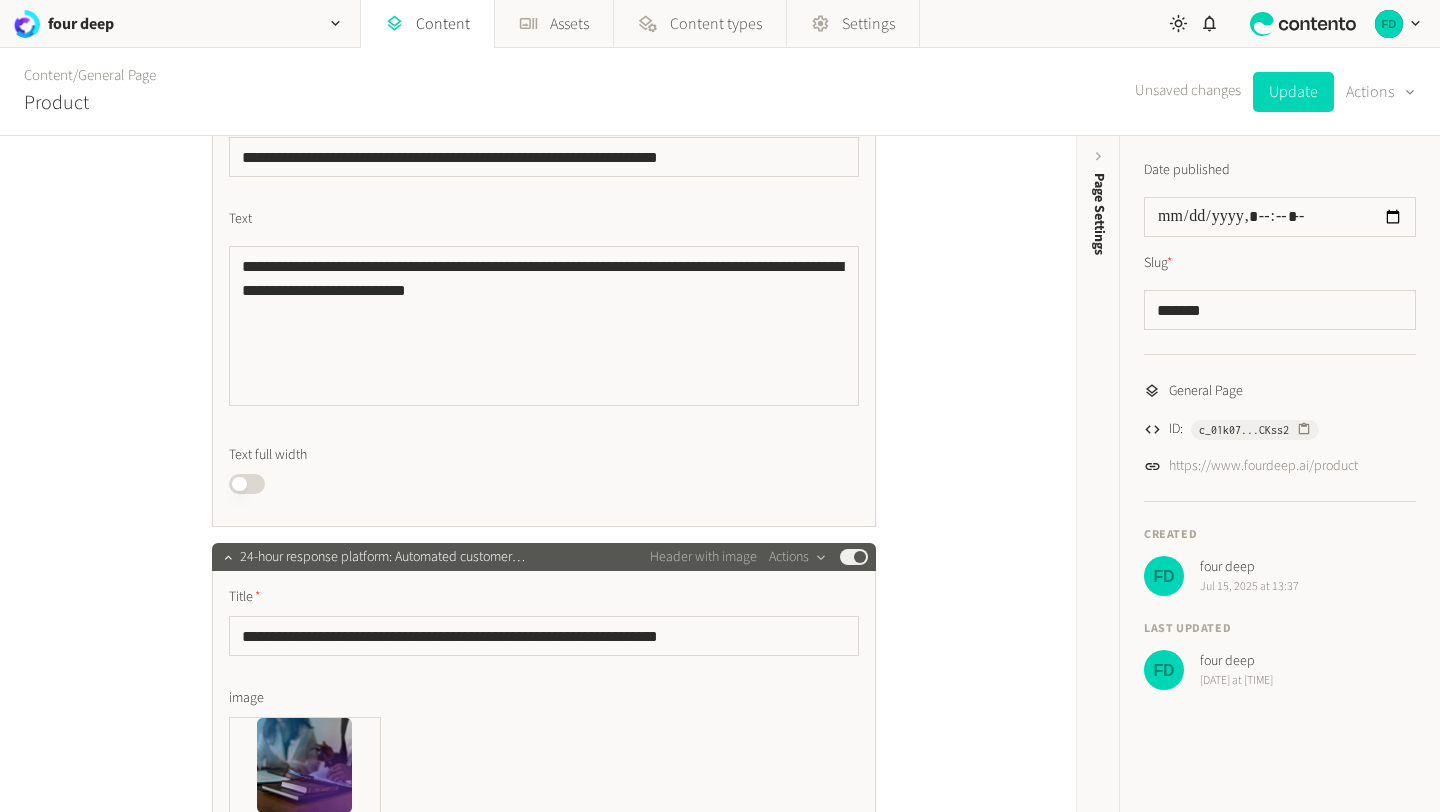 click on "24-hour response platform: Automated customer satisfaction m…" 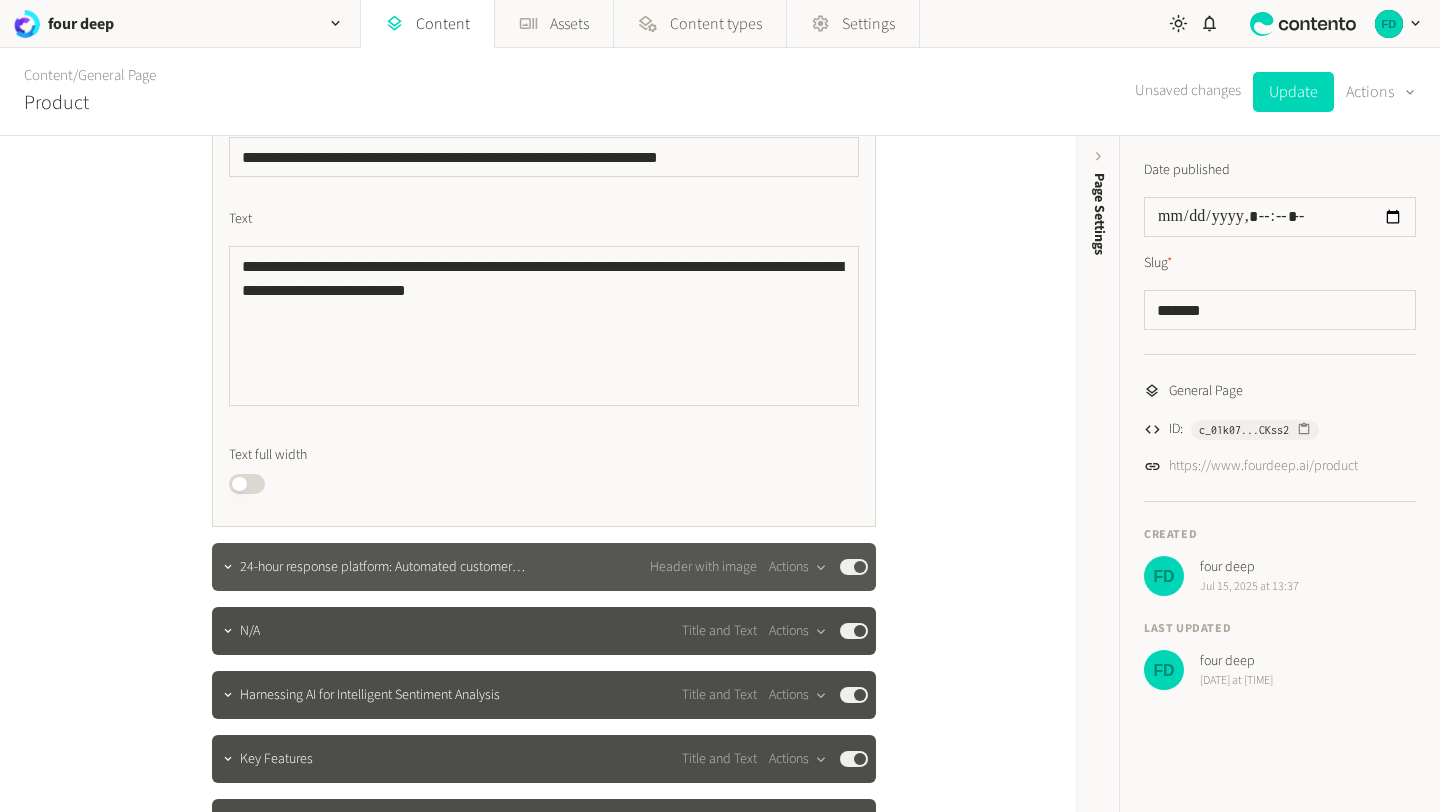 click on "24-hour response platform: Automated customer satisfaction m…" 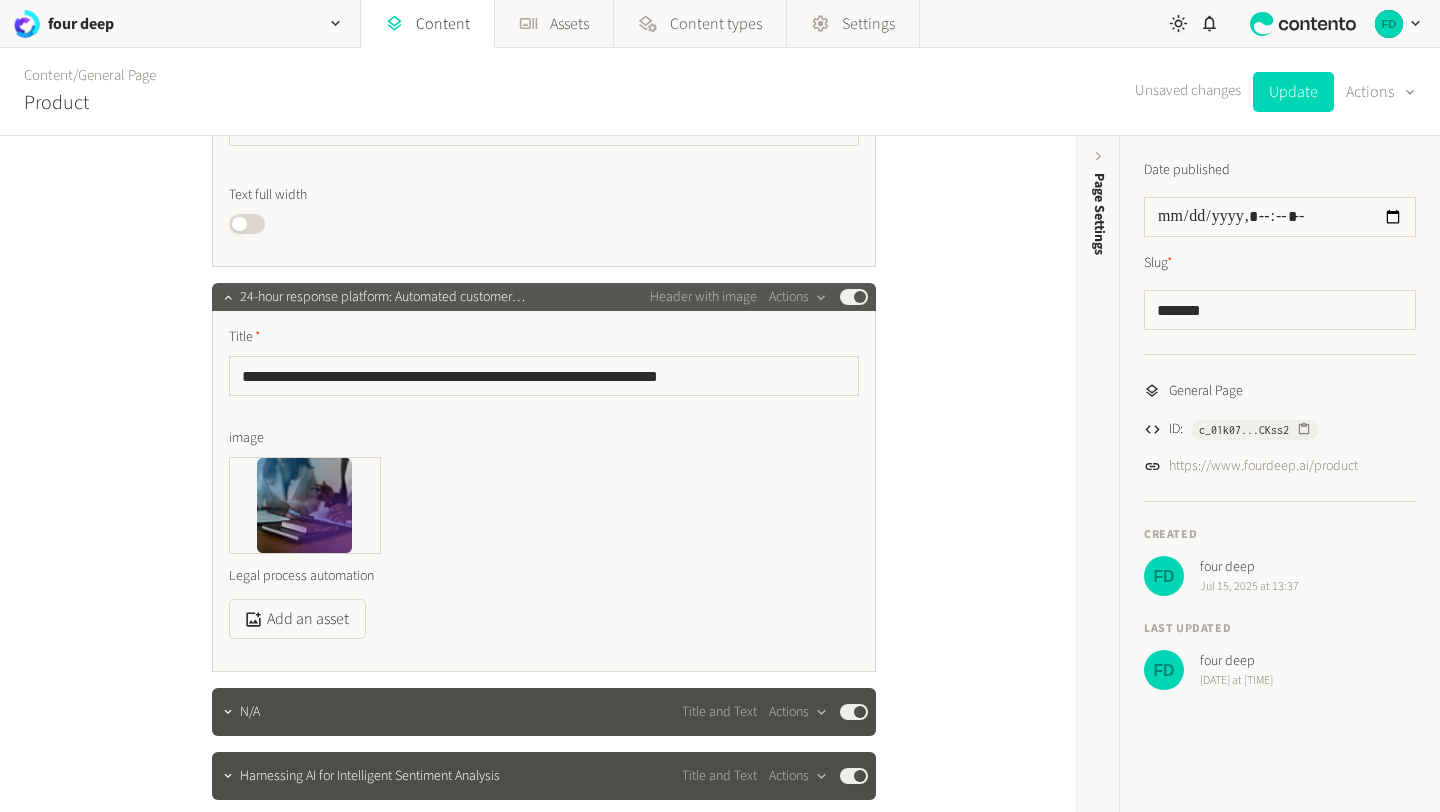 scroll, scrollTop: 602, scrollLeft: 0, axis: vertical 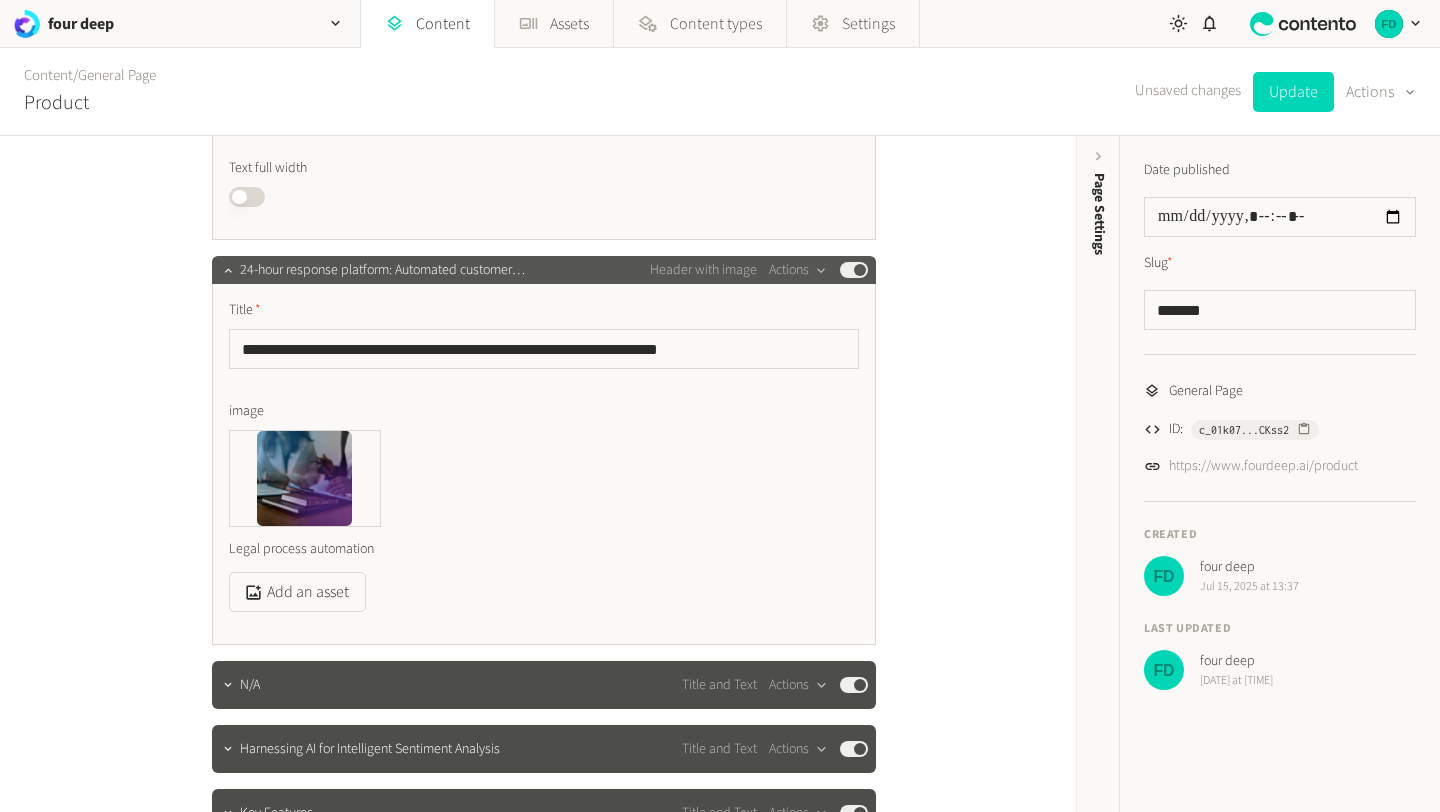 click on "24-hour response platform: Automated customer satisfaction m…" 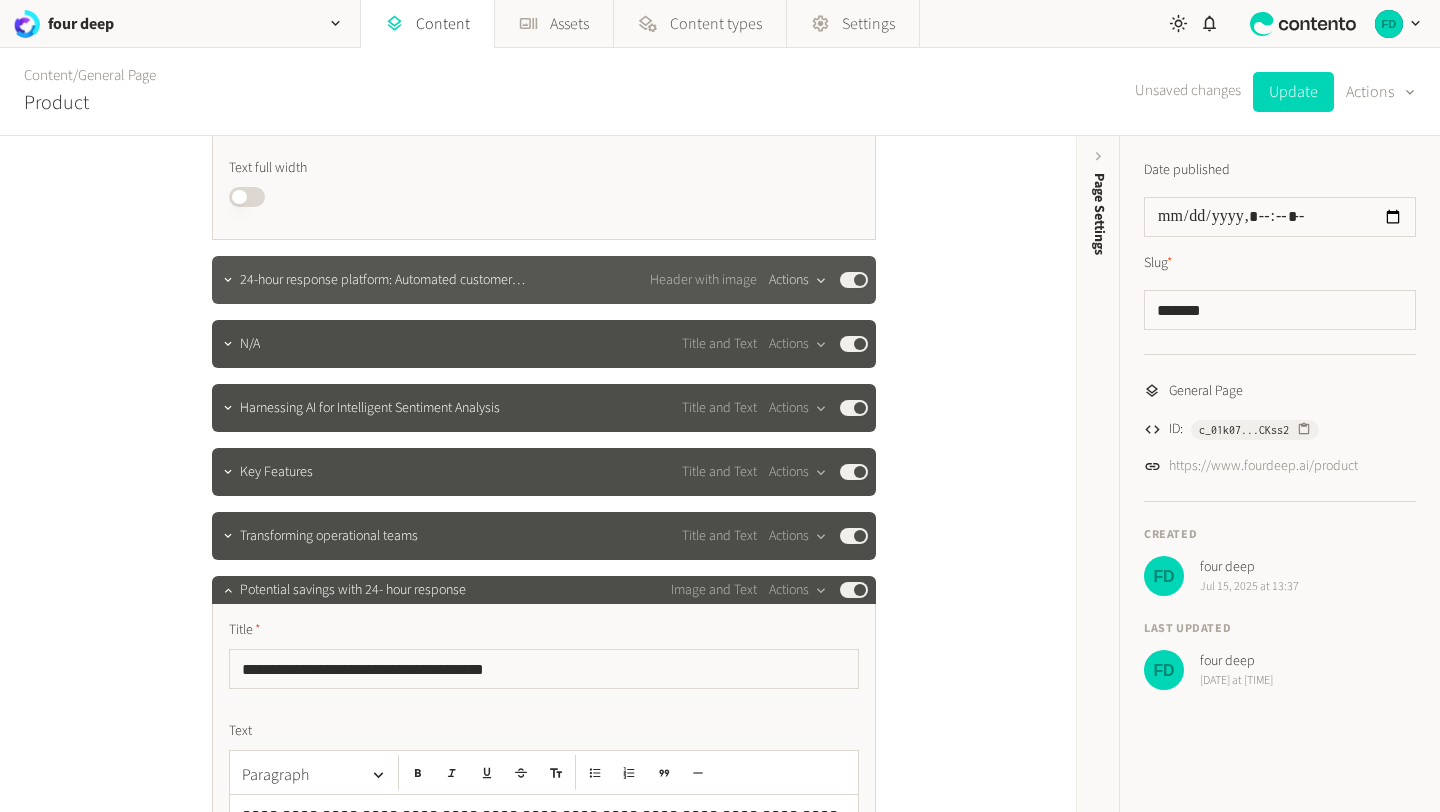 click on "Actions" 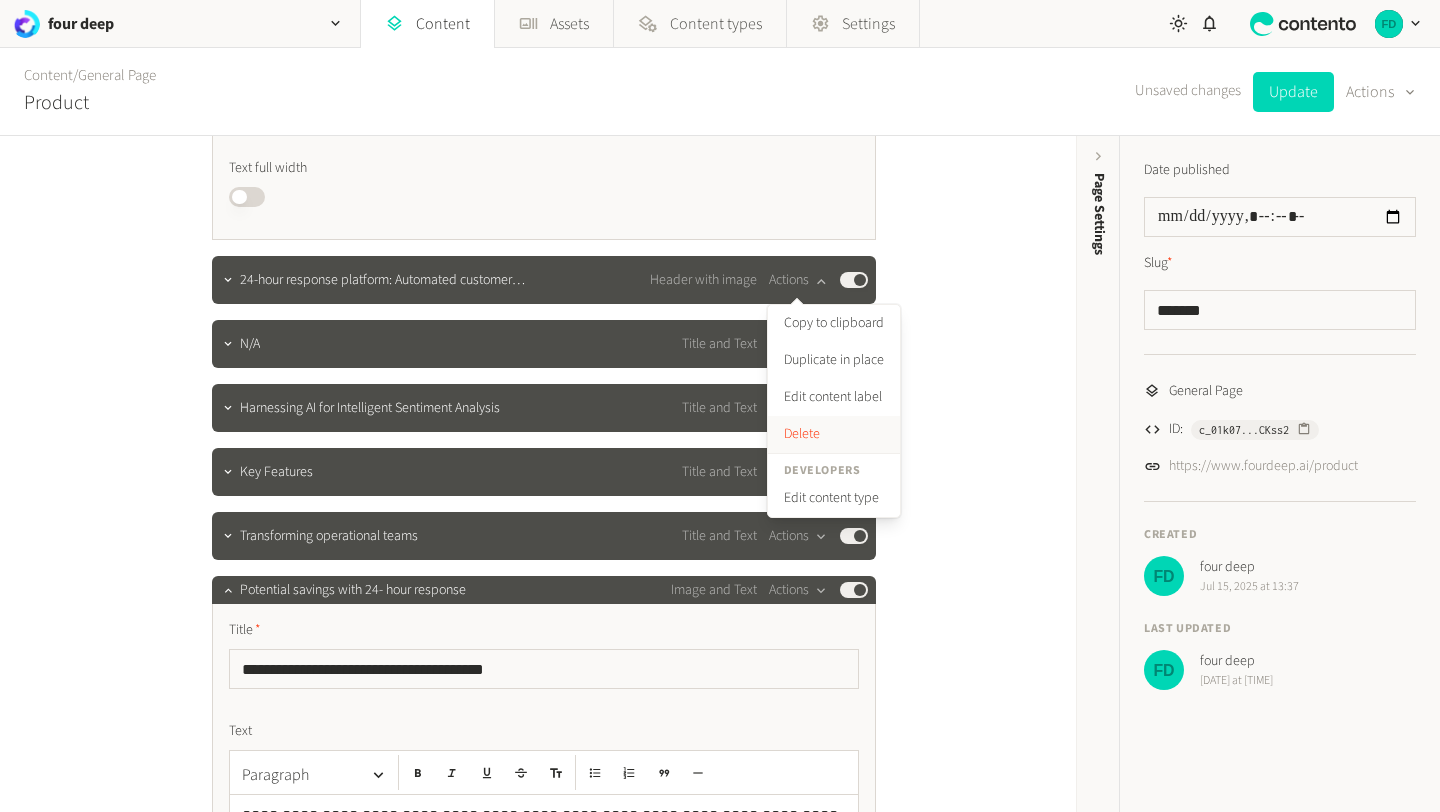 click on "Delete" 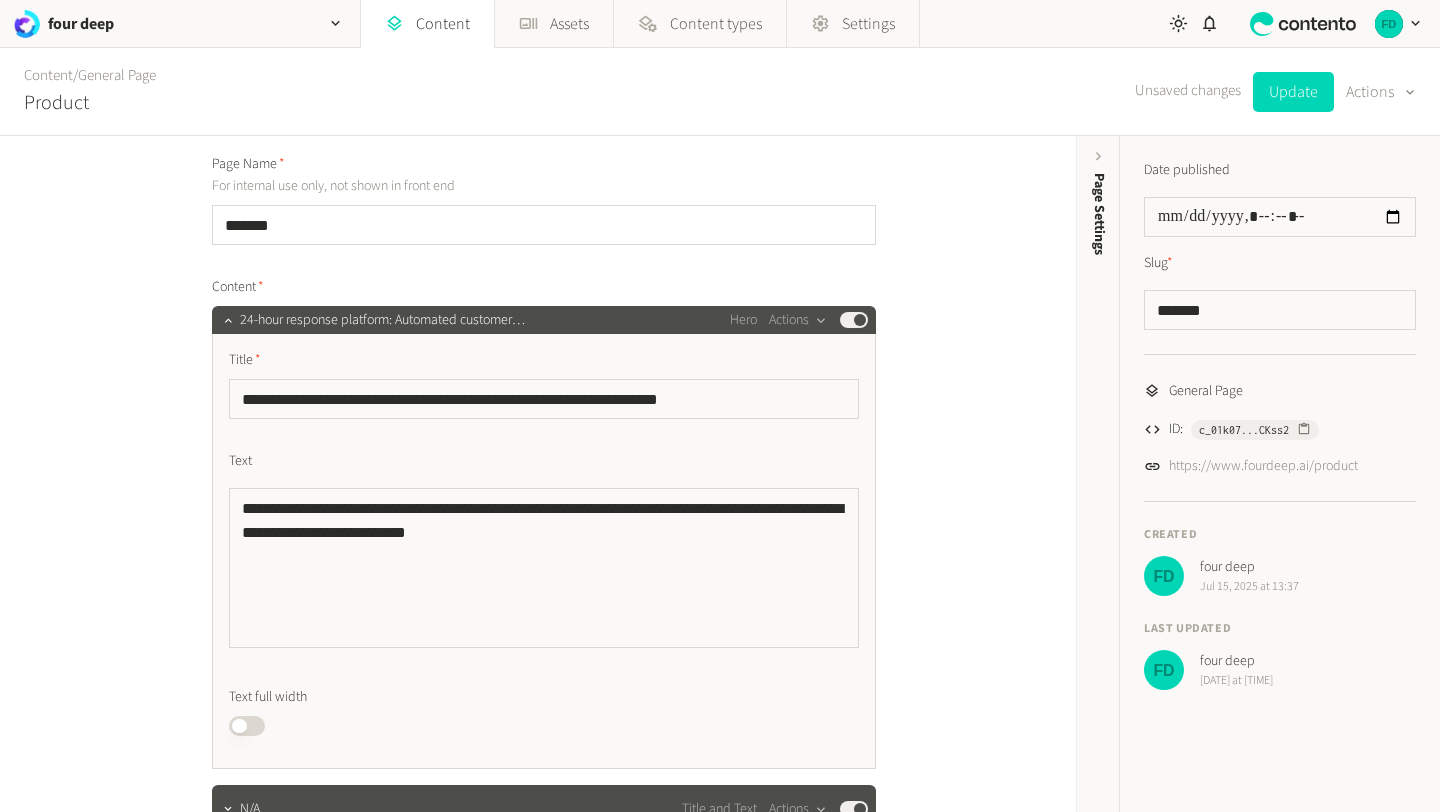 scroll, scrollTop: 0, scrollLeft: 0, axis: both 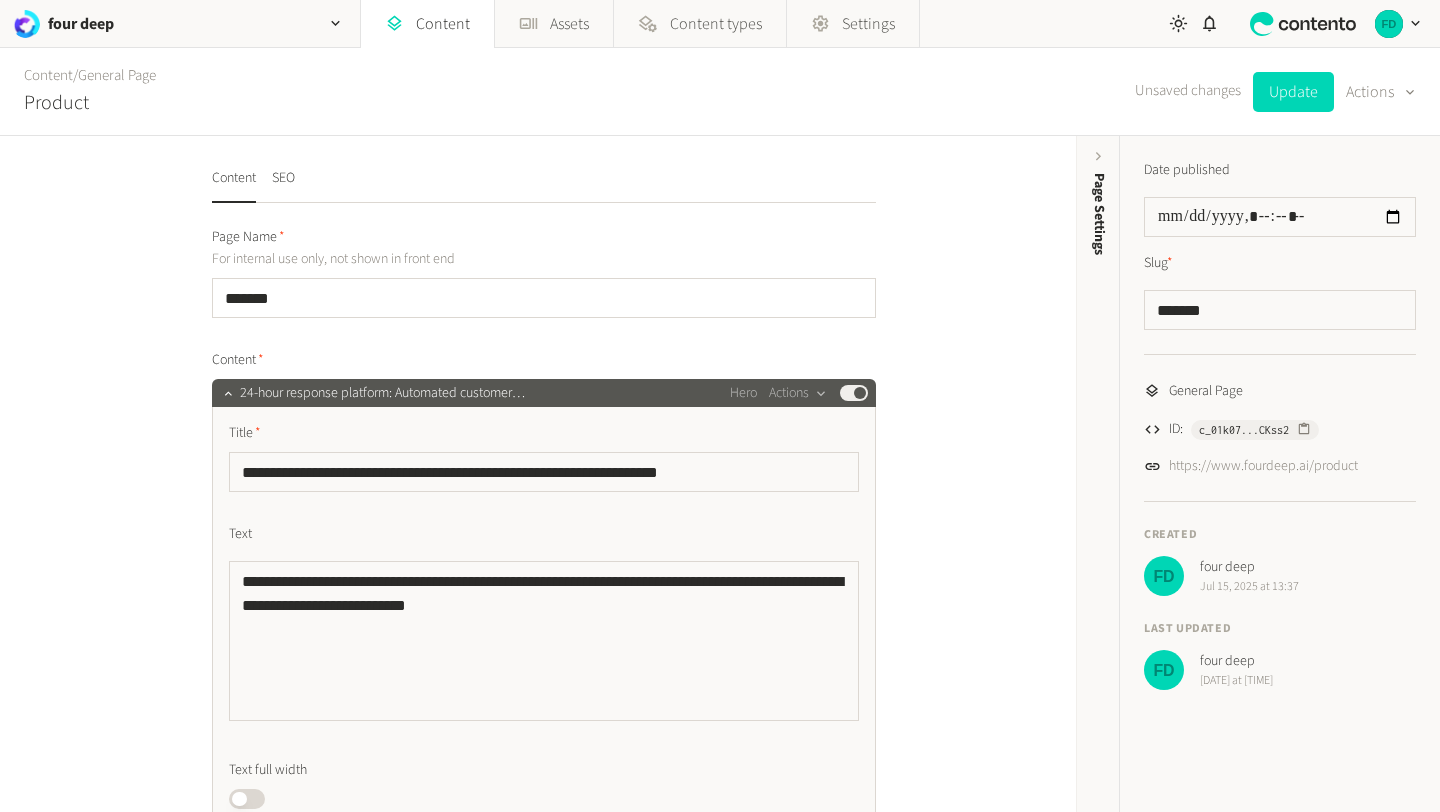 click on "24-hour response platform: Automated customer satisfaction m…" 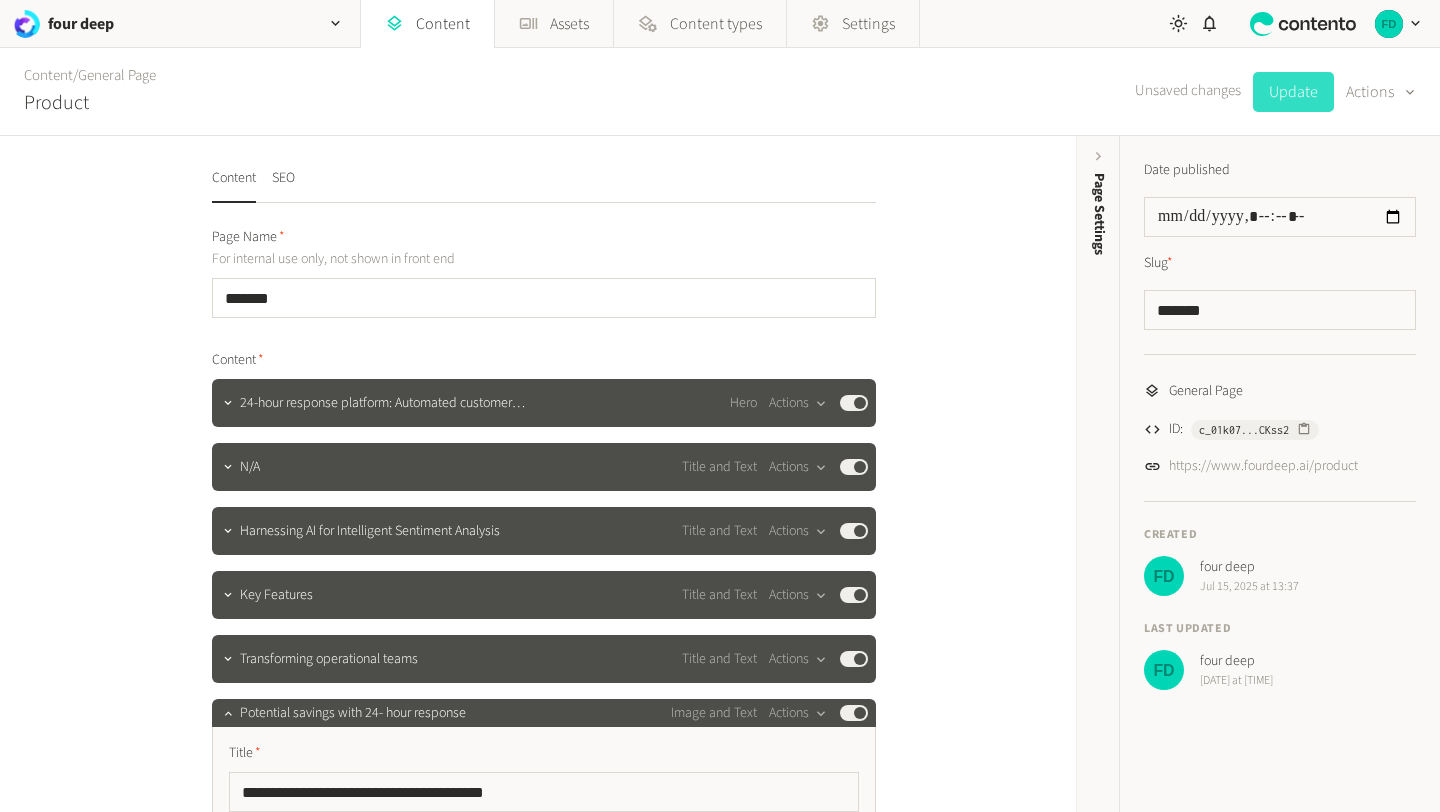 click on "Update" 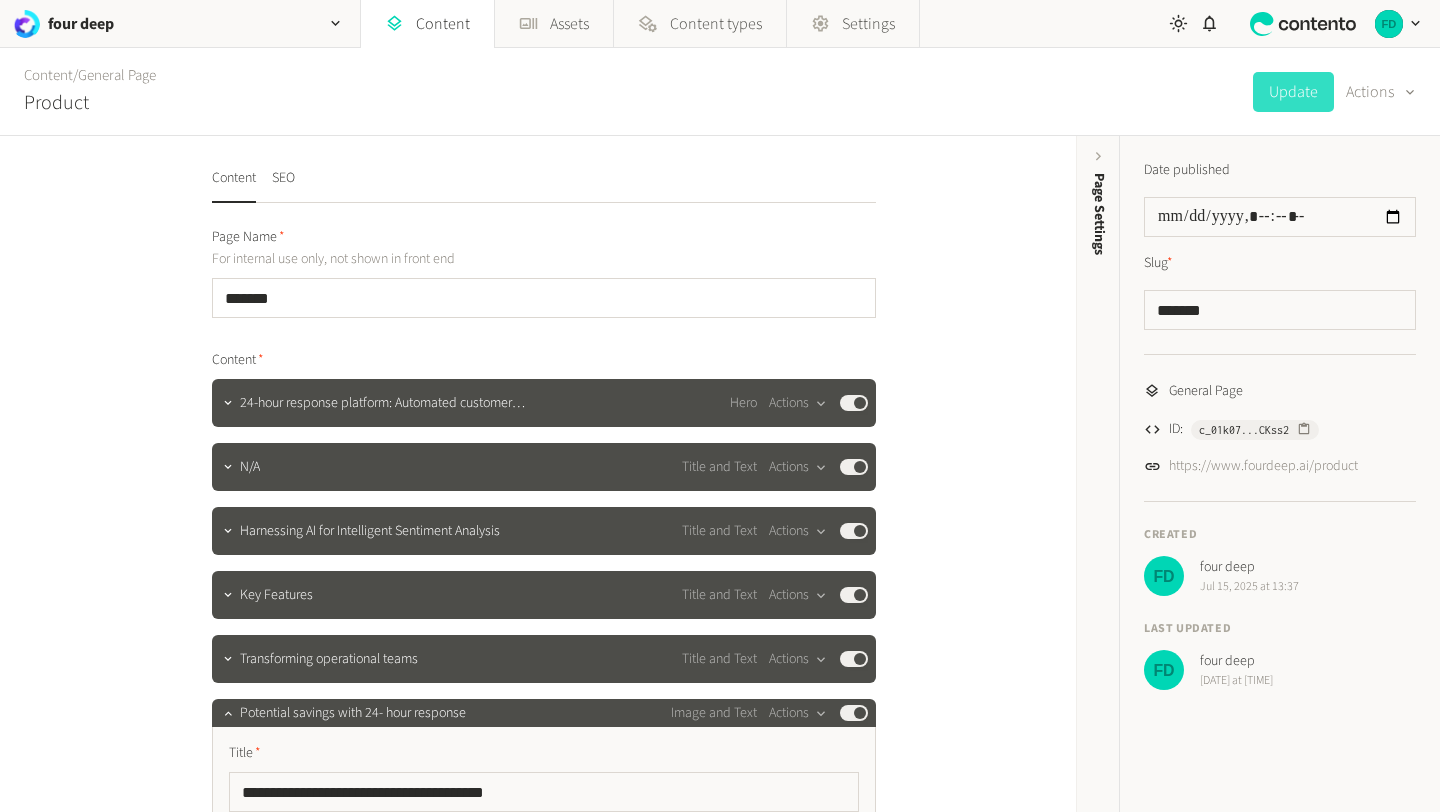 scroll, scrollTop: 23, scrollLeft: 0, axis: vertical 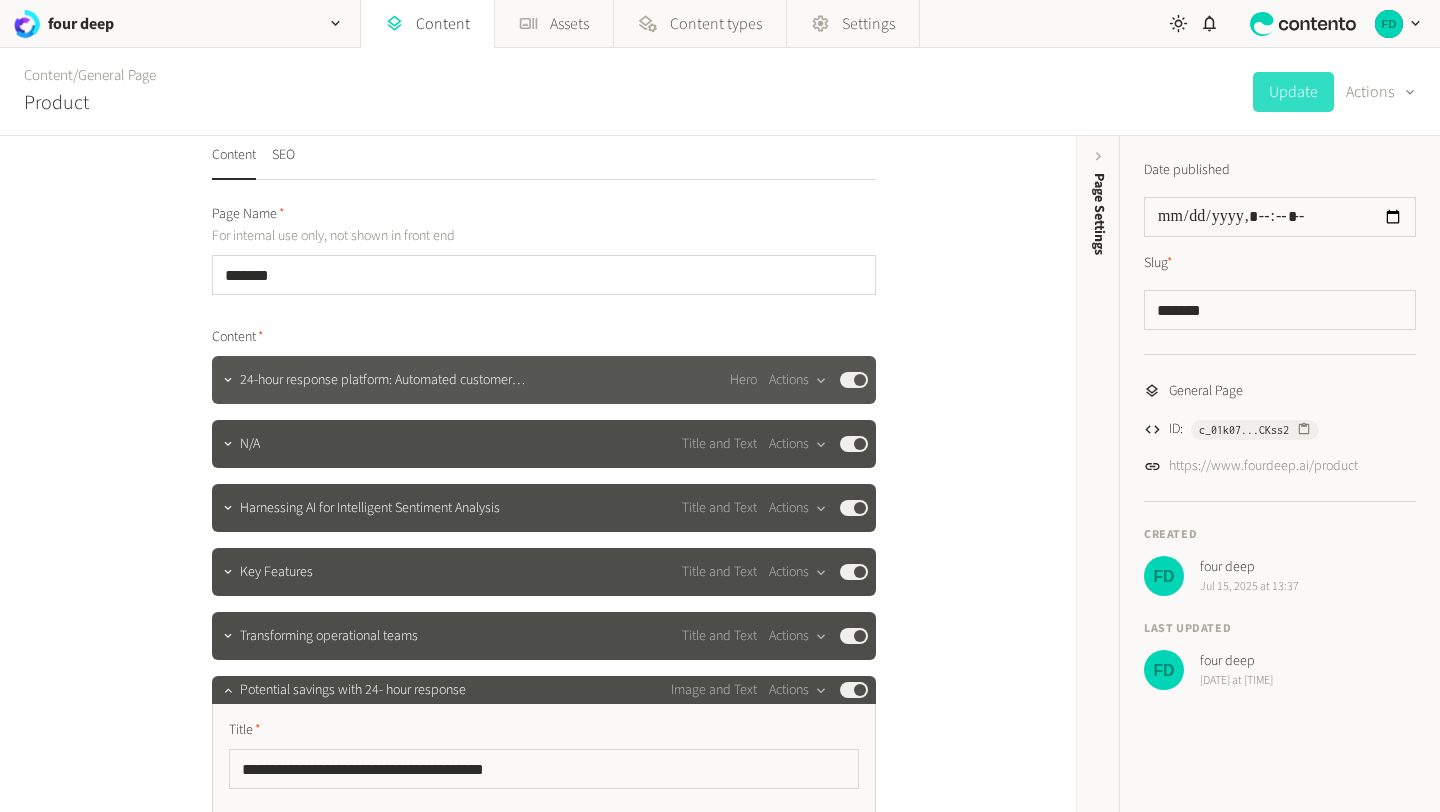 click on "24-hour response platform: Automated customer satisfaction m…" 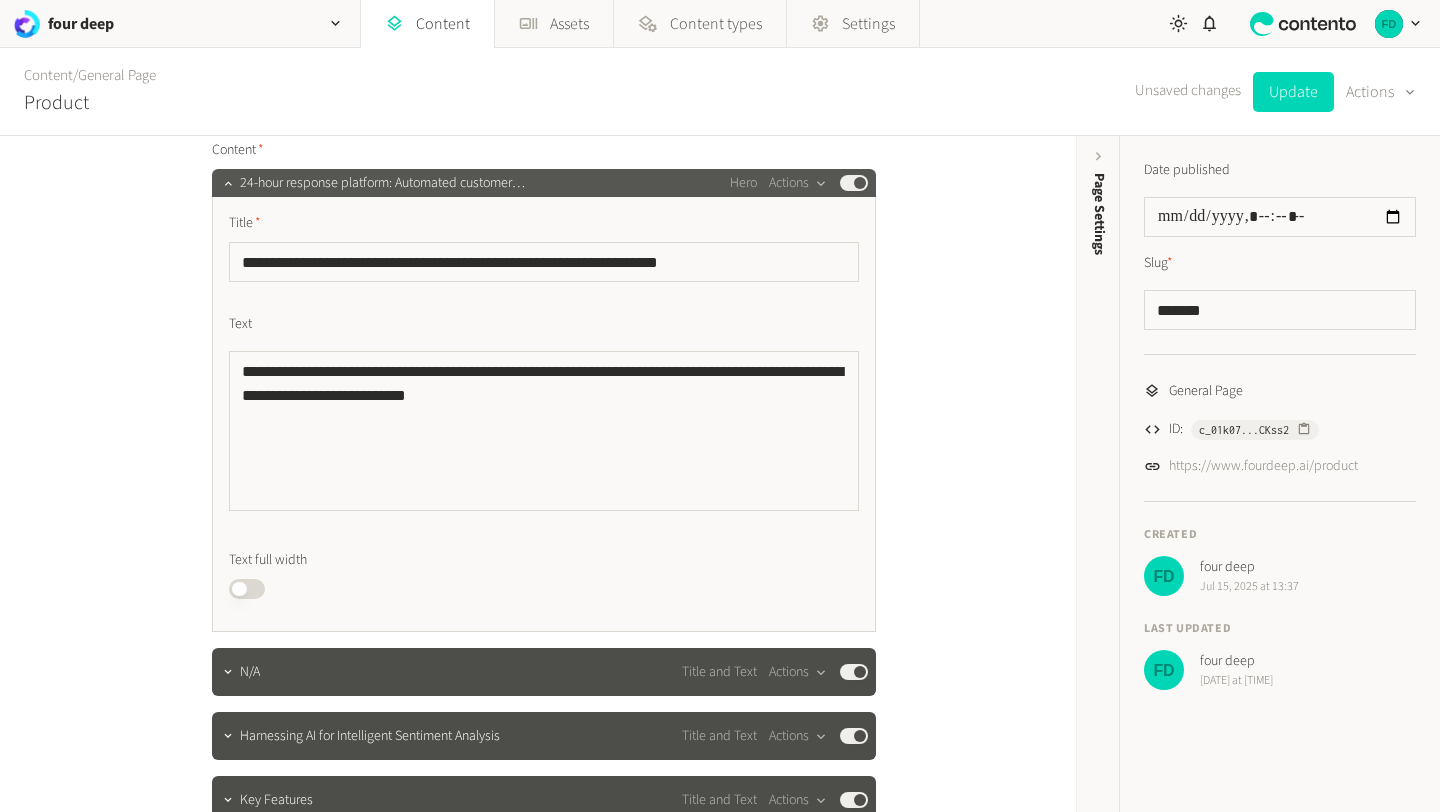 scroll, scrollTop: 258, scrollLeft: 0, axis: vertical 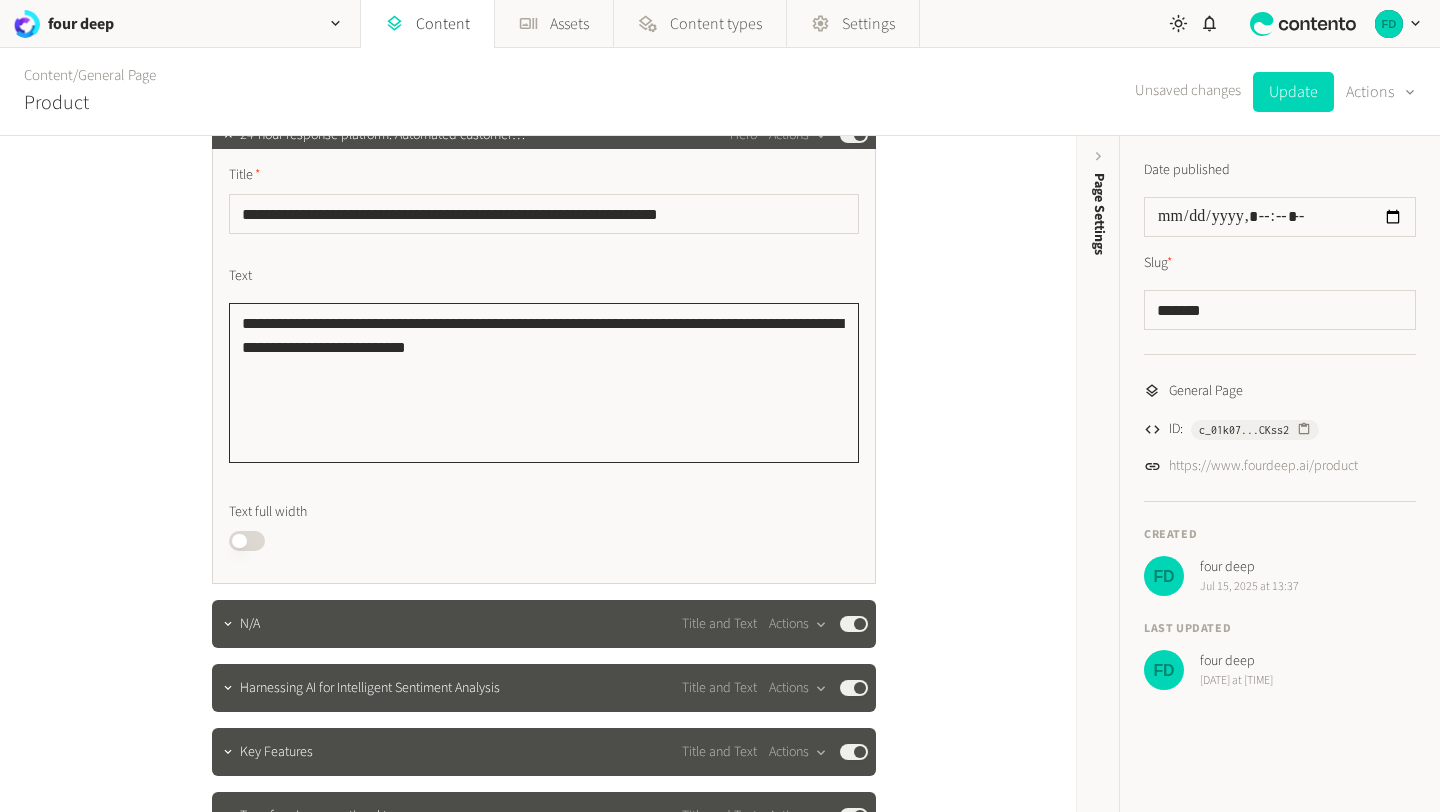 drag, startPoint x: 491, startPoint y: 353, endPoint x: 216, endPoint y: 329, distance: 276.0453 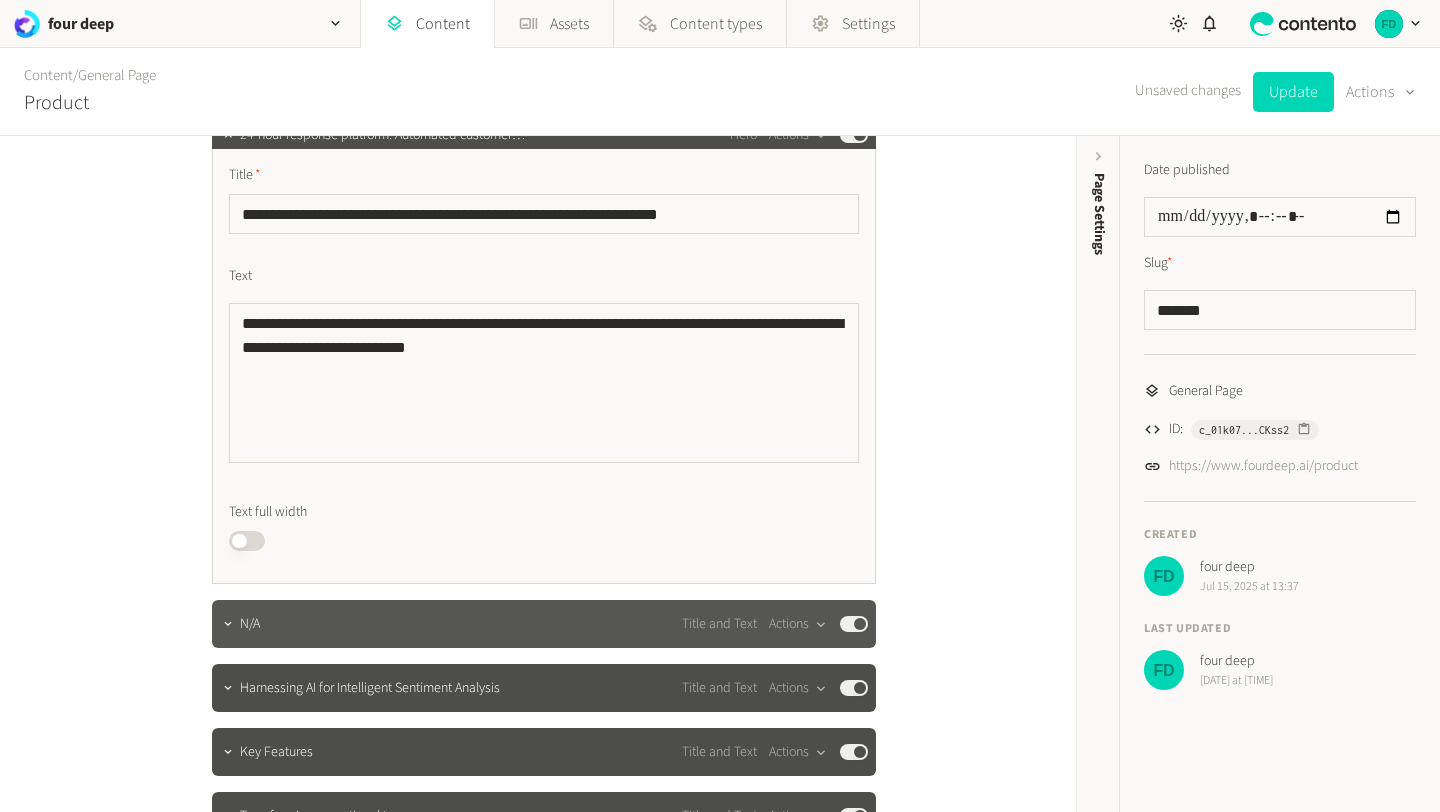 click on "N/A Title and Text  Actions  Published" 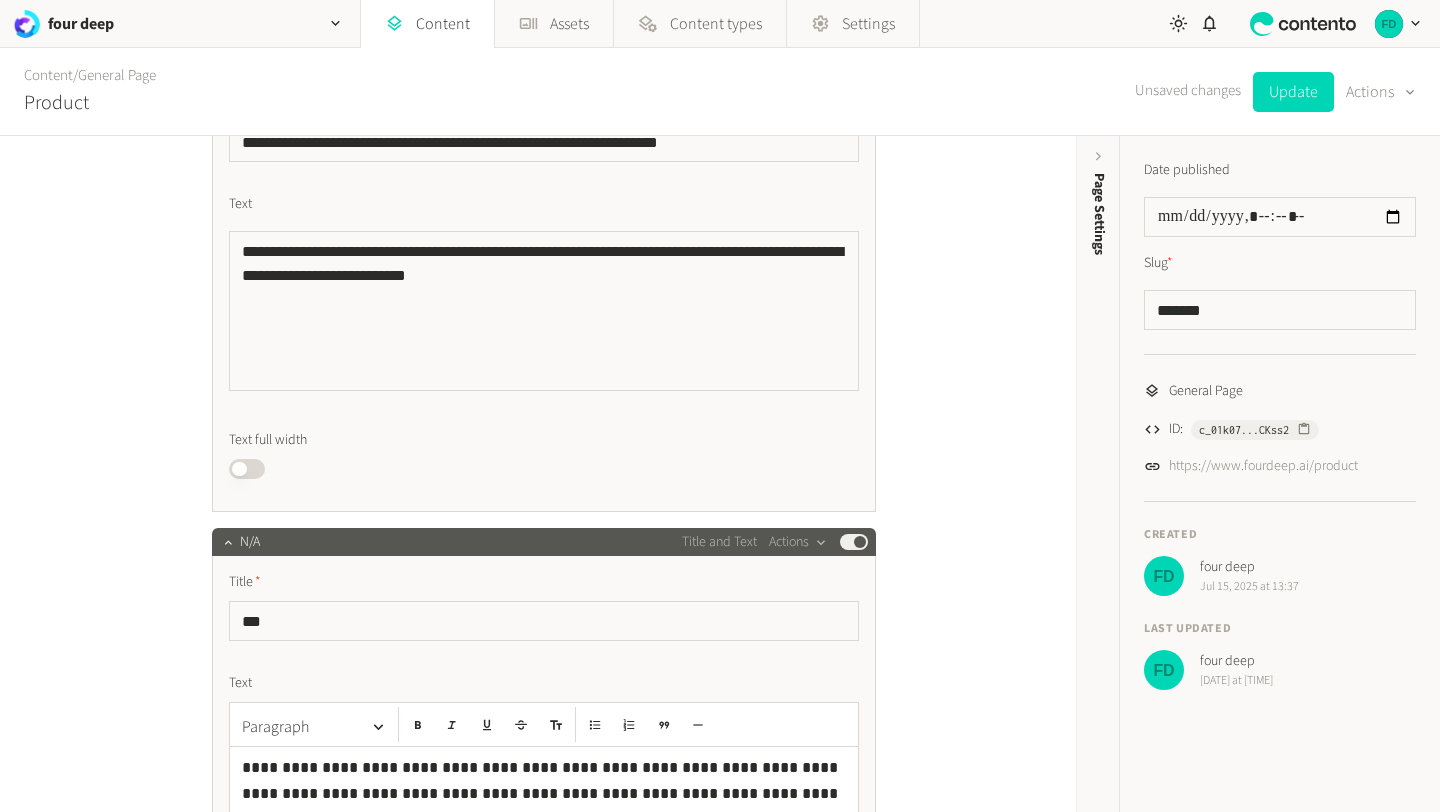 scroll, scrollTop: 349, scrollLeft: 0, axis: vertical 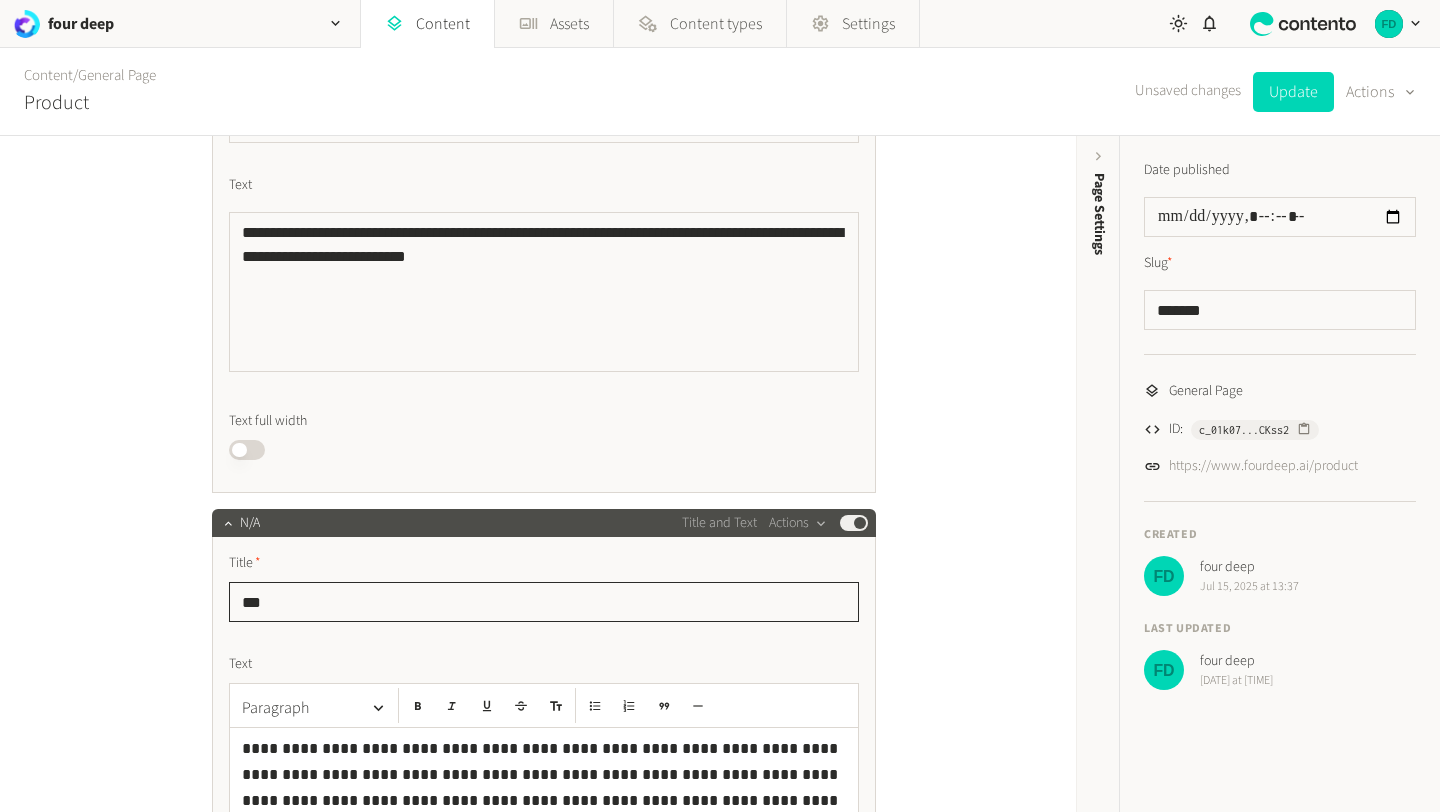 drag, startPoint x: 315, startPoint y: 604, endPoint x: 199, endPoint y: 599, distance: 116.10771 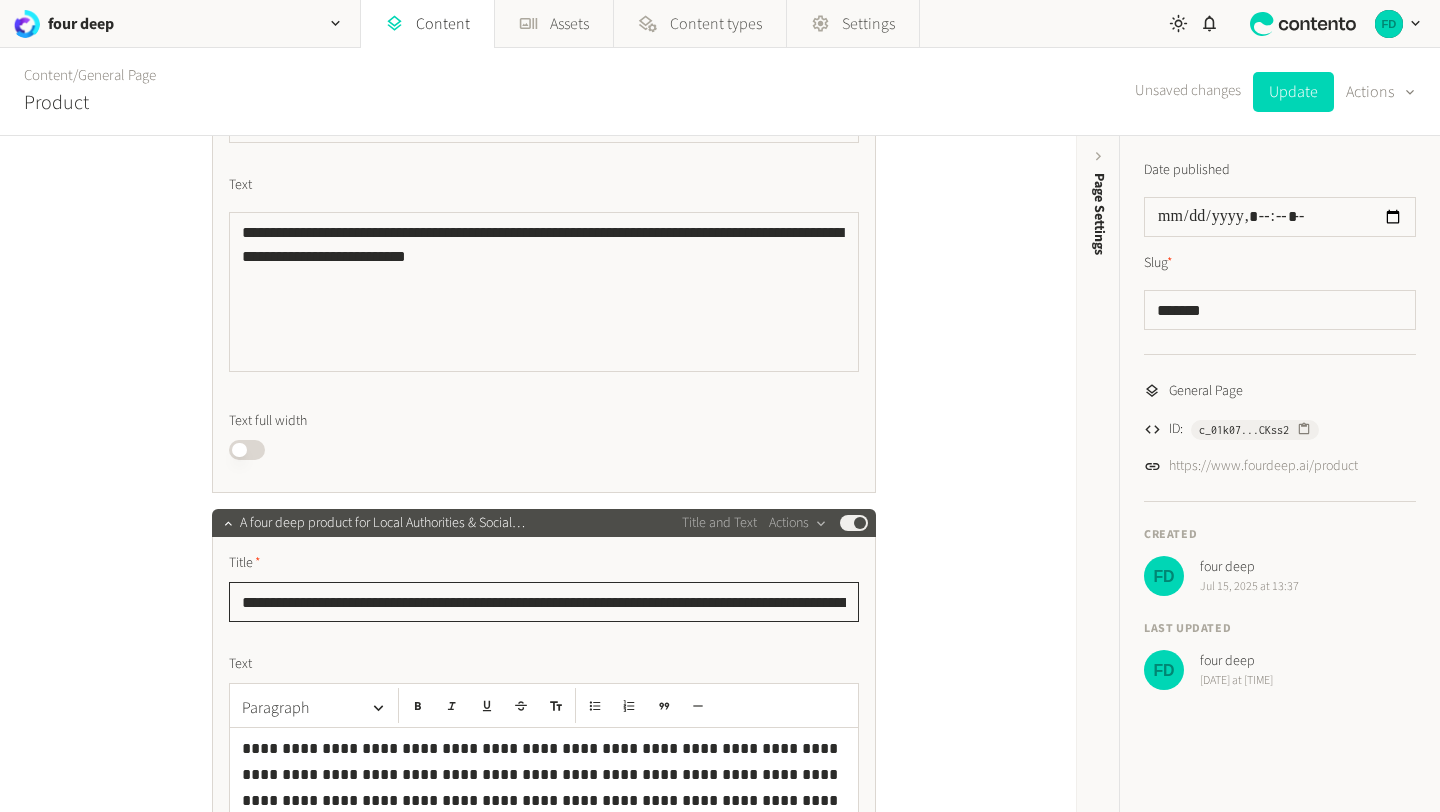 scroll, scrollTop: 0, scrollLeft: 240, axis: horizontal 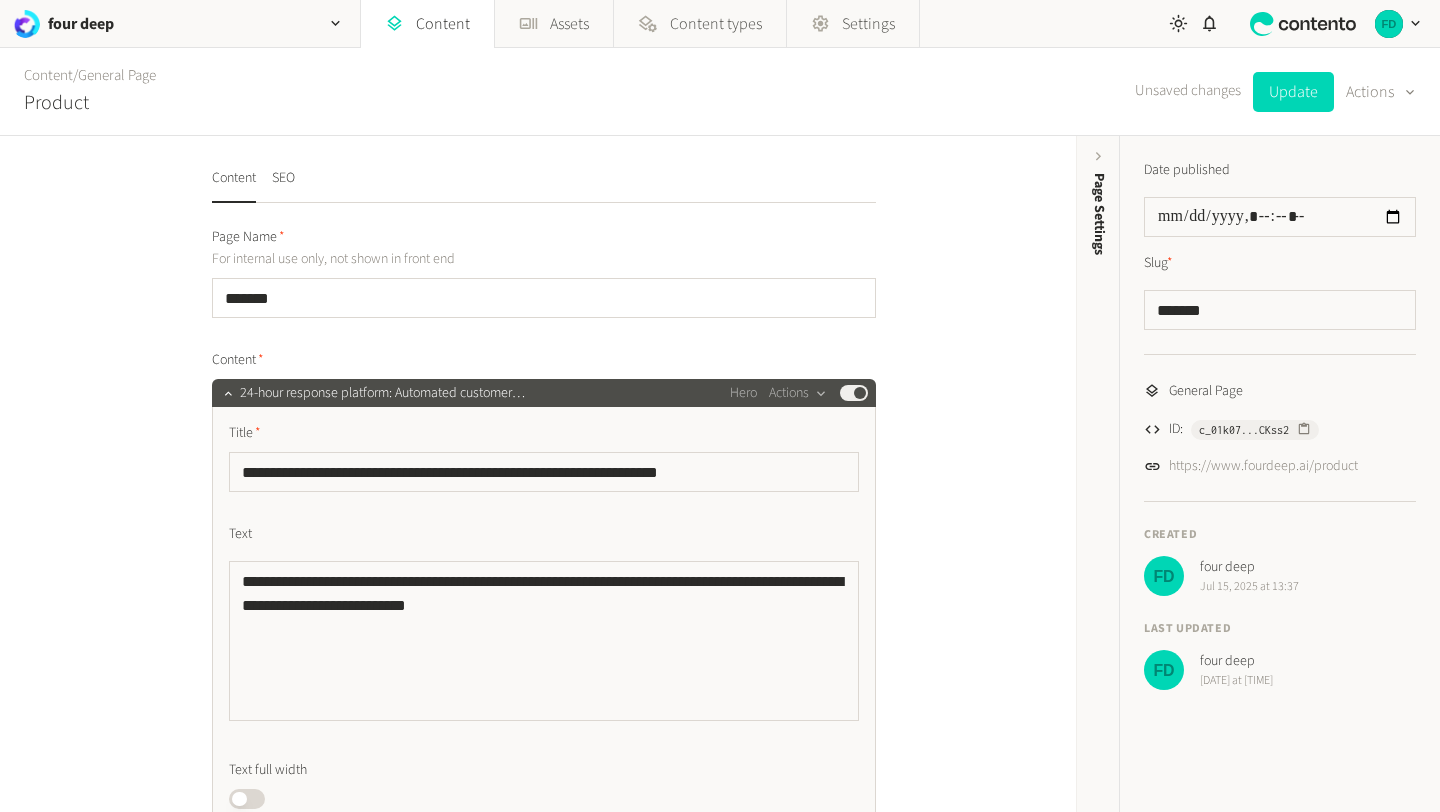 type on "**********" 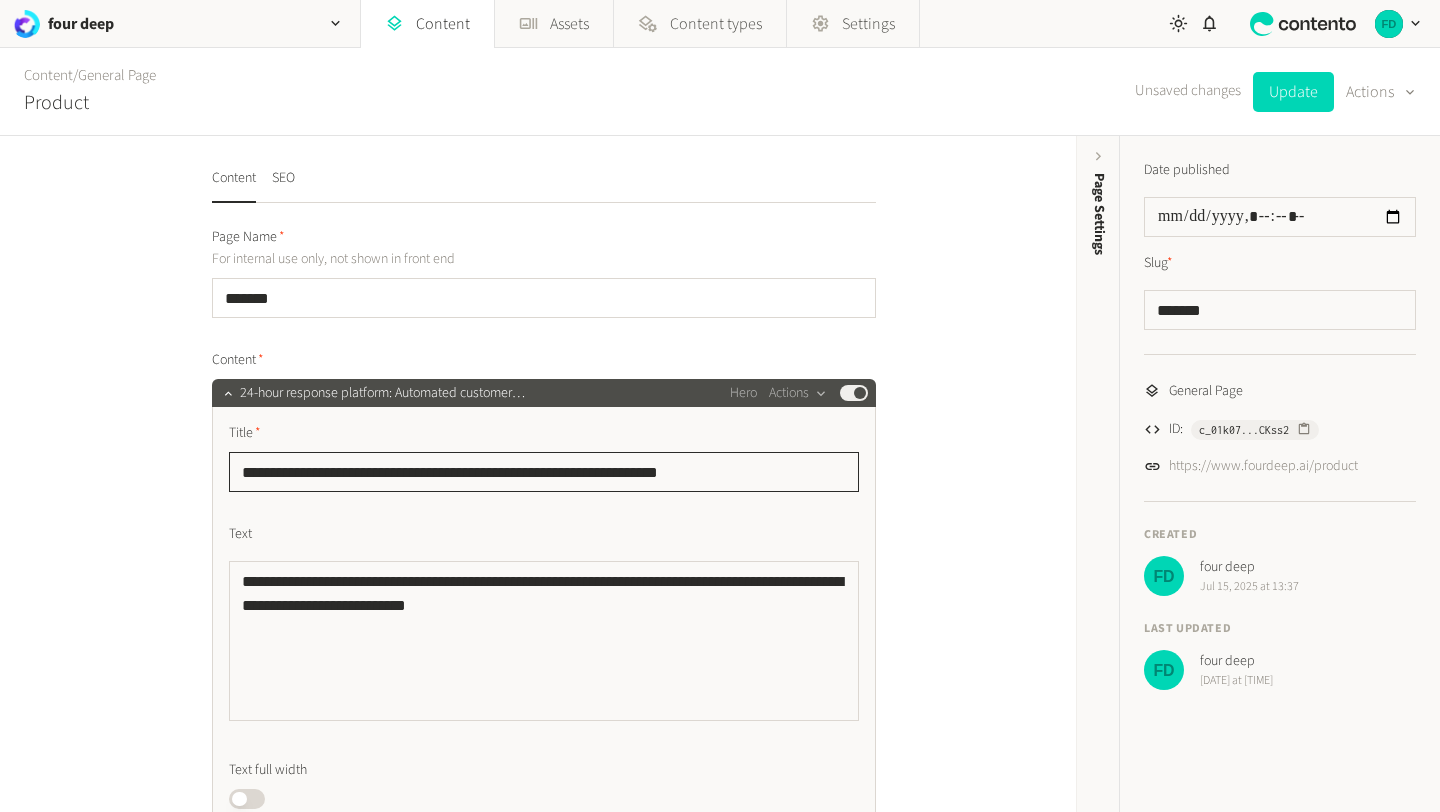 scroll, scrollTop: 0, scrollLeft: 0, axis: both 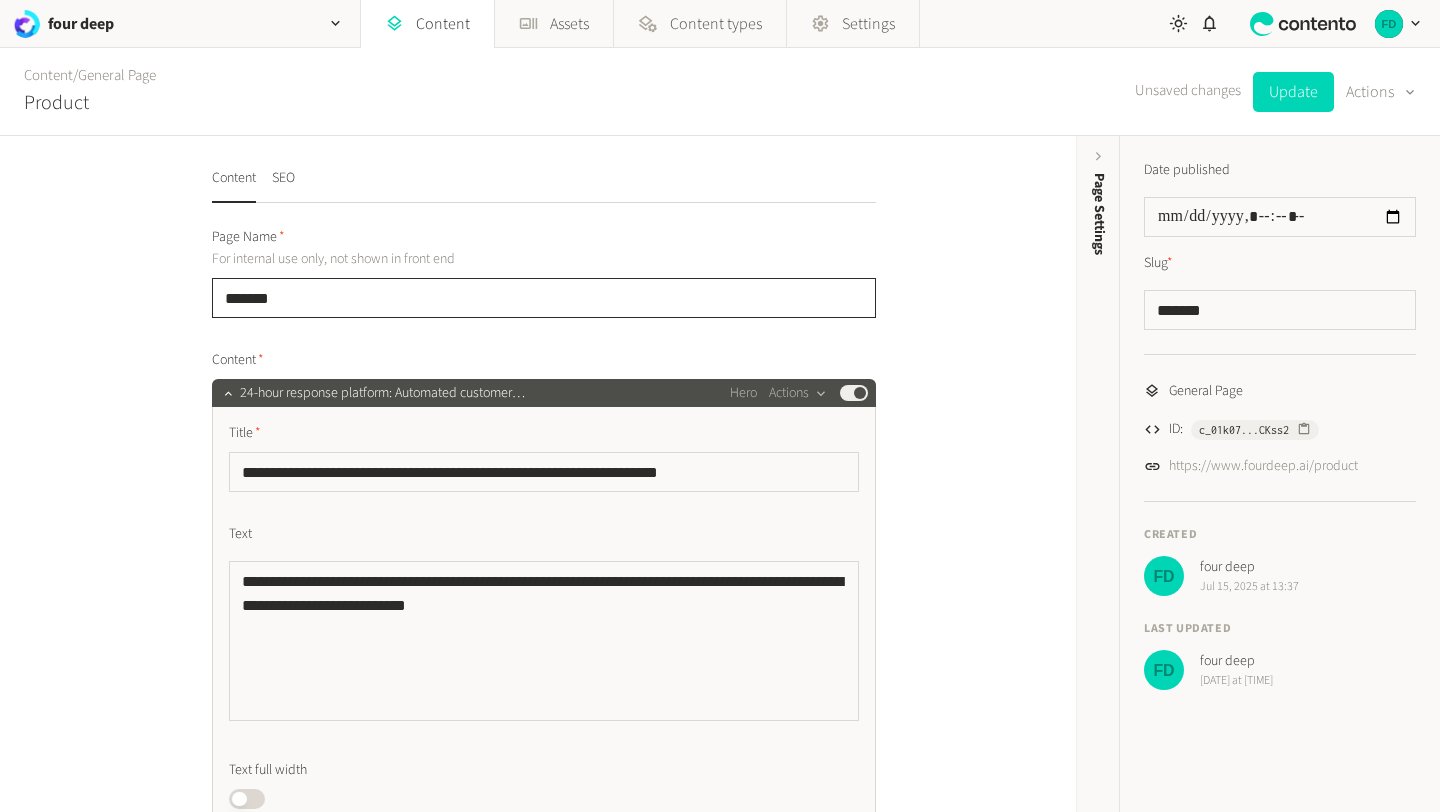click on "*******" 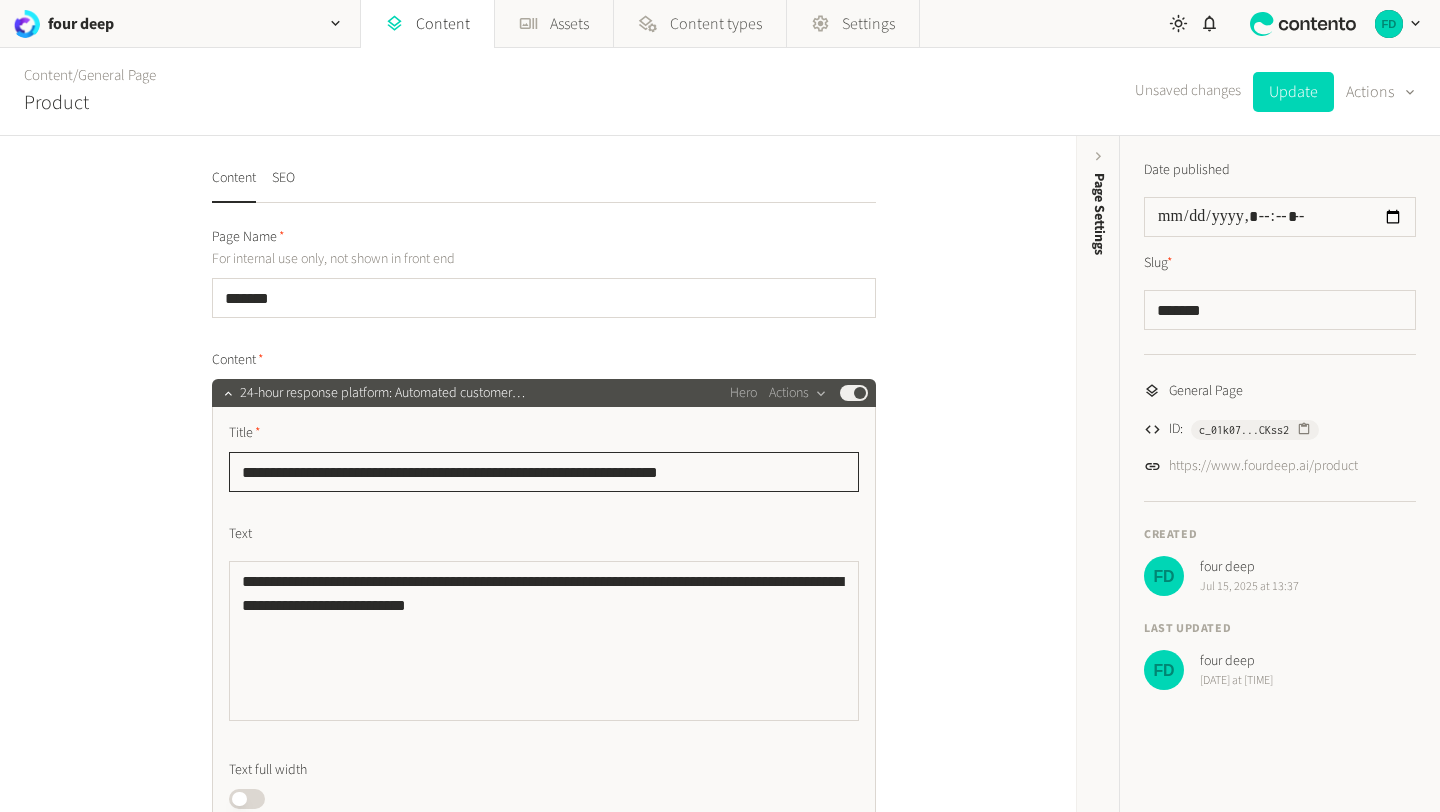 click on "**********" 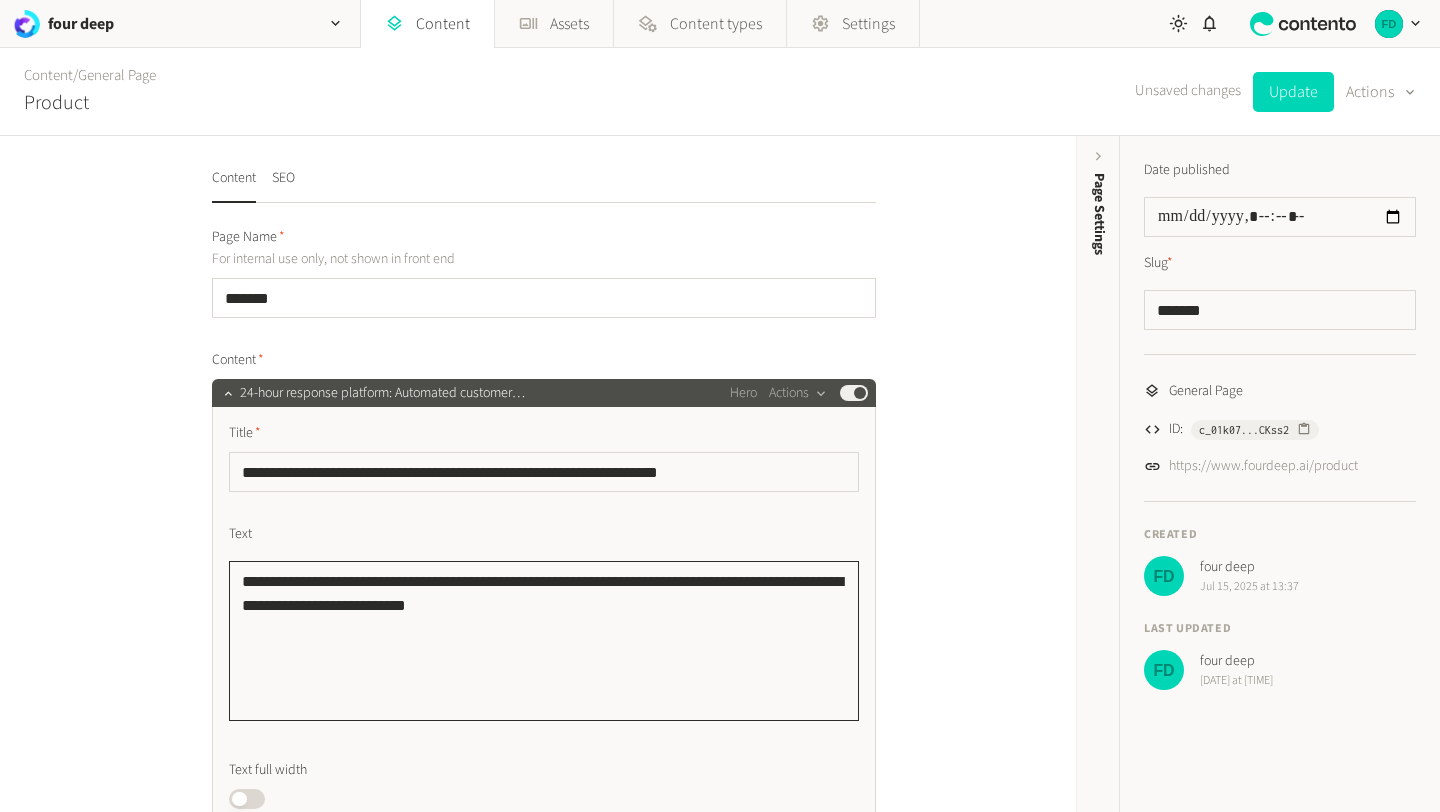 click on "**********" 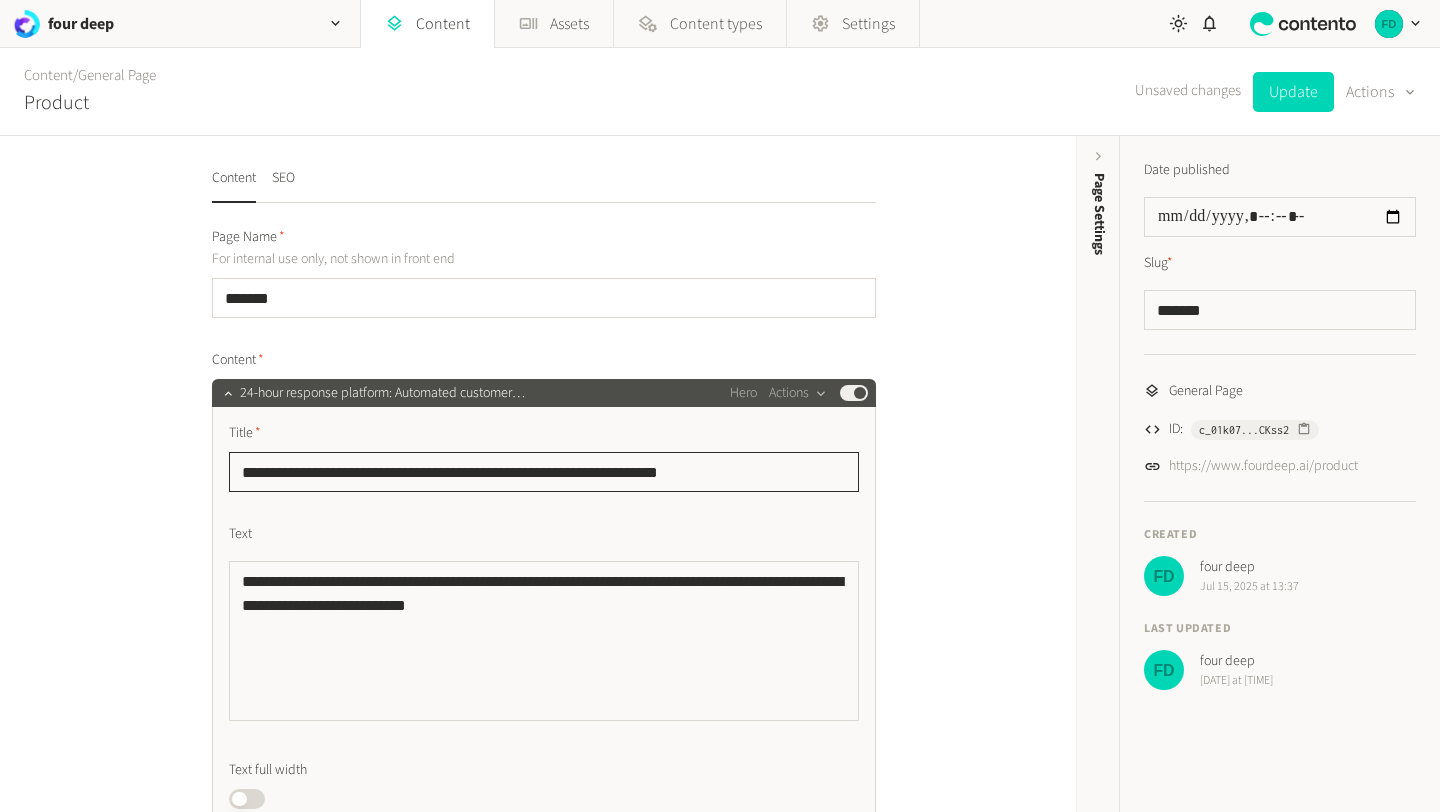 drag, startPoint x: 427, startPoint y: 472, endPoint x: 782, endPoint y: 492, distance: 355.56293 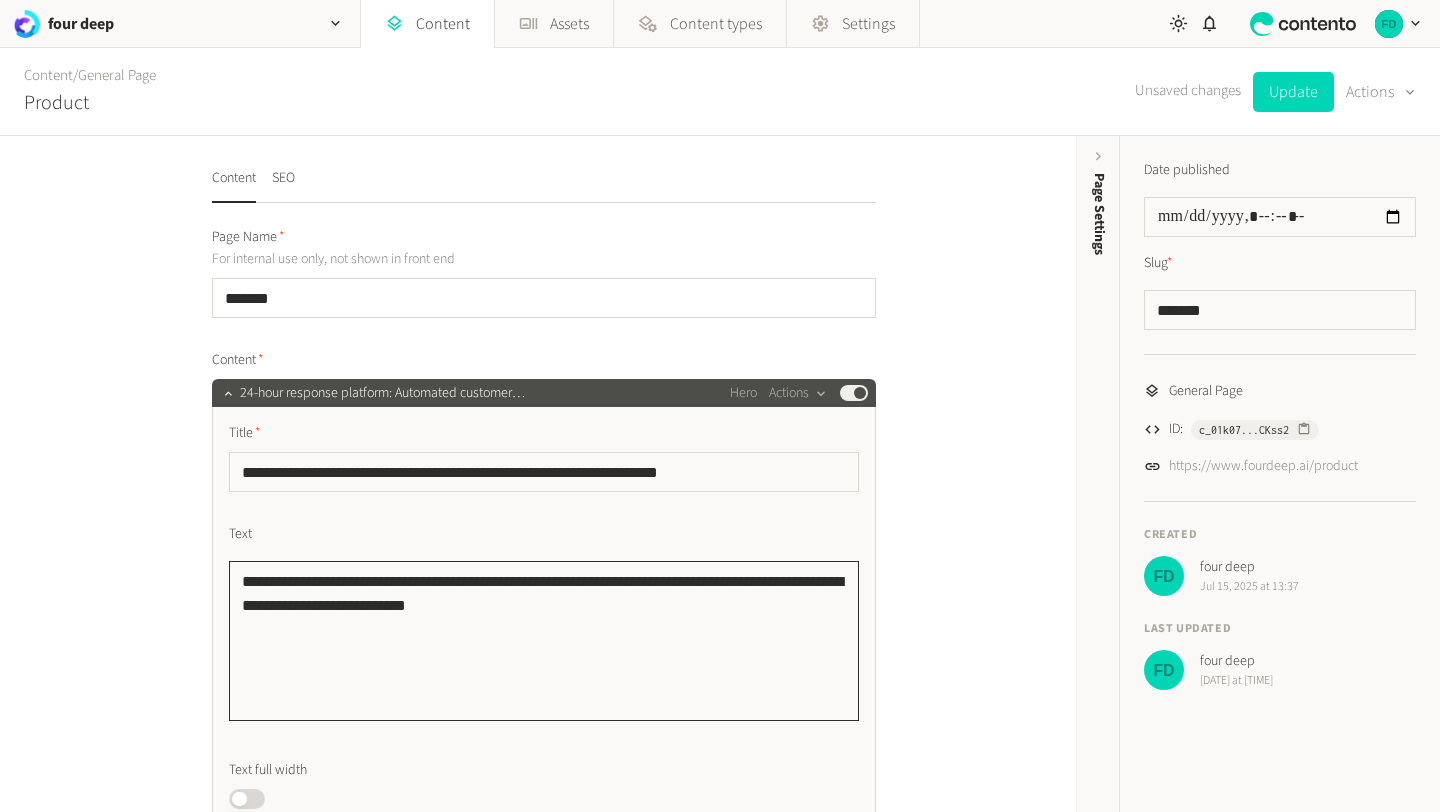 drag, startPoint x: 510, startPoint y: 616, endPoint x: 226, endPoint y: 569, distance: 287.86282 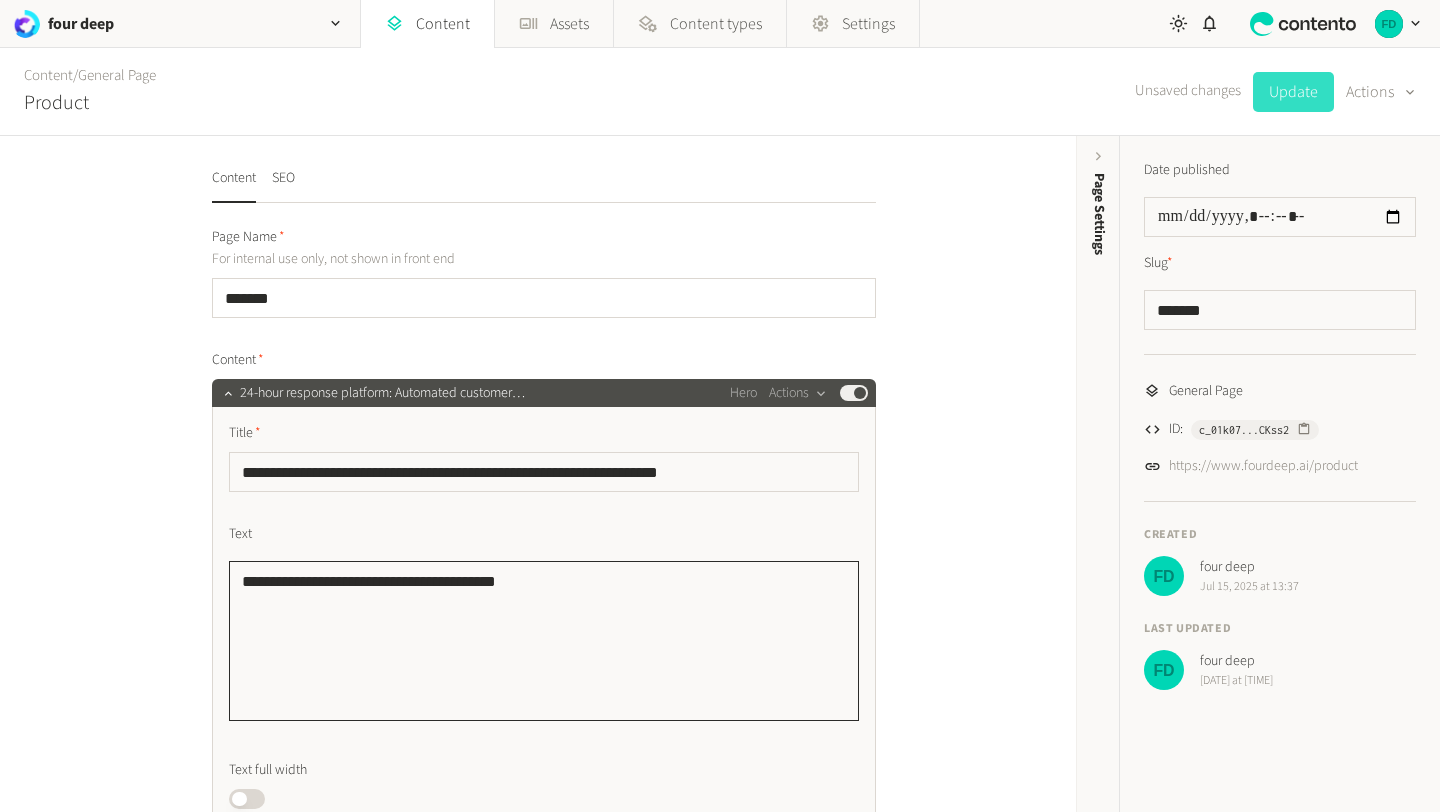 type on "**********" 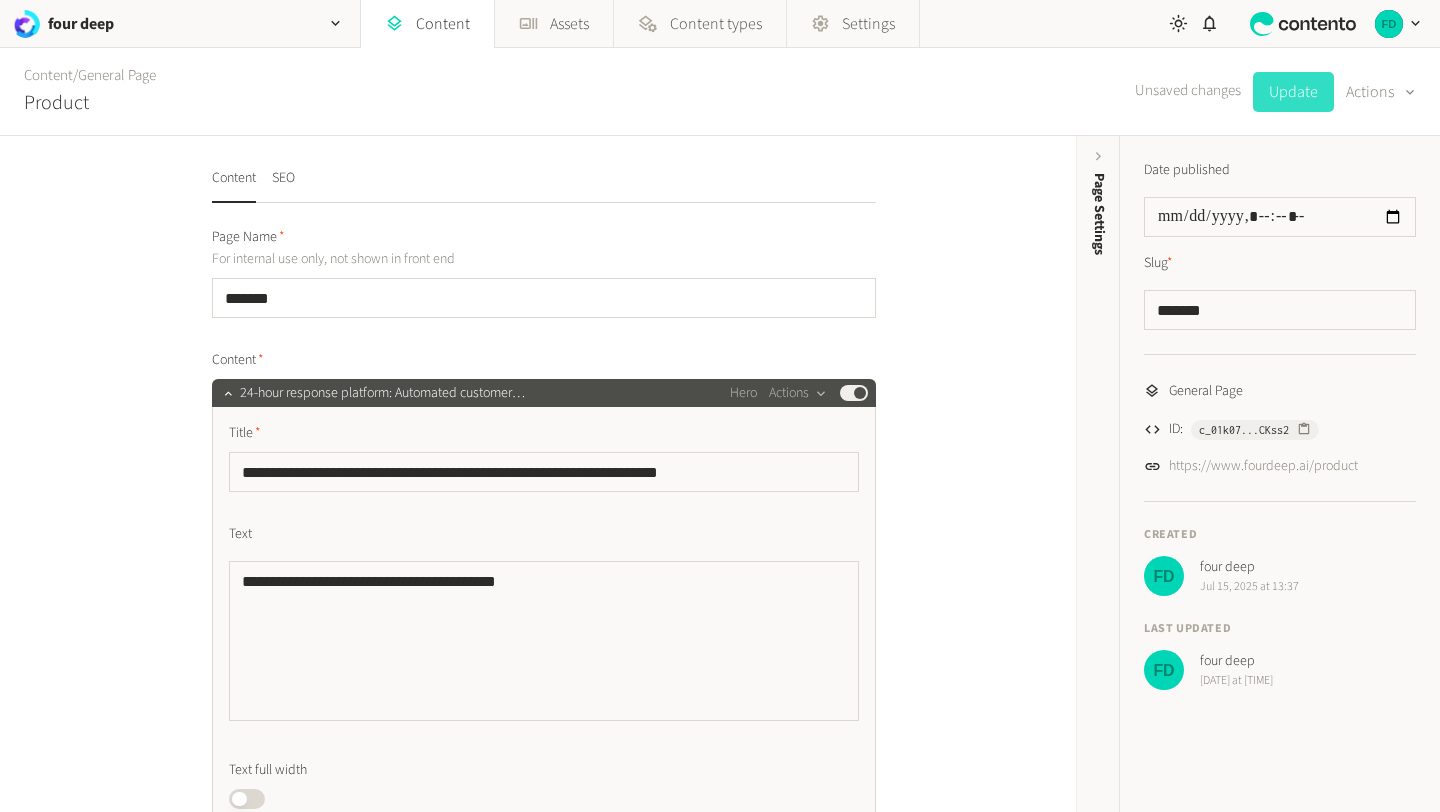 click on "Update" 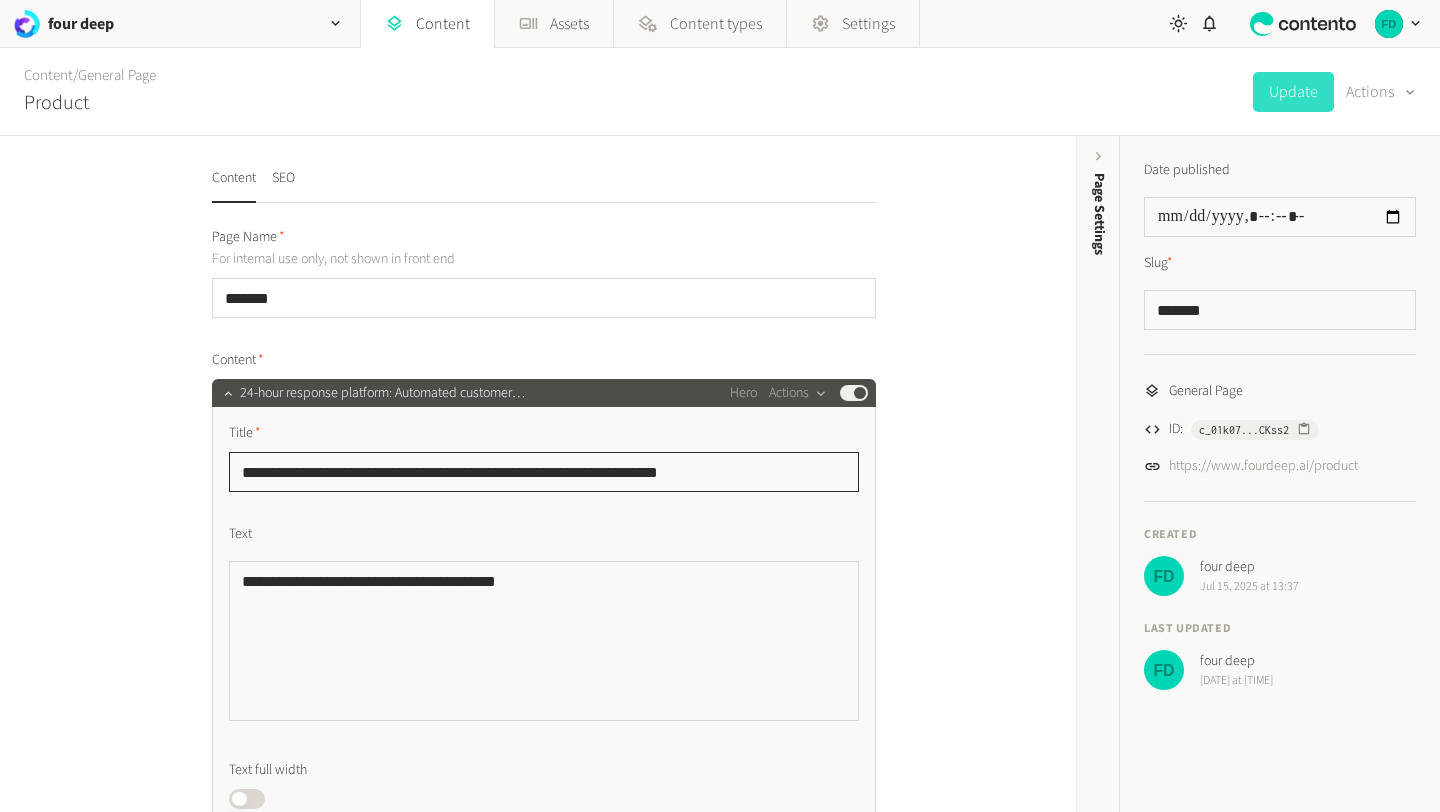 drag, startPoint x: 424, startPoint y: 471, endPoint x: 821, endPoint y: 464, distance: 397.0617 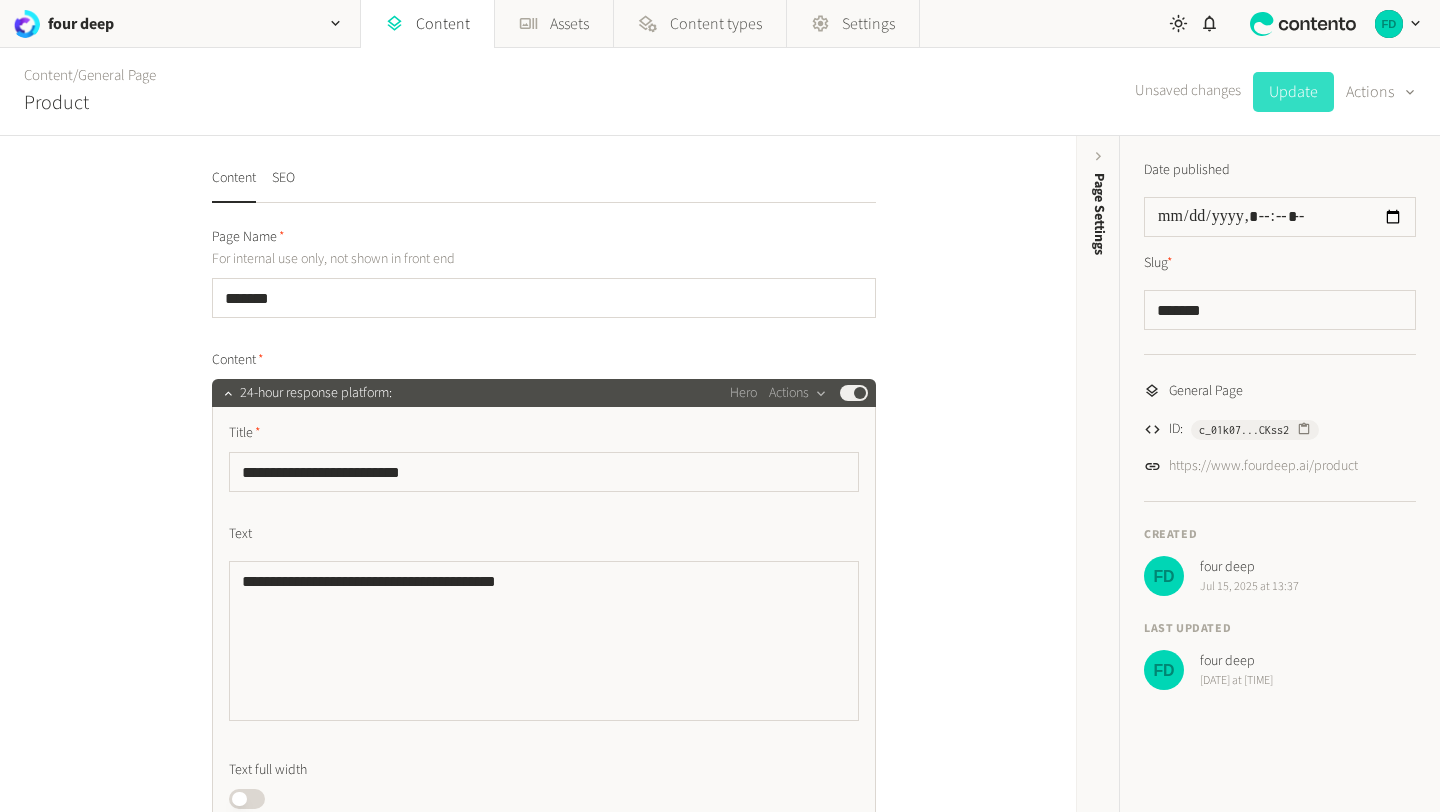 click on "Update" 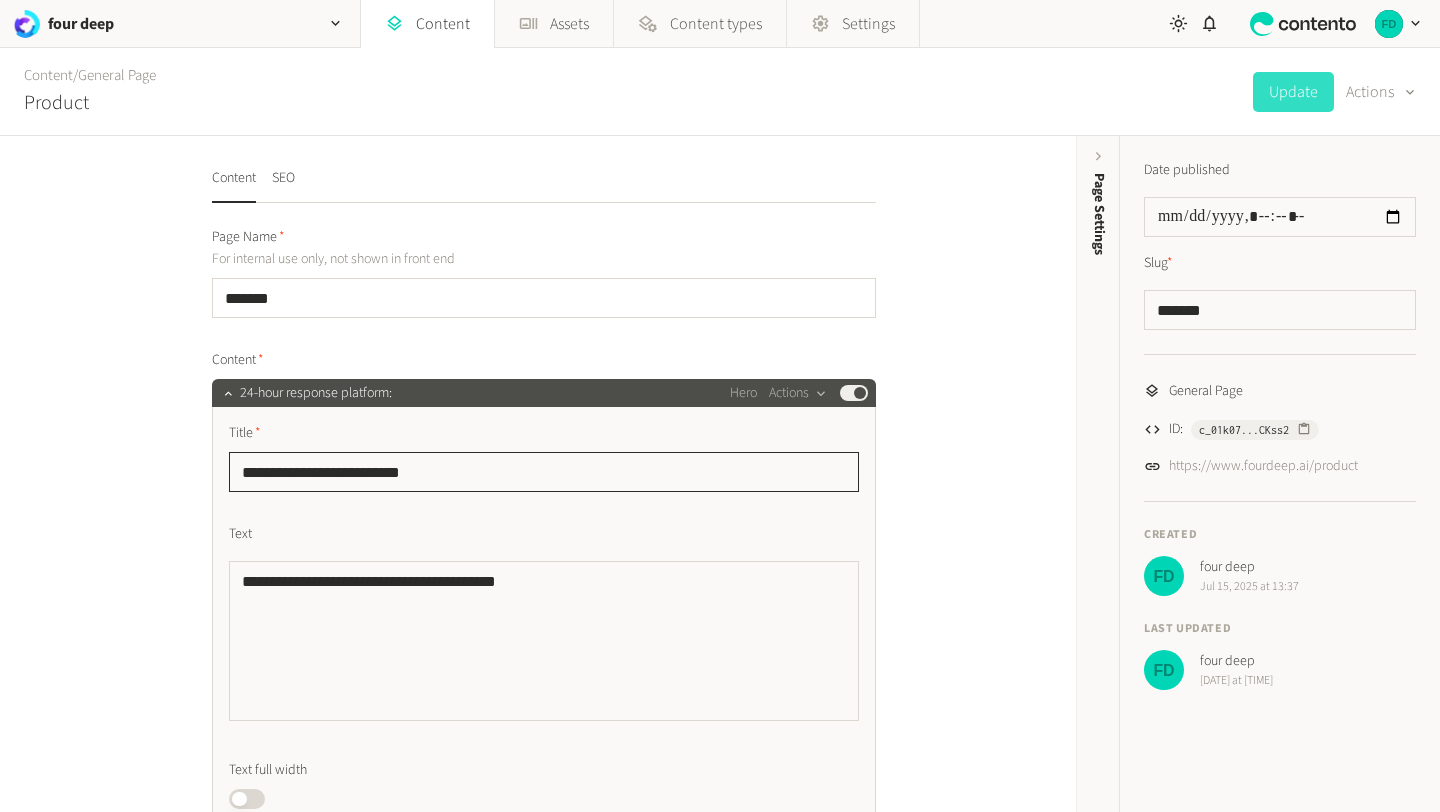 click on "**********" 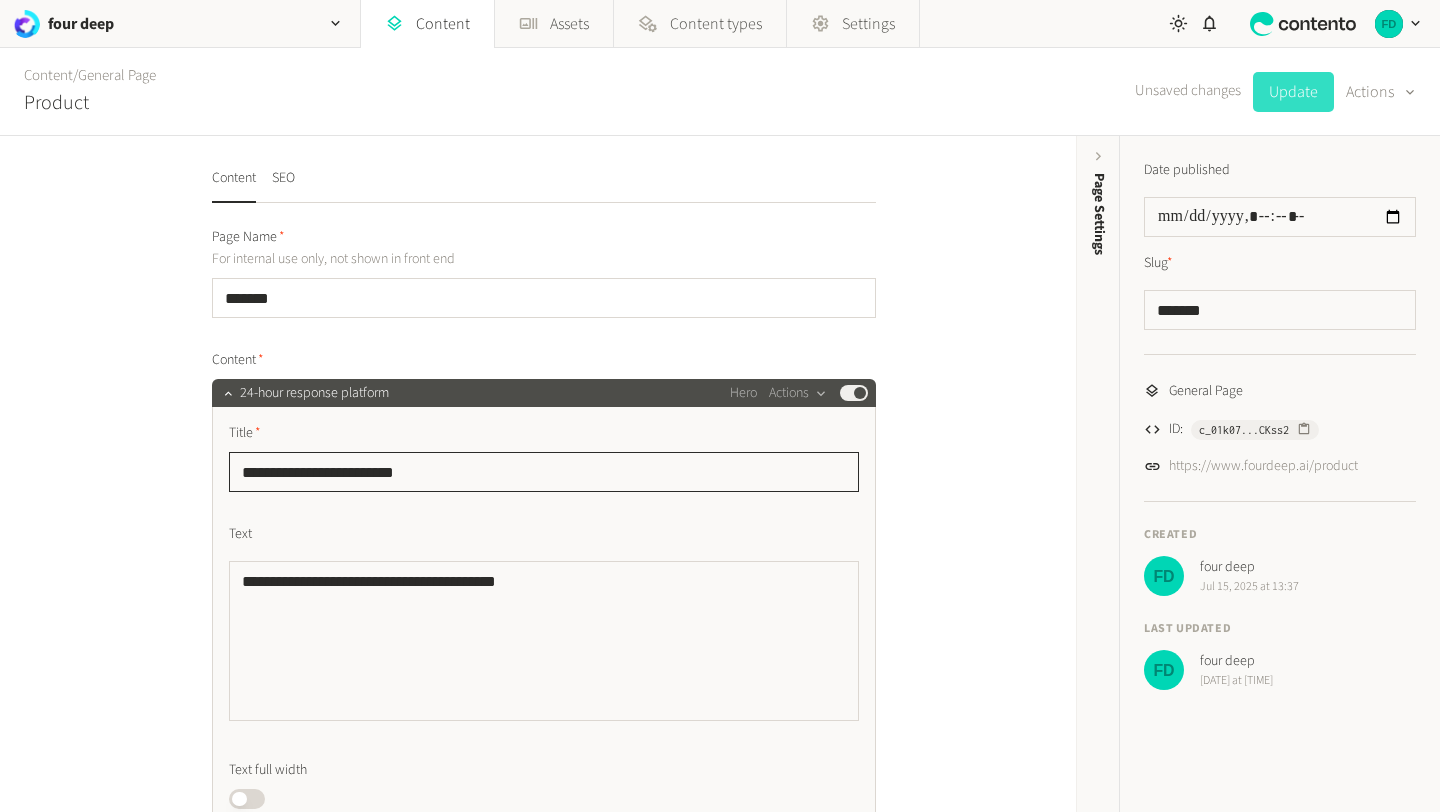 type on "**********" 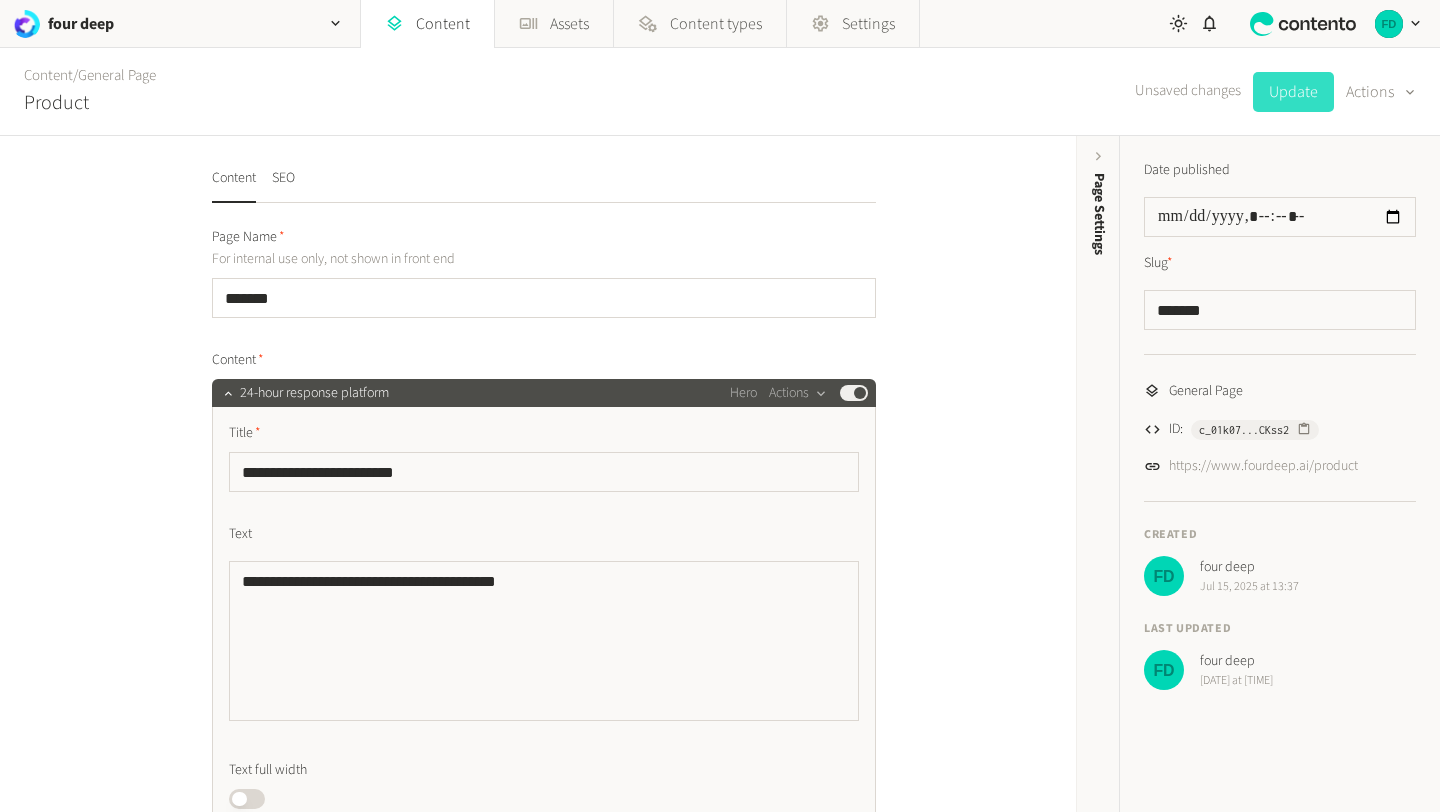 click on "Update" 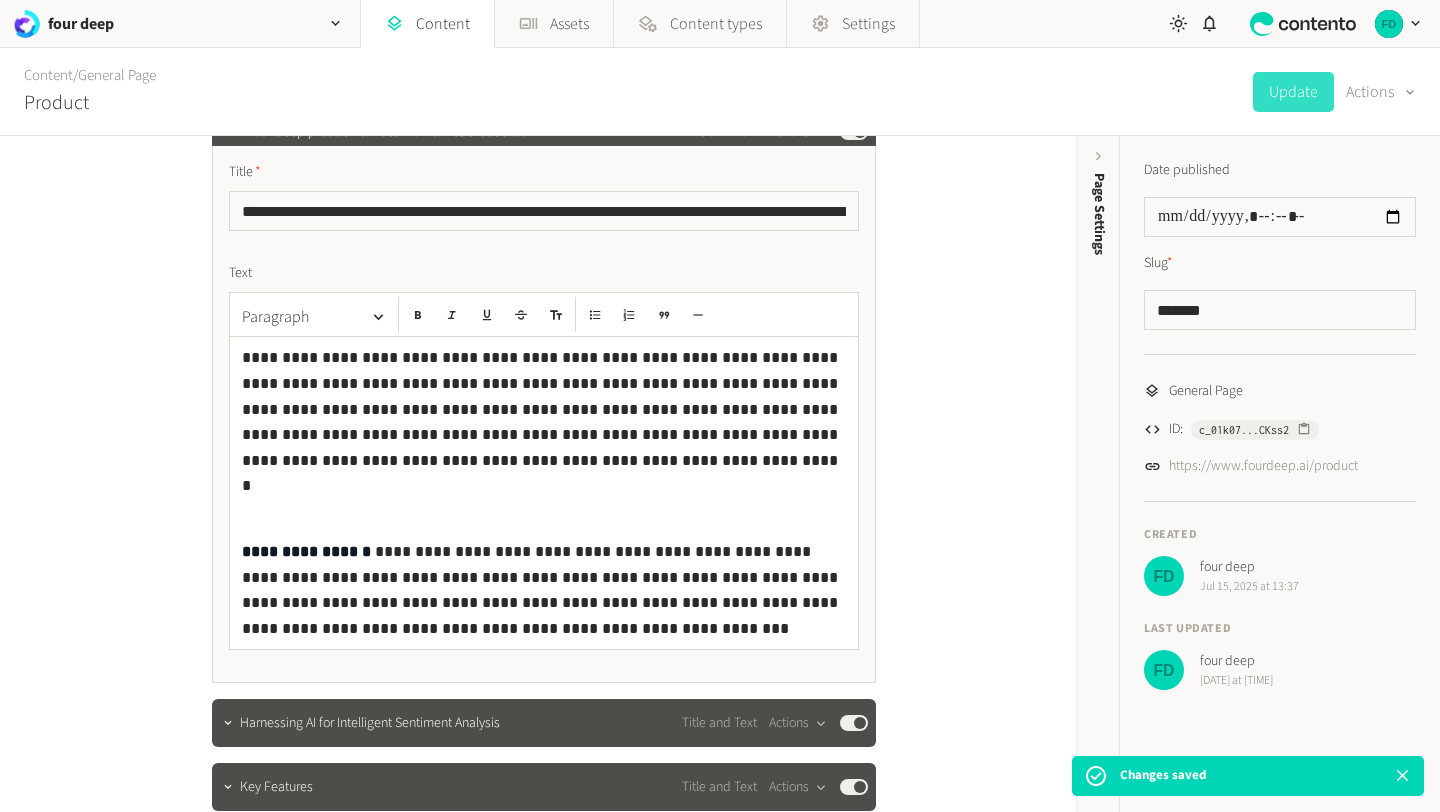 scroll, scrollTop: 762, scrollLeft: 0, axis: vertical 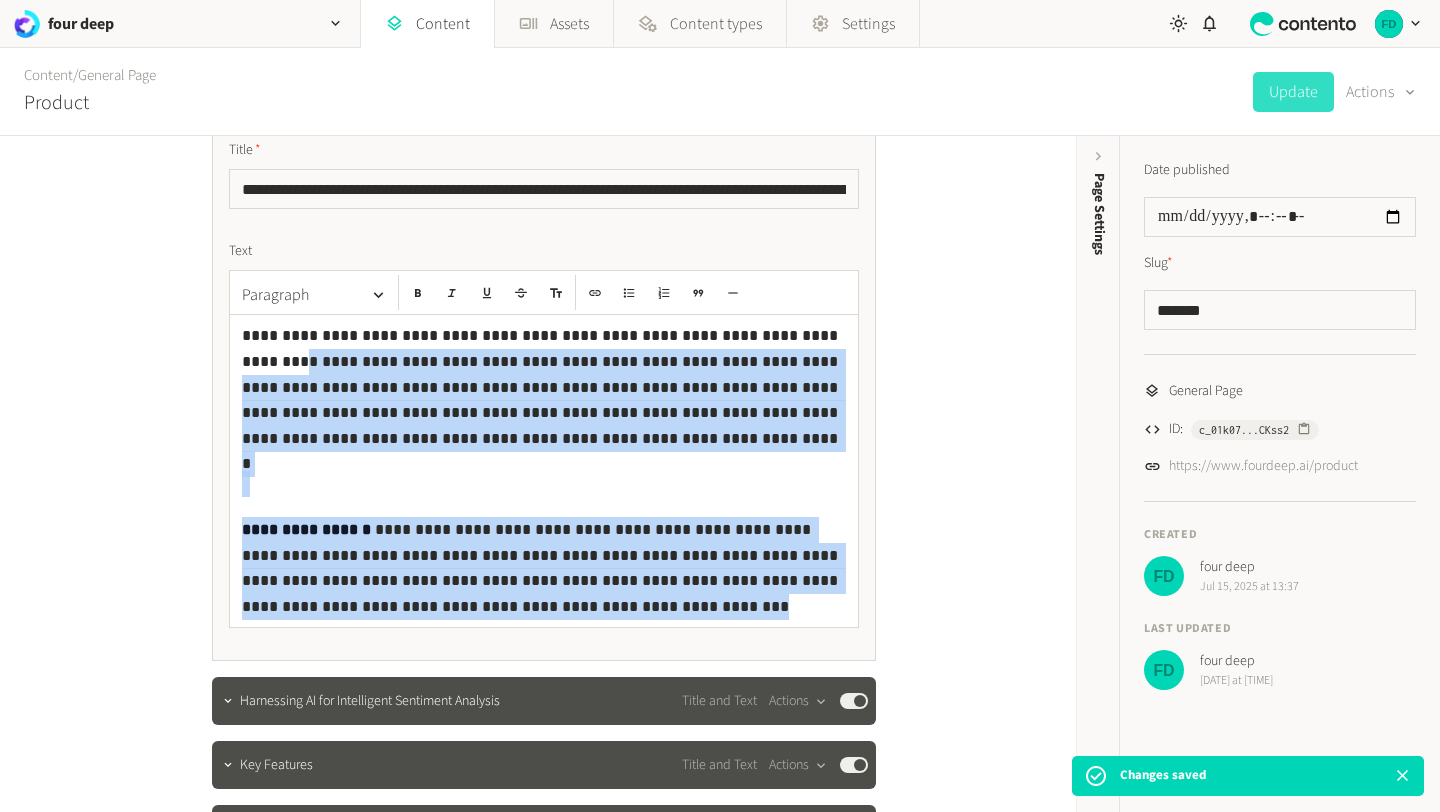 drag, startPoint x: 577, startPoint y: 609, endPoint x: 240, endPoint y: 353, distance: 423.20798 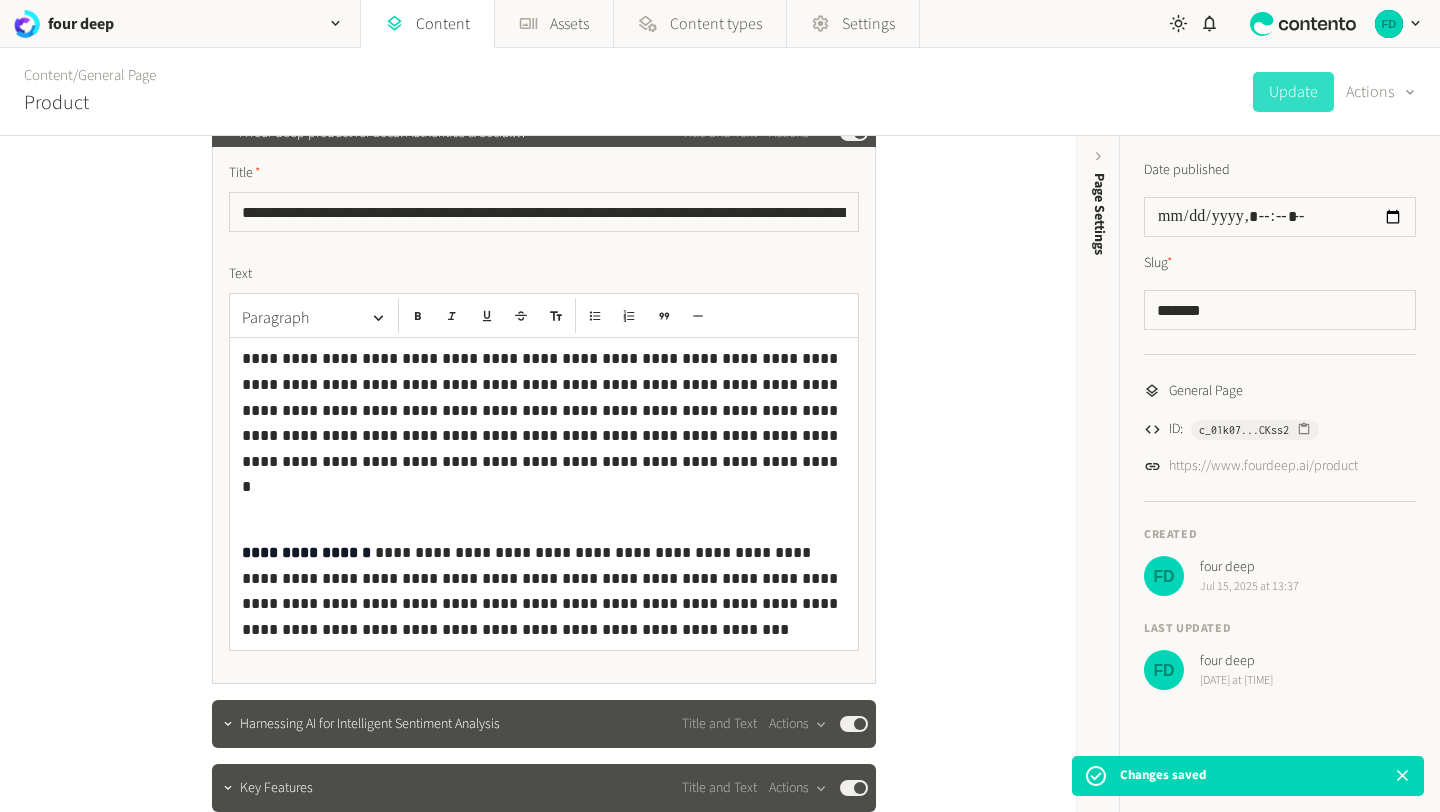scroll, scrollTop: 737, scrollLeft: 0, axis: vertical 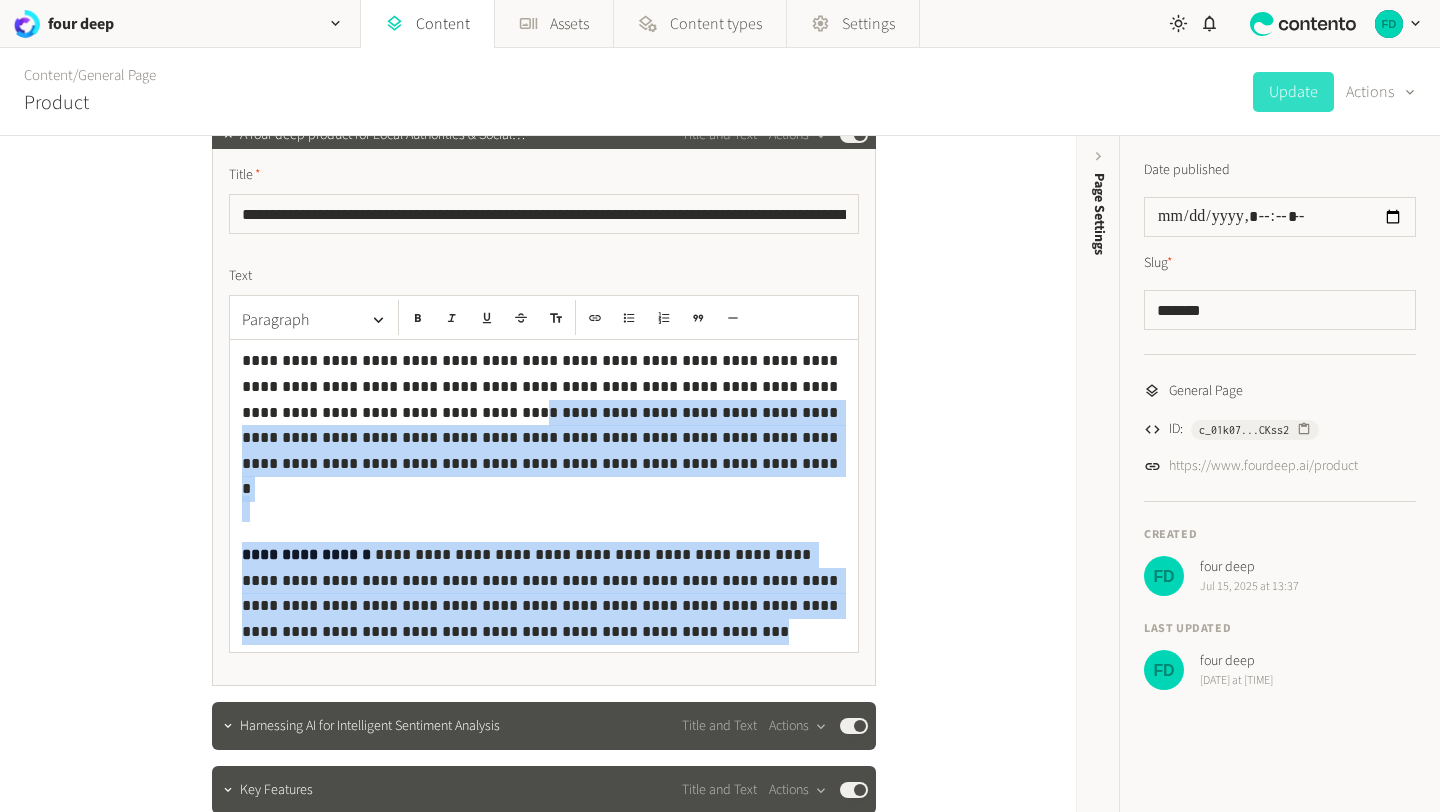 drag, startPoint x: 370, startPoint y: 406, endPoint x: 543, endPoint y: 620, distance: 275.18176 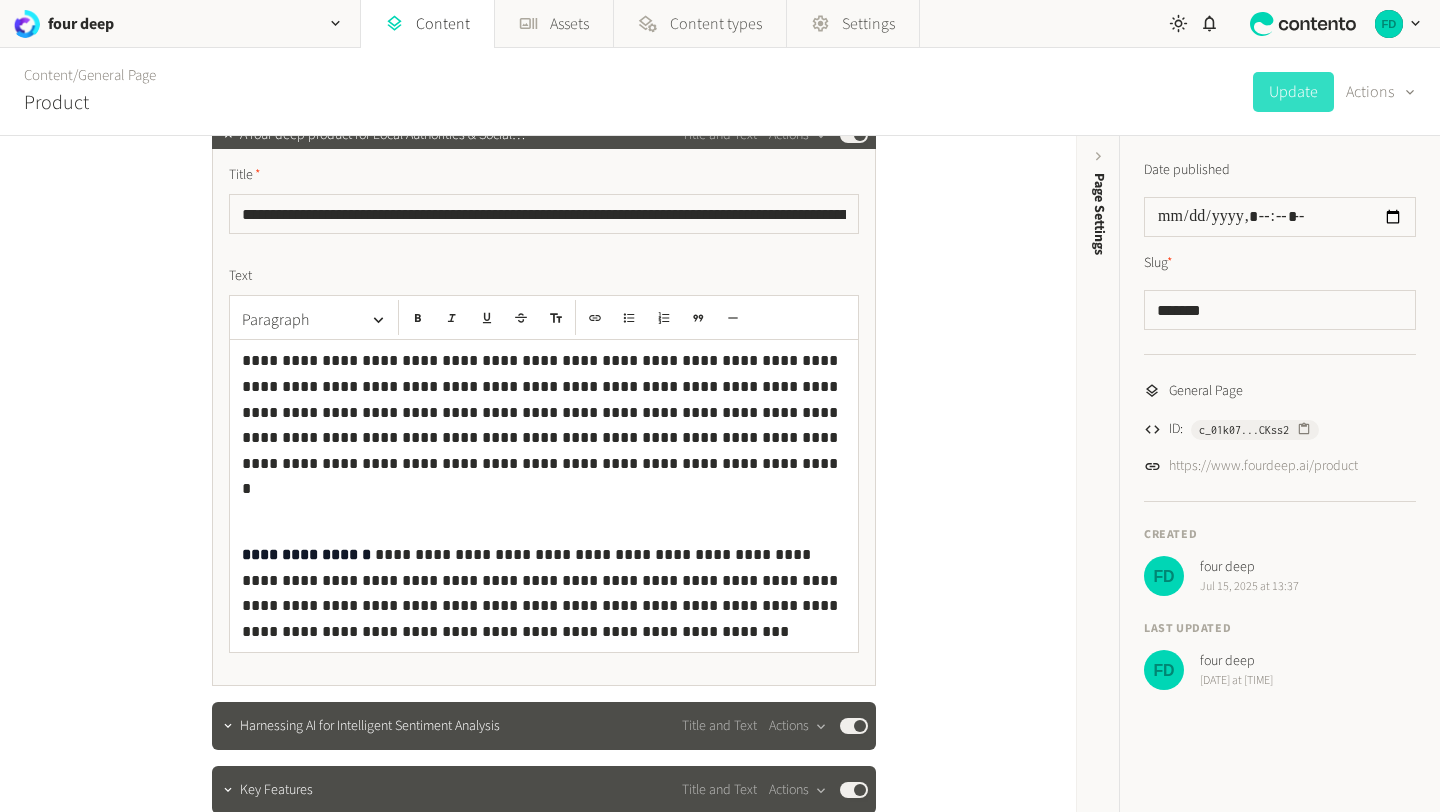 click on "**********" 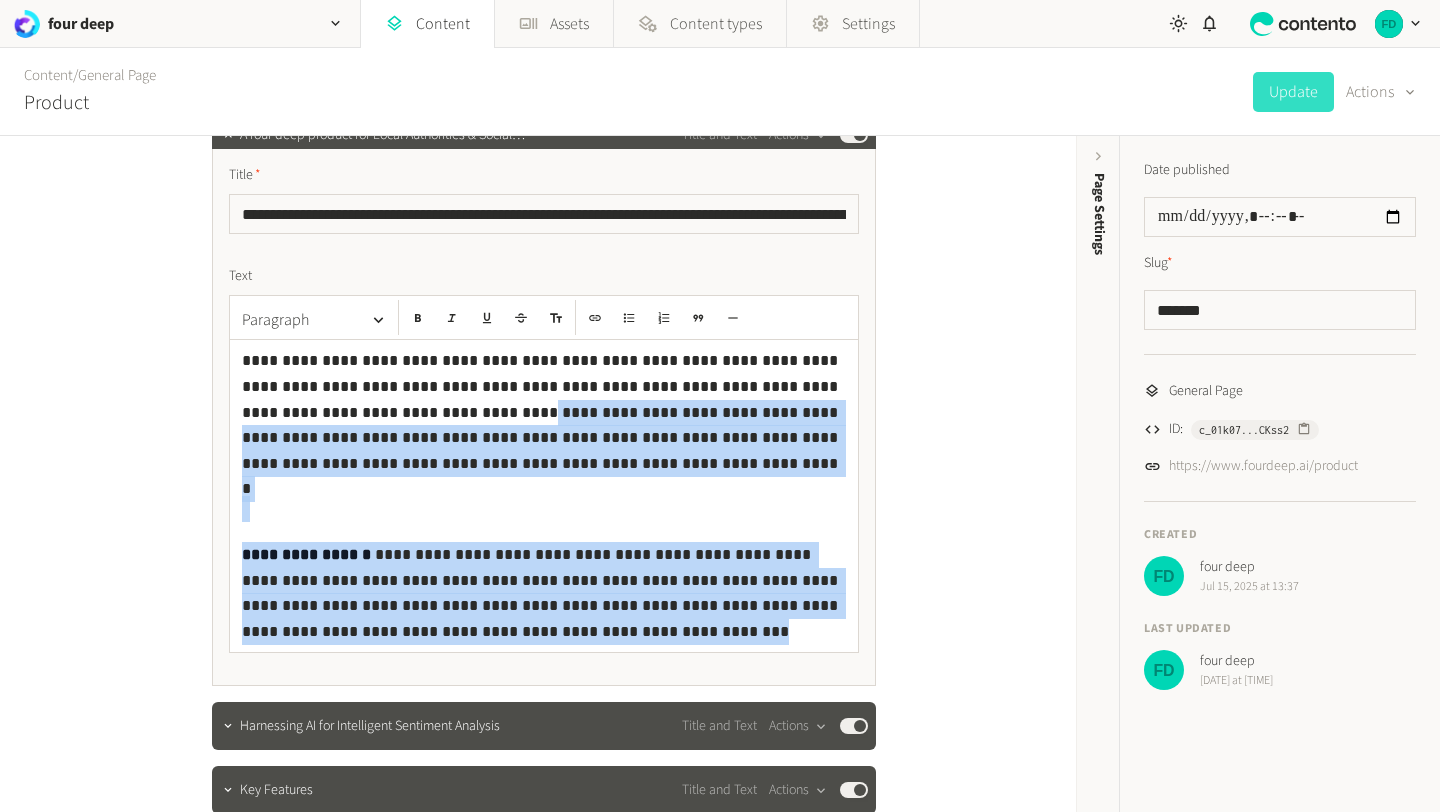 drag, startPoint x: 547, startPoint y: 646, endPoint x: 374, endPoint y: 421, distance: 283.82037 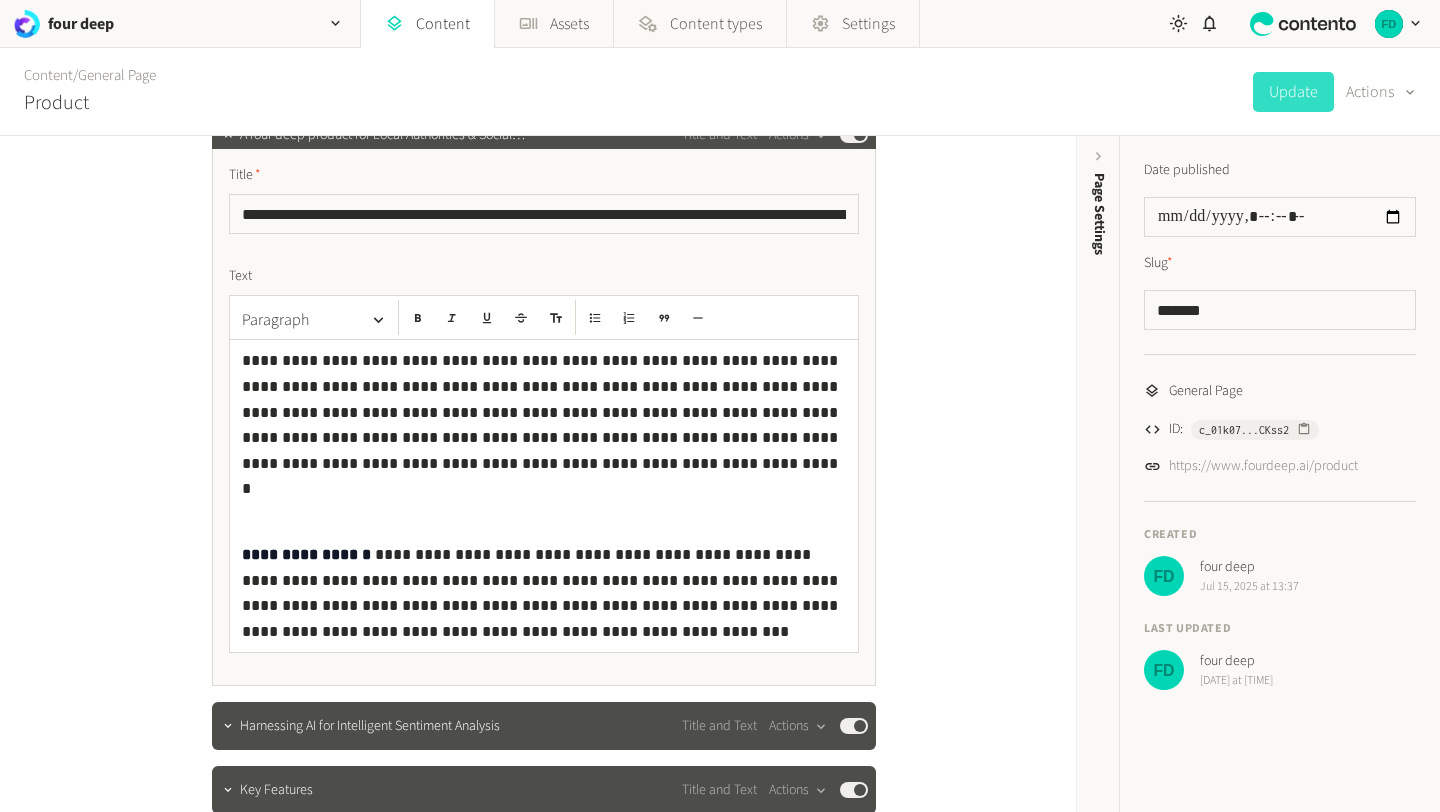 click on "**********" 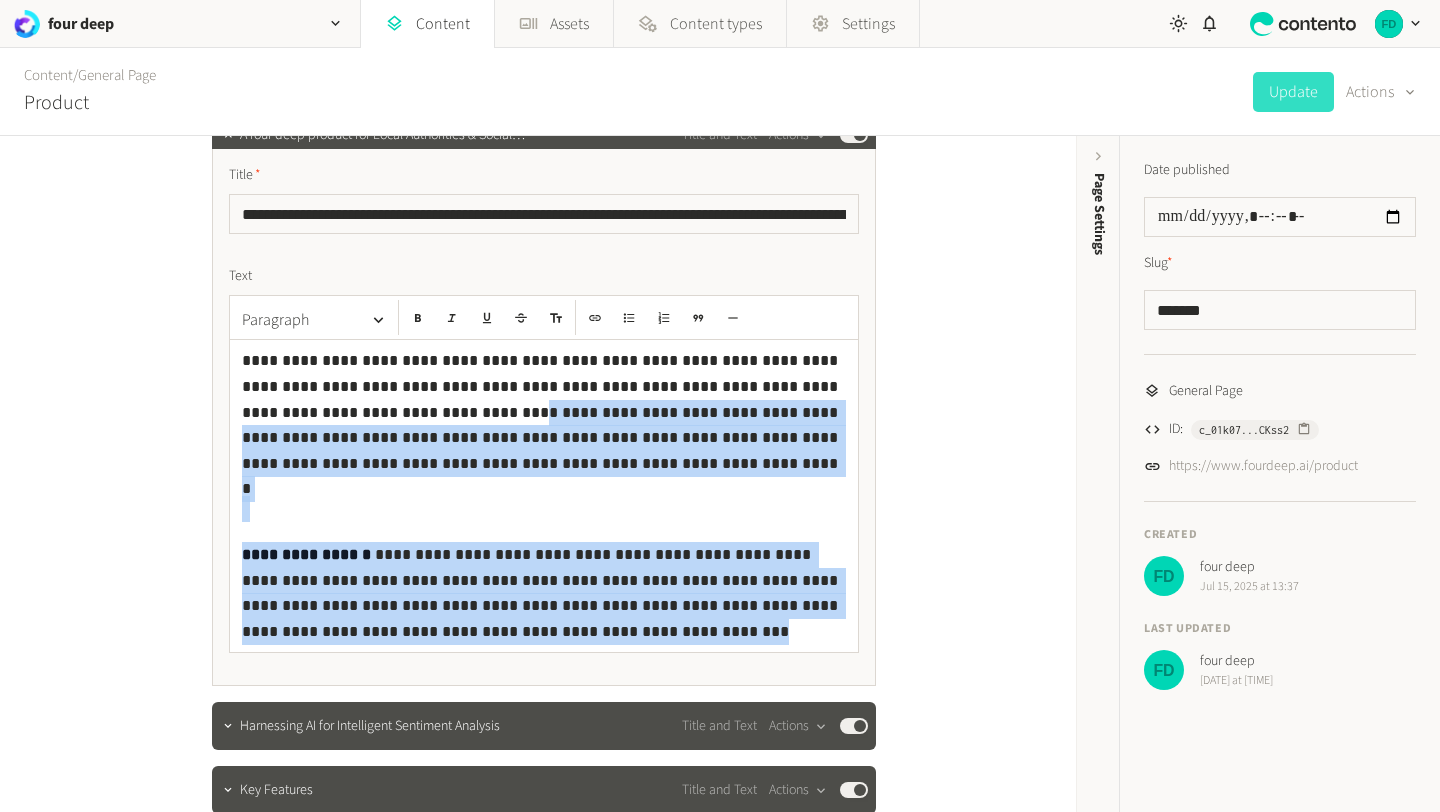 drag, startPoint x: 371, startPoint y: 412, endPoint x: 598, endPoint y: 667, distance: 341.40005 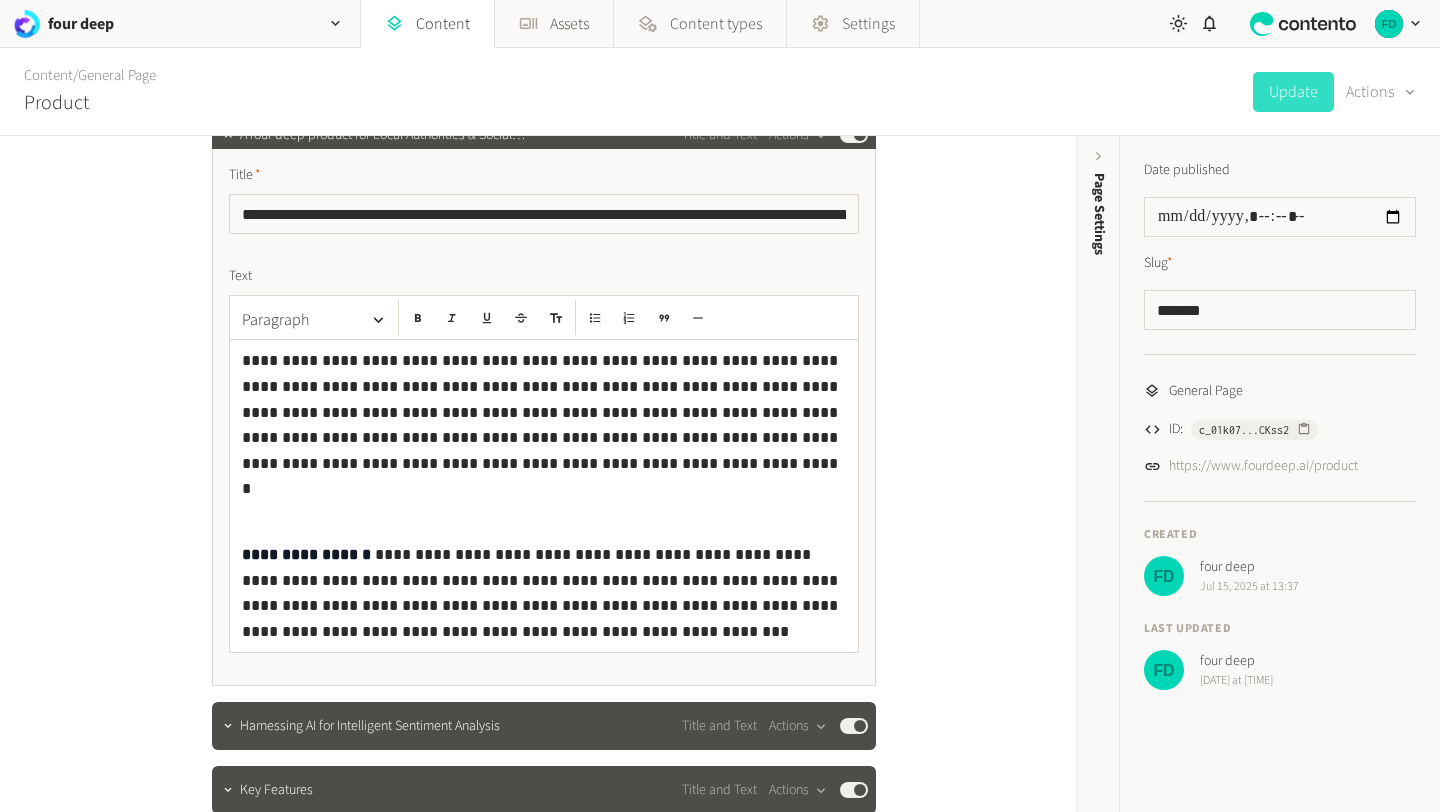 click on "**********" 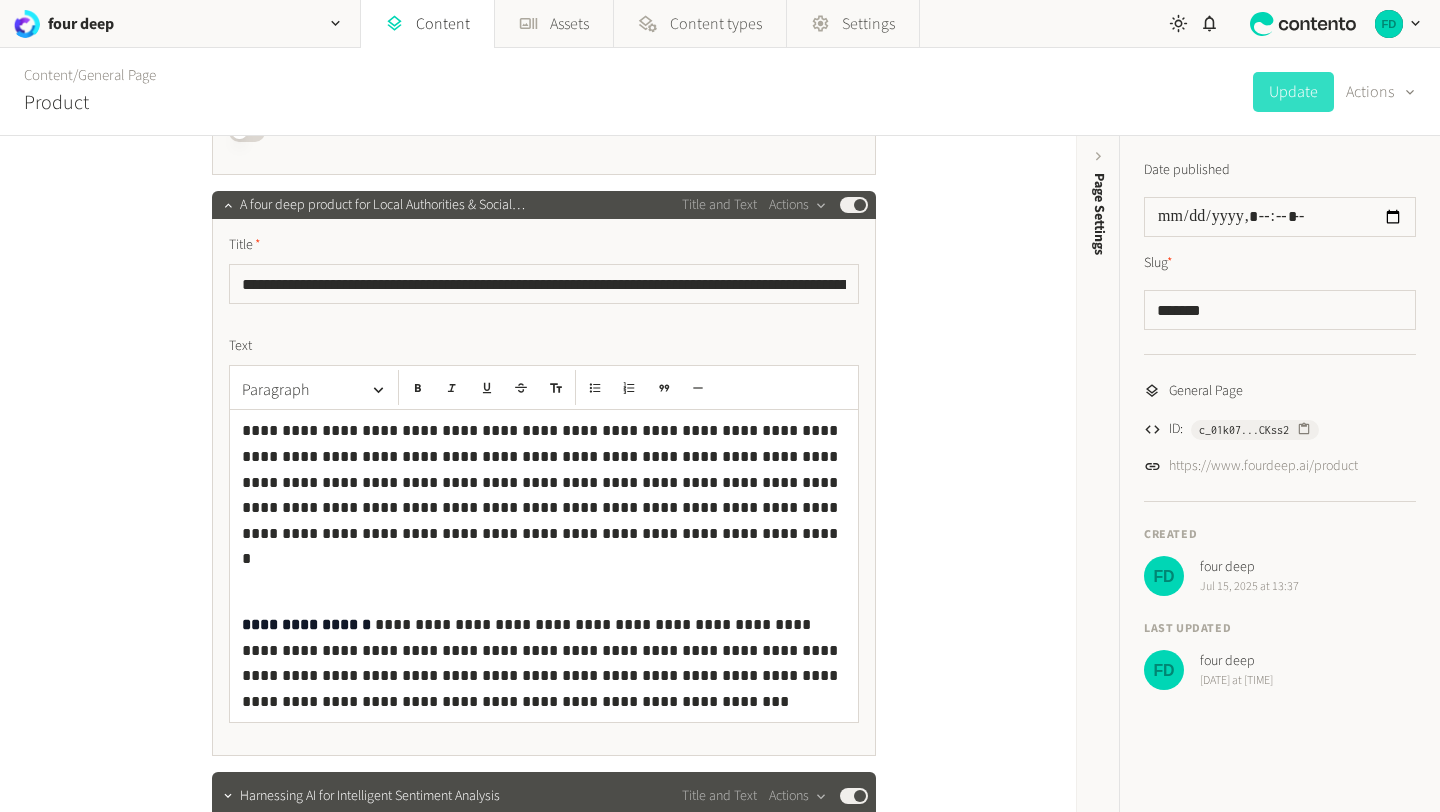 scroll, scrollTop: 631, scrollLeft: 0, axis: vertical 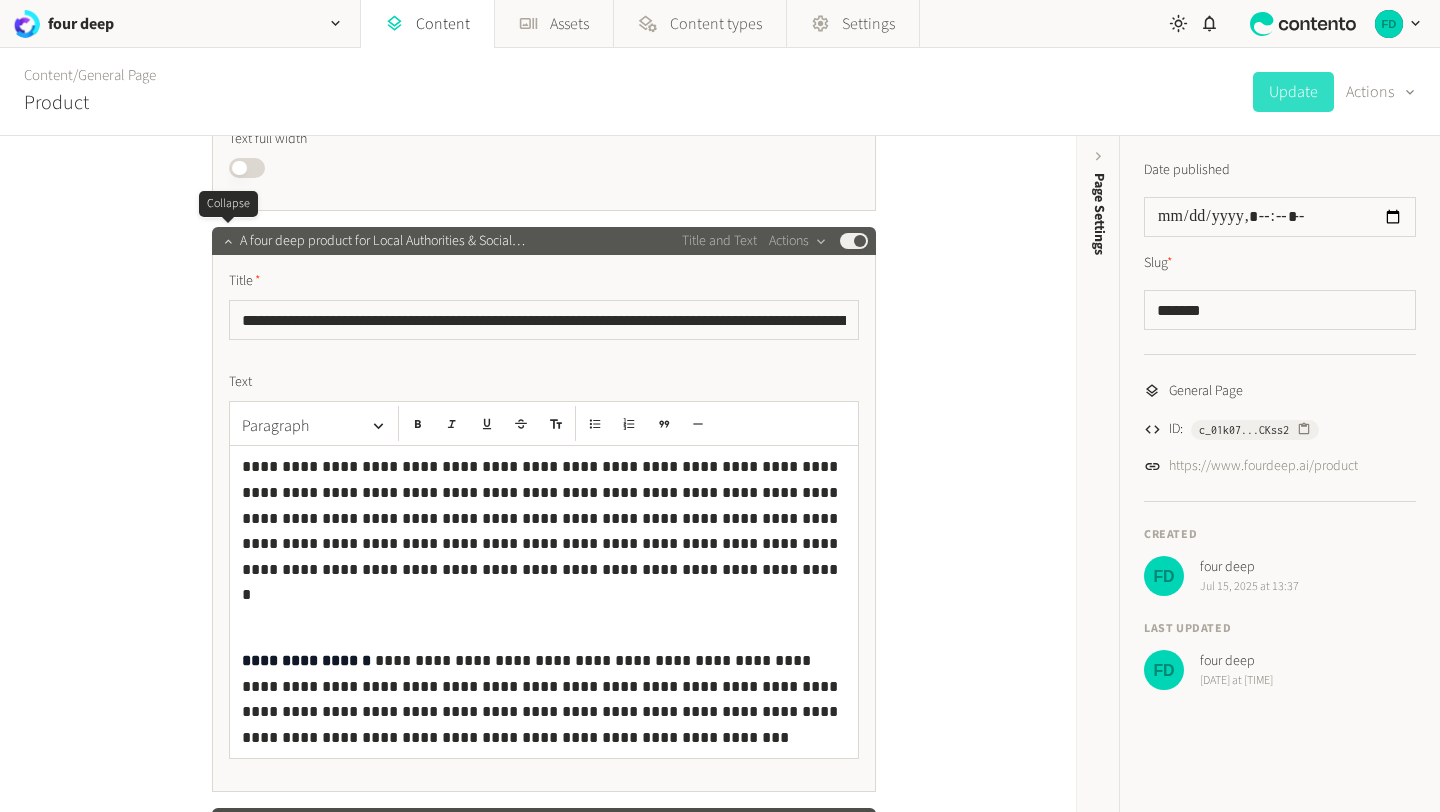click 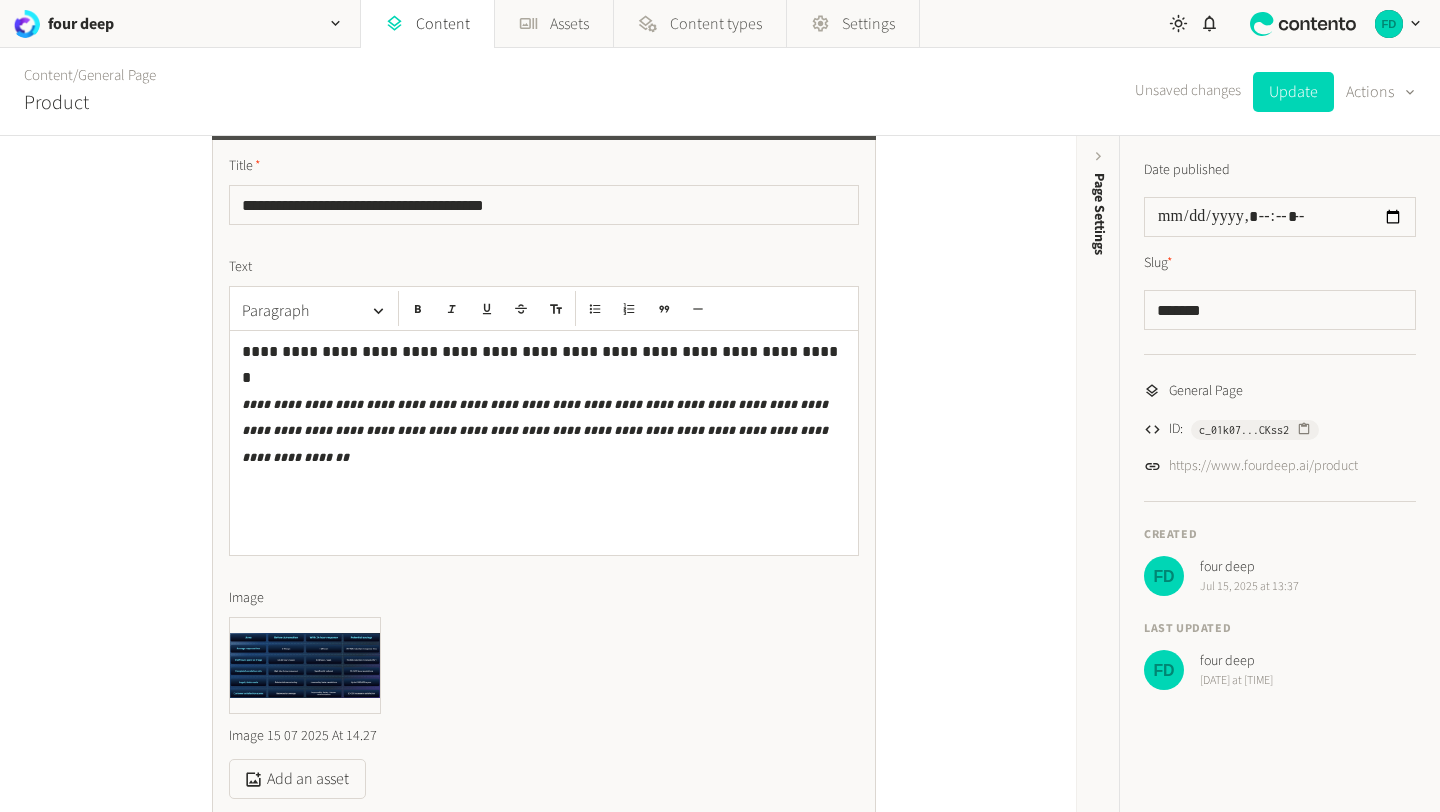 scroll, scrollTop: 997, scrollLeft: 0, axis: vertical 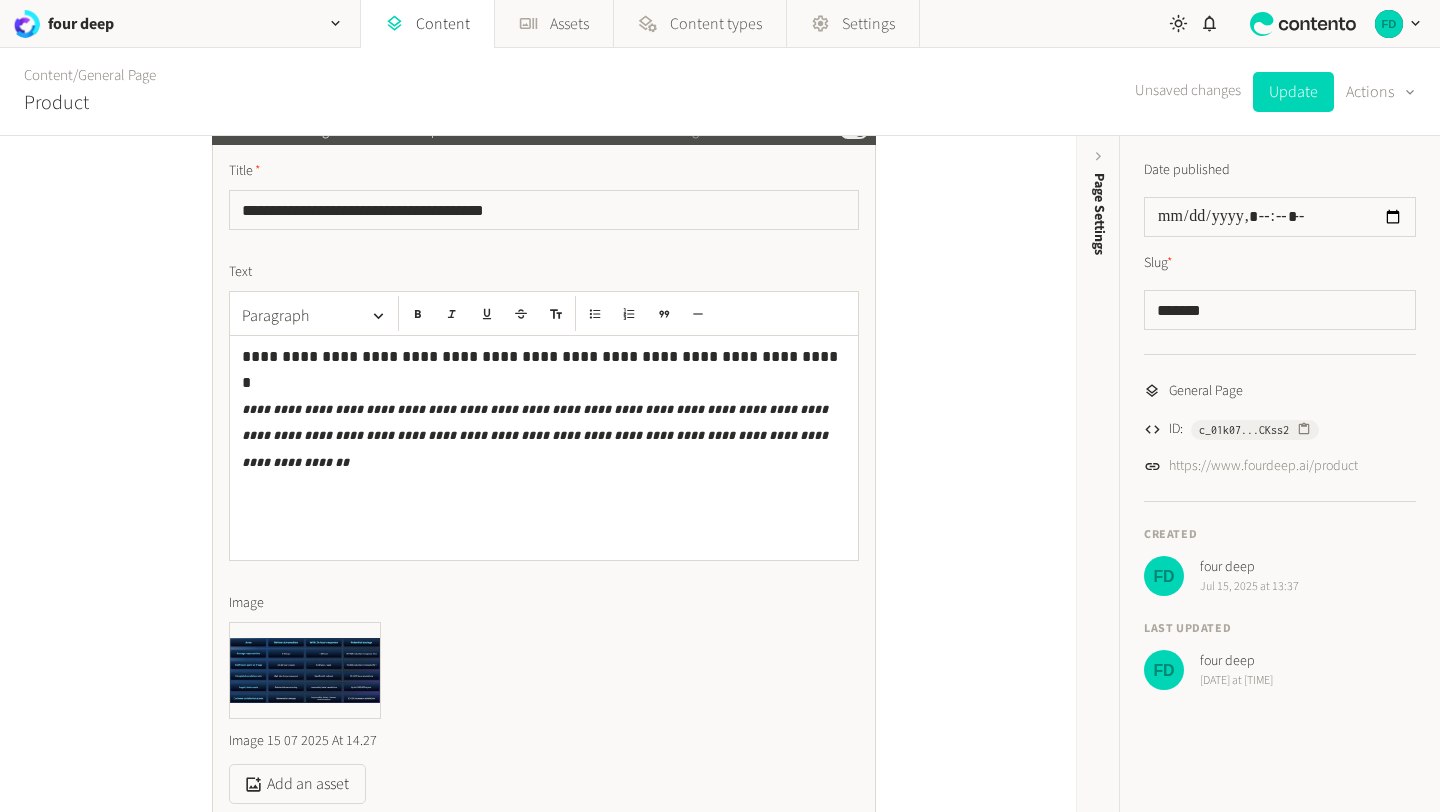 click on "**********" 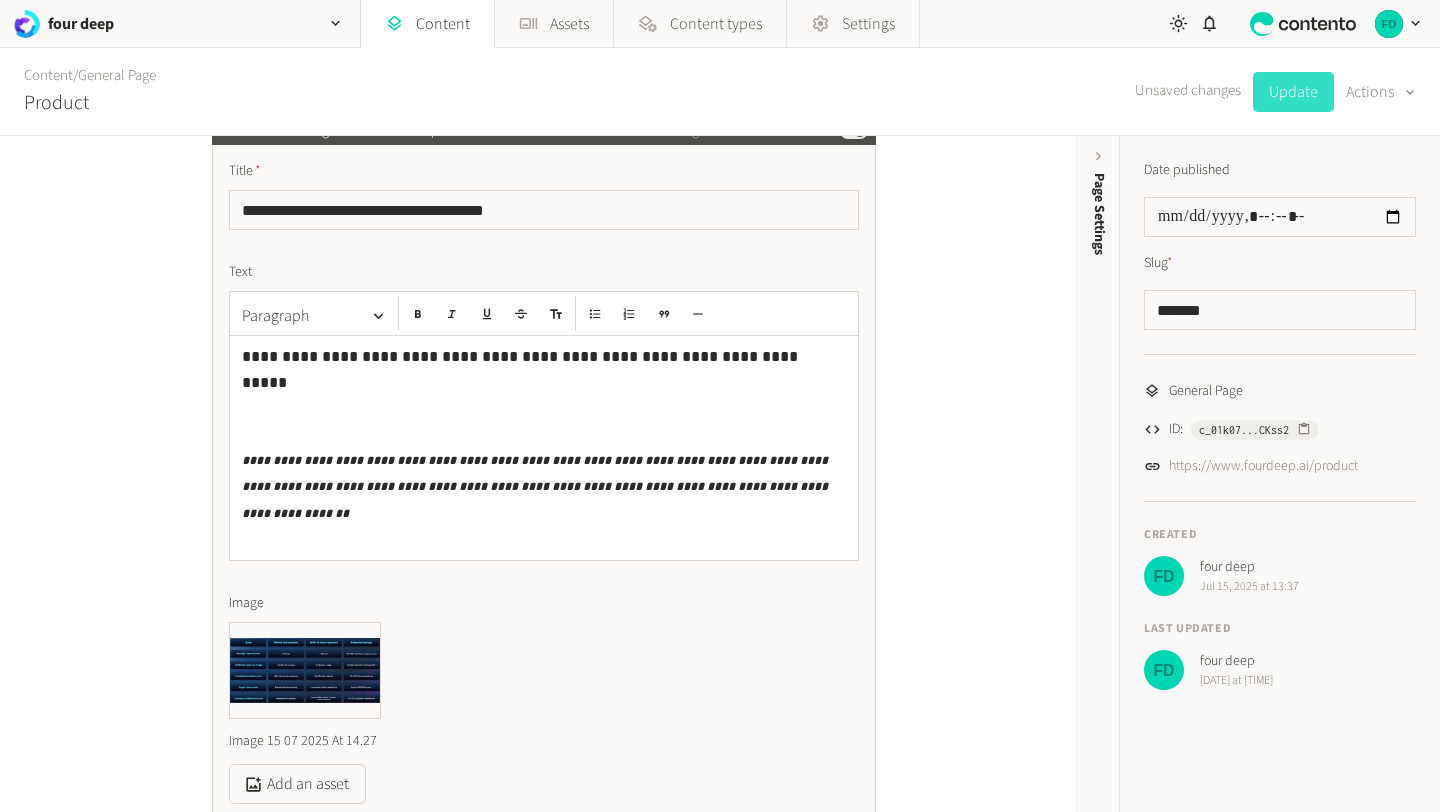 click on "Update" 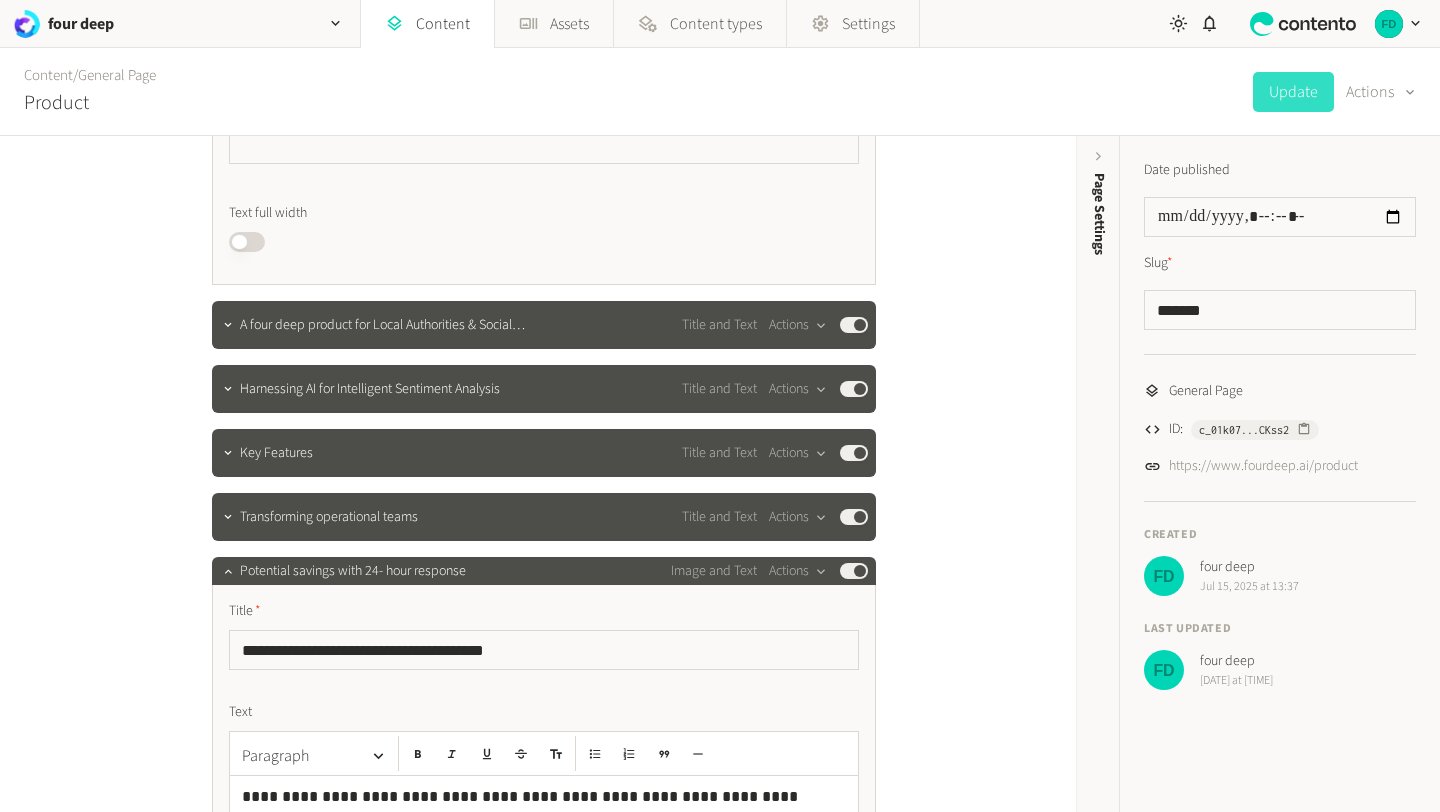 scroll, scrollTop: 0, scrollLeft: 0, axis: both 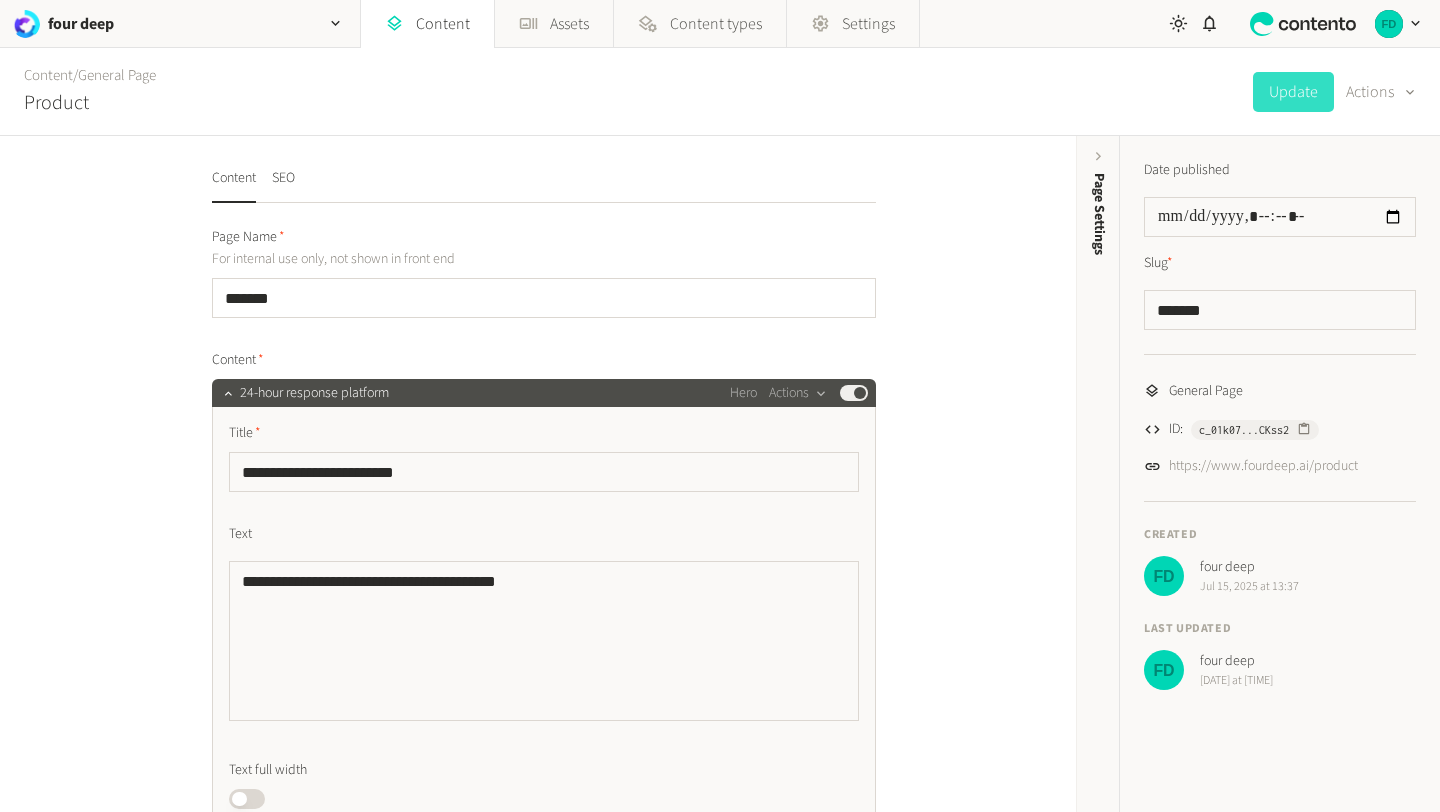 click on "Product" 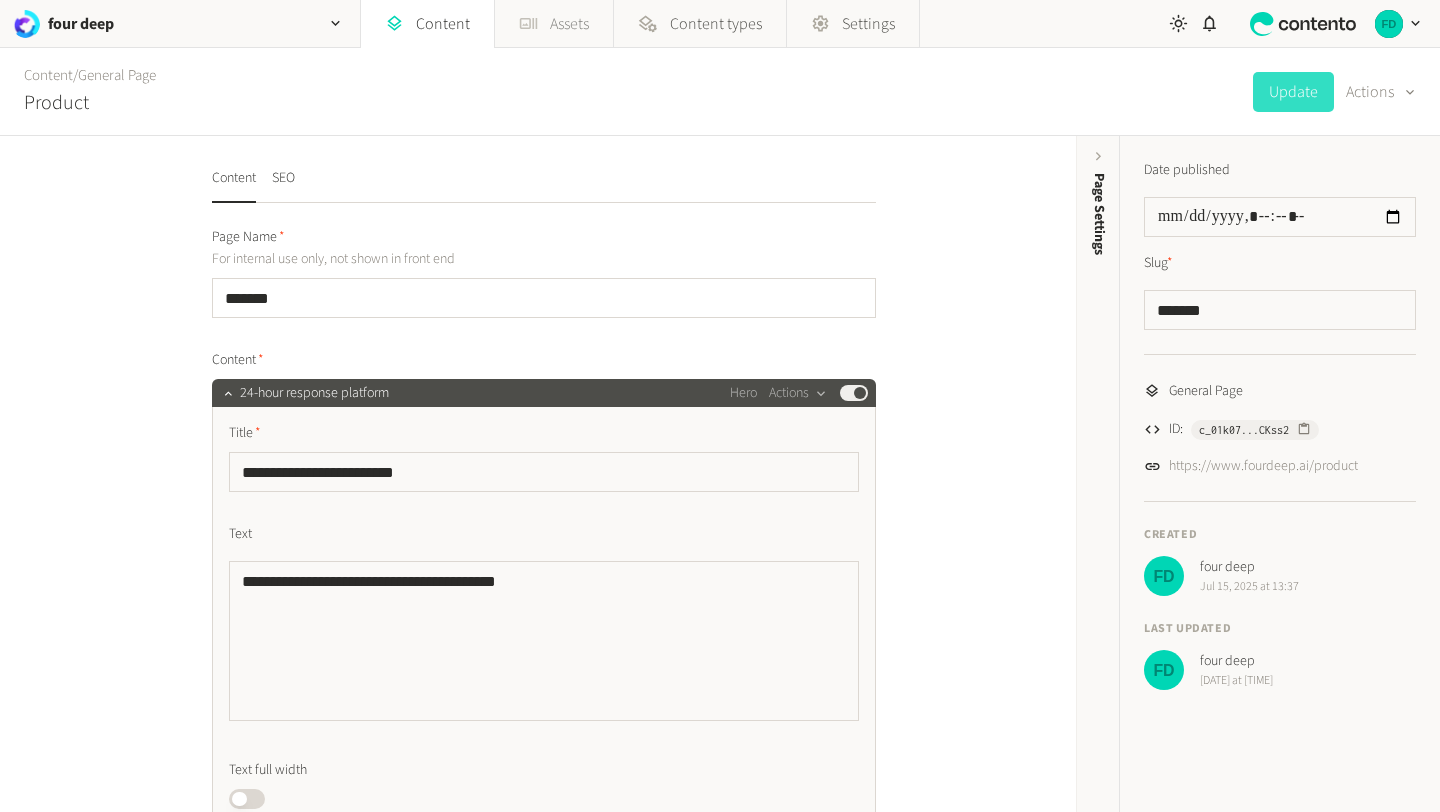 click on "Assets" 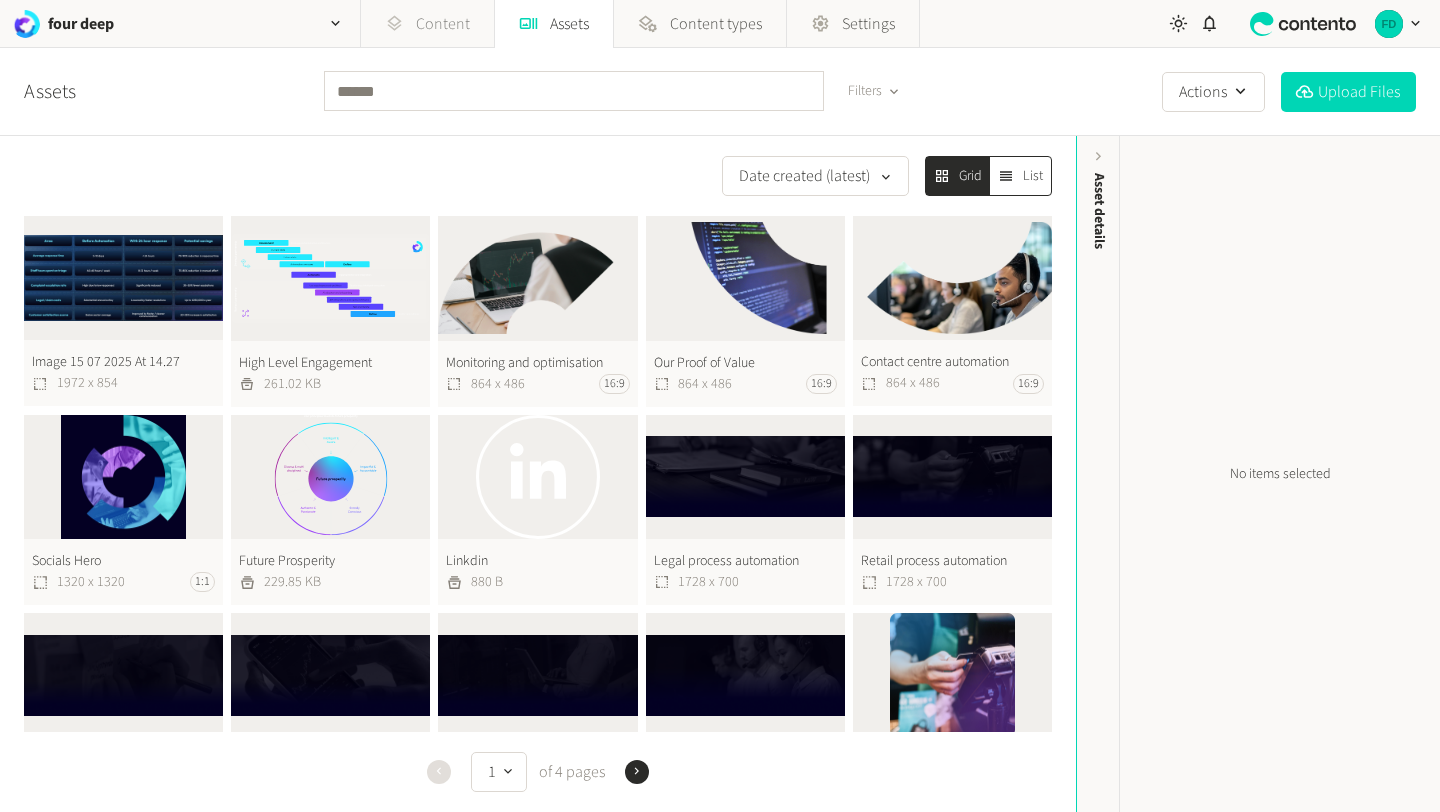 click on "Content" 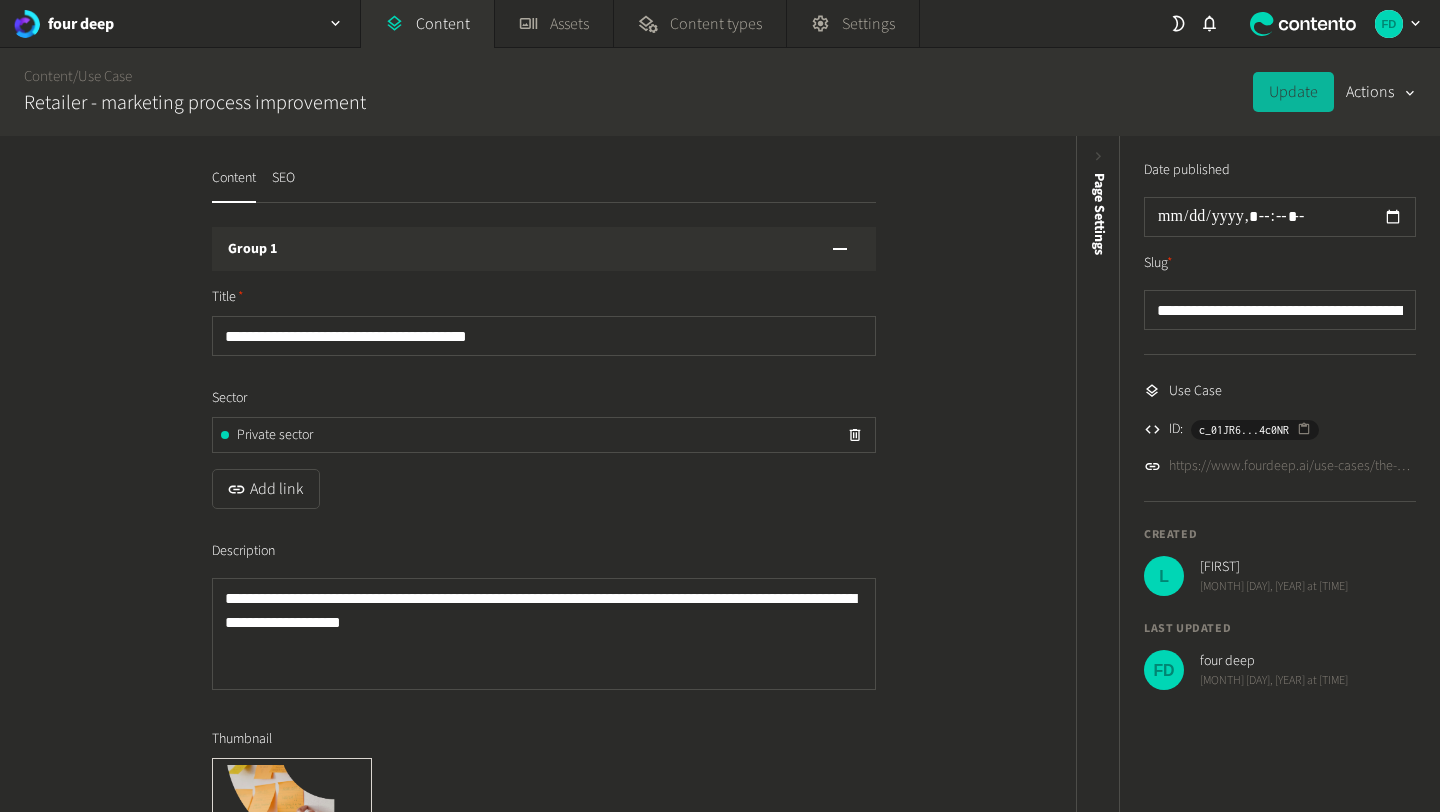 scroll, scrollTop: 0, scrollLeft: 0, axis: both 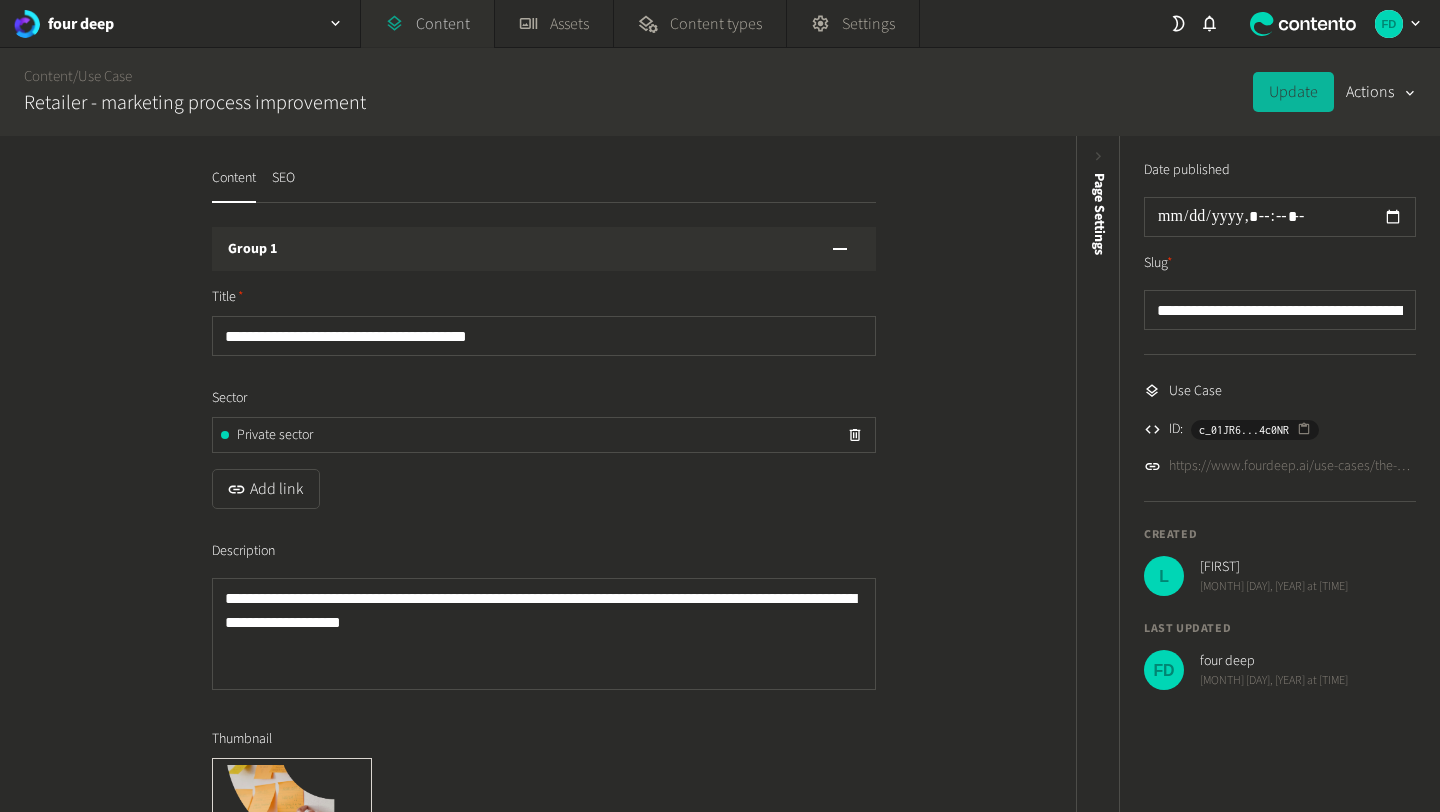 click on "Content" 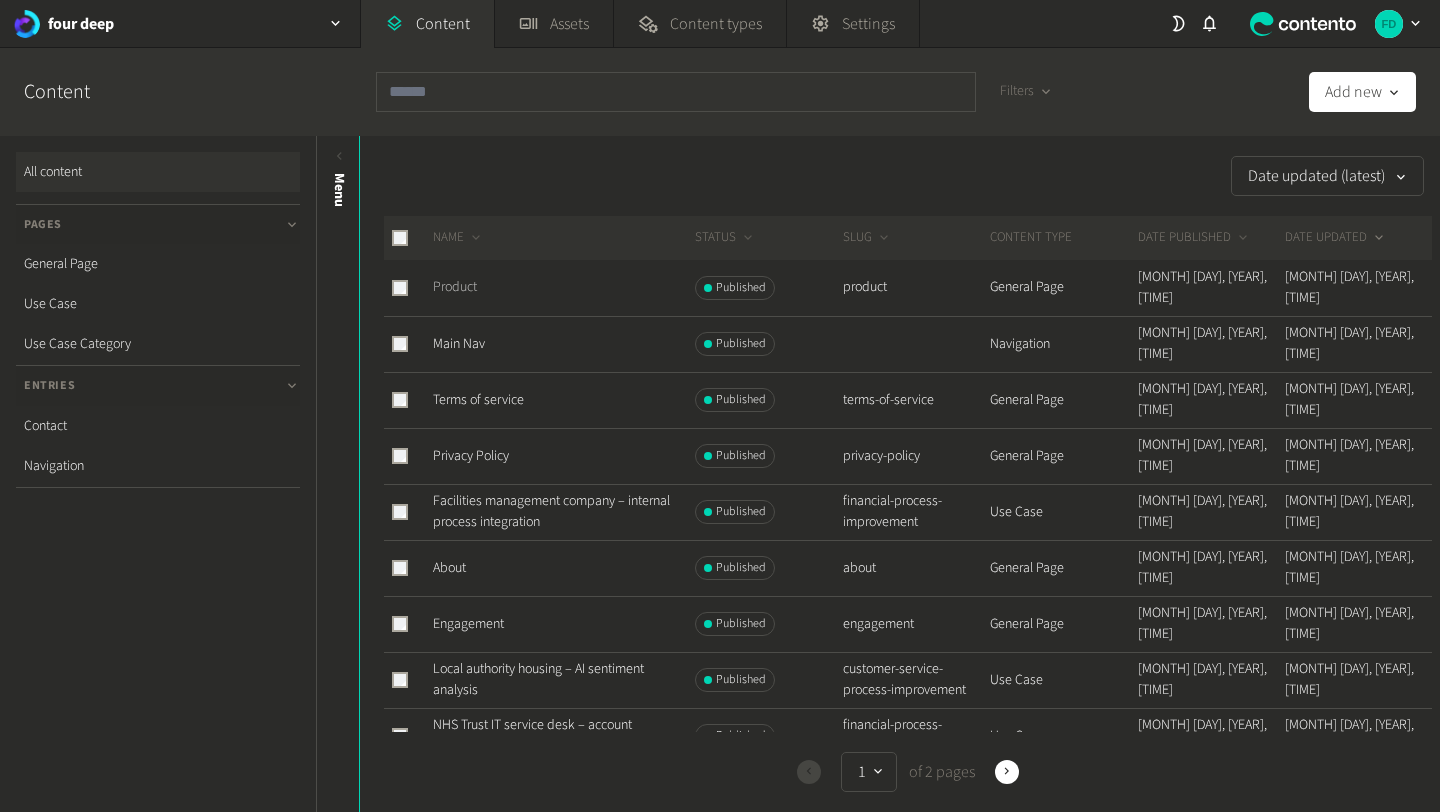 click on "Product" 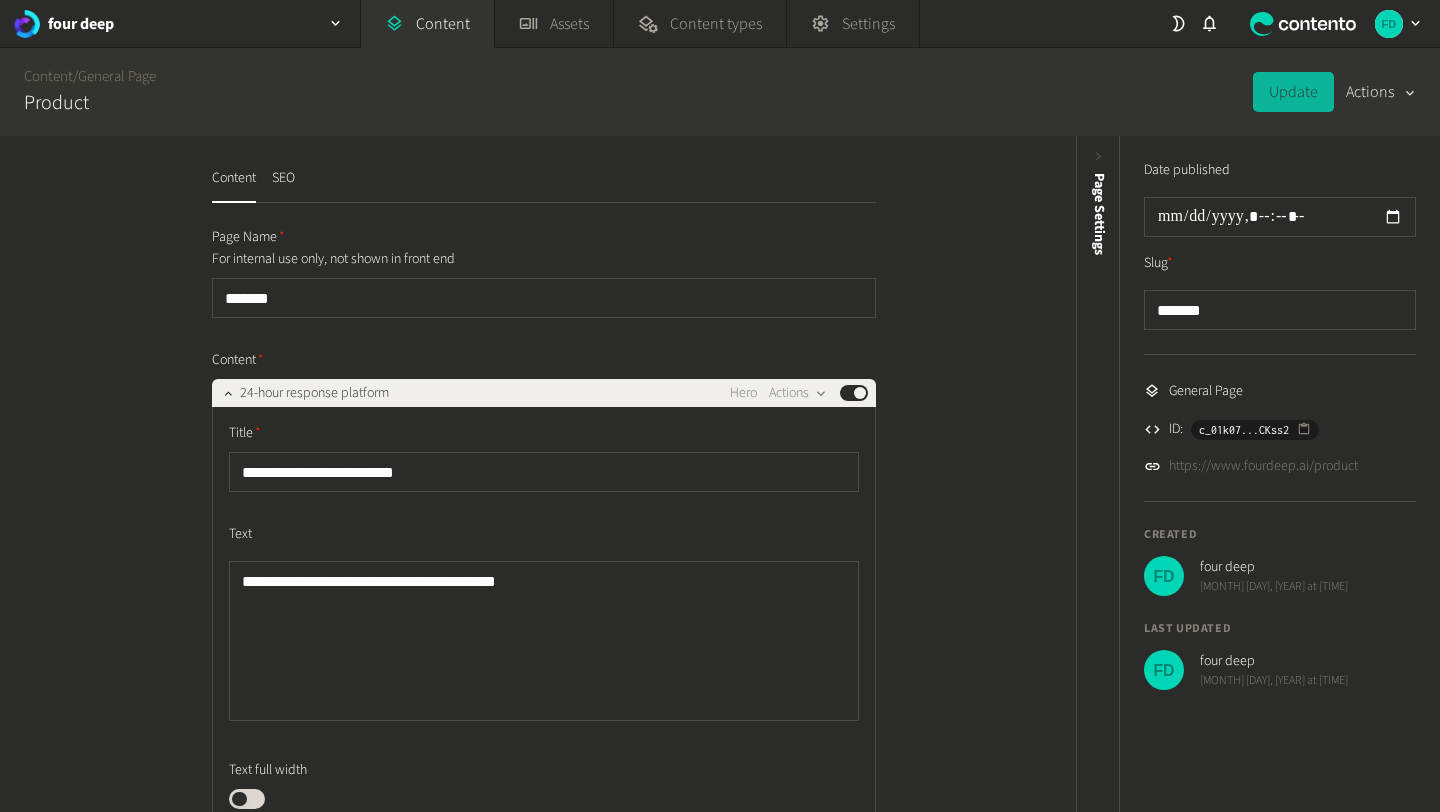 click on "Actions" 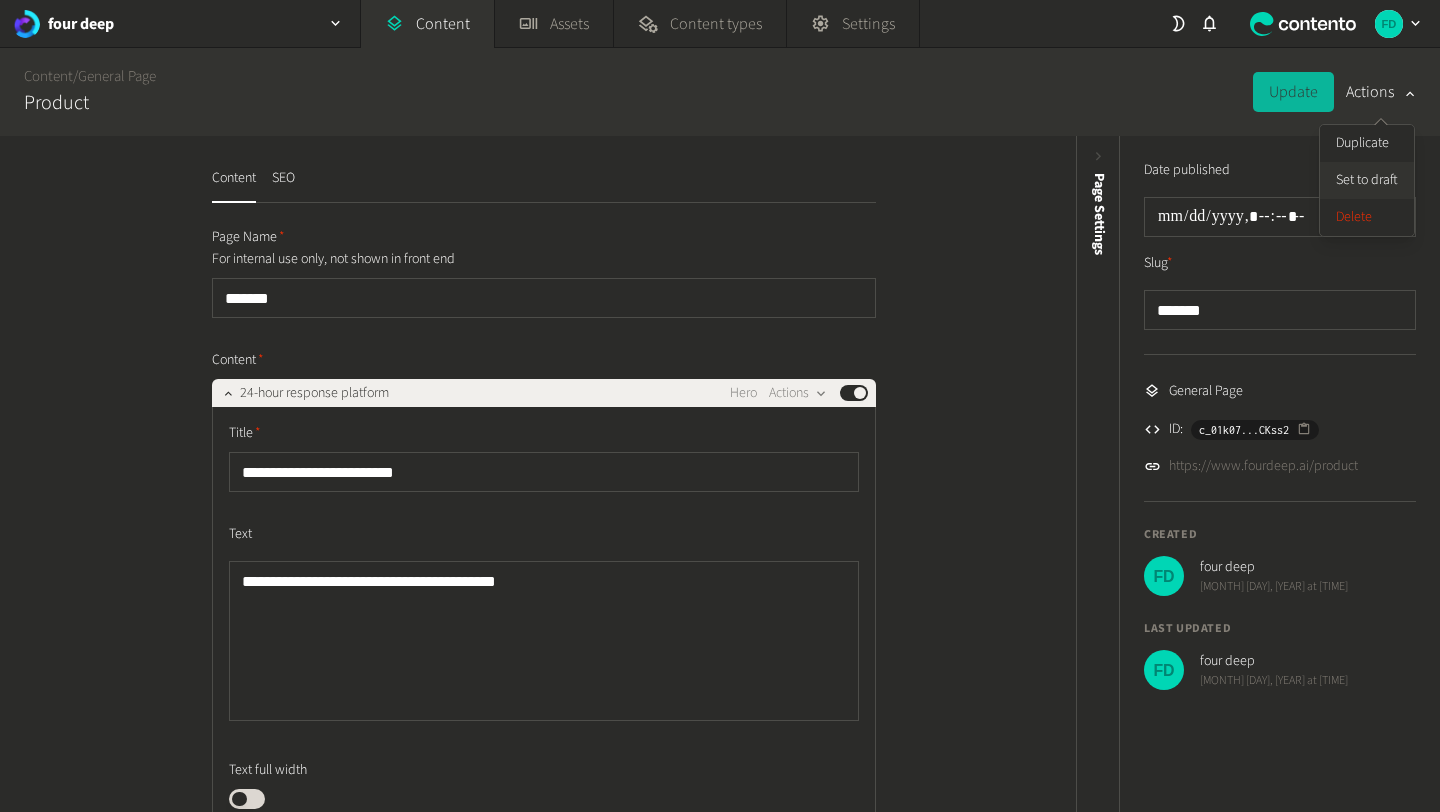 click on "Set to draft" 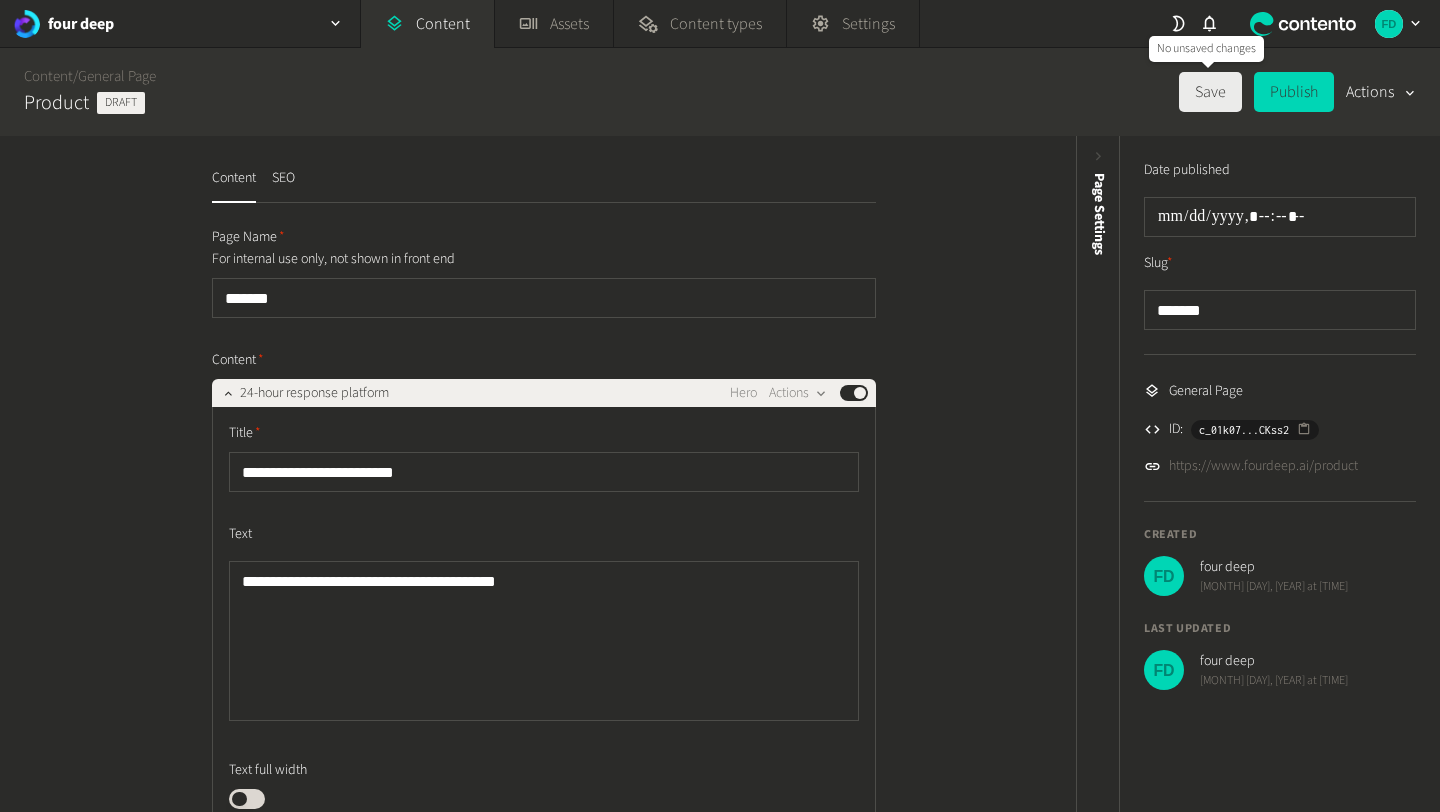 click on "Save" 